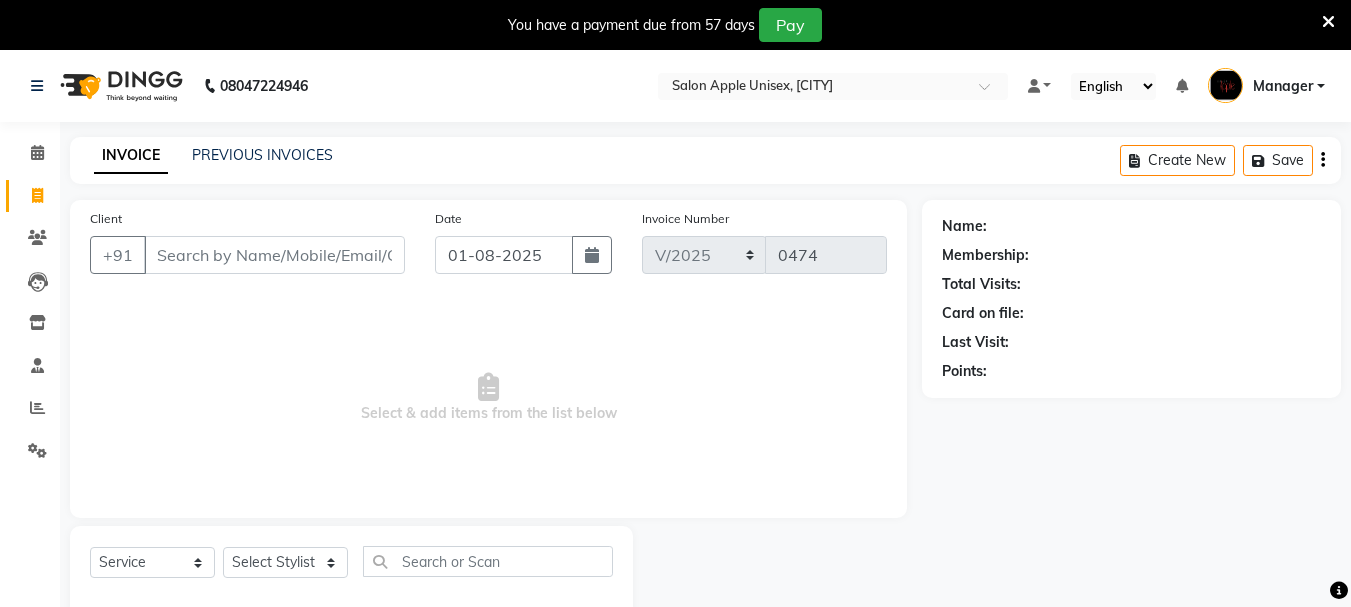 select on "service" 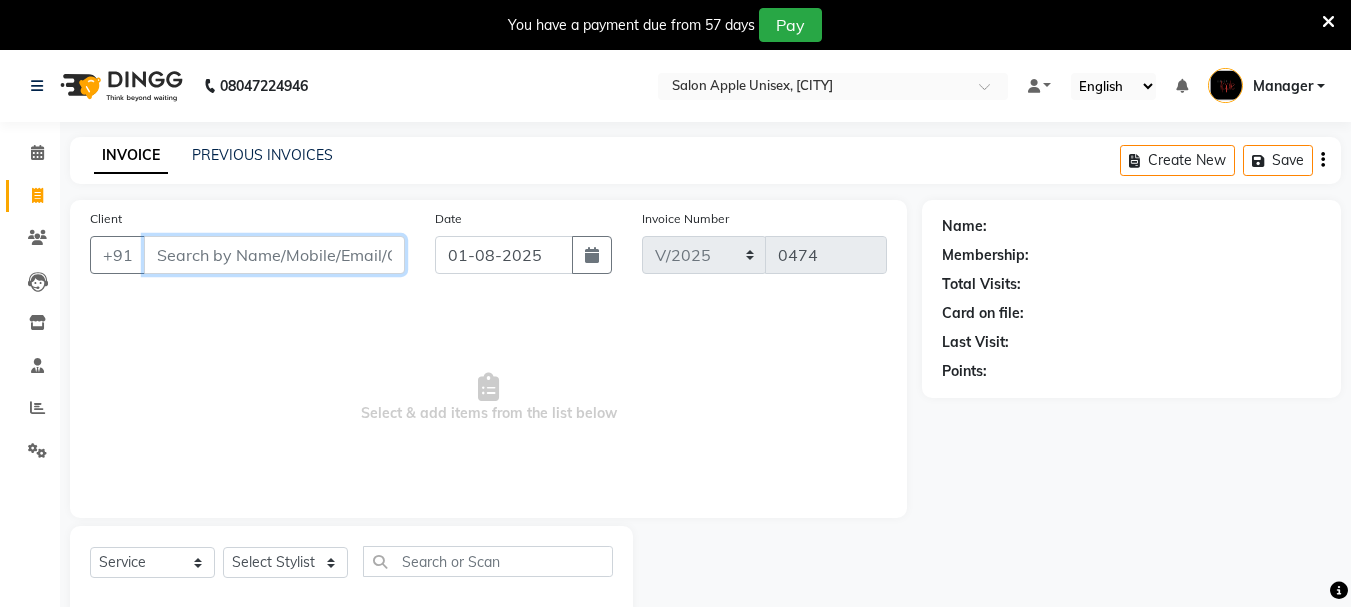 click on "Client" at bounding box center (274, 255) 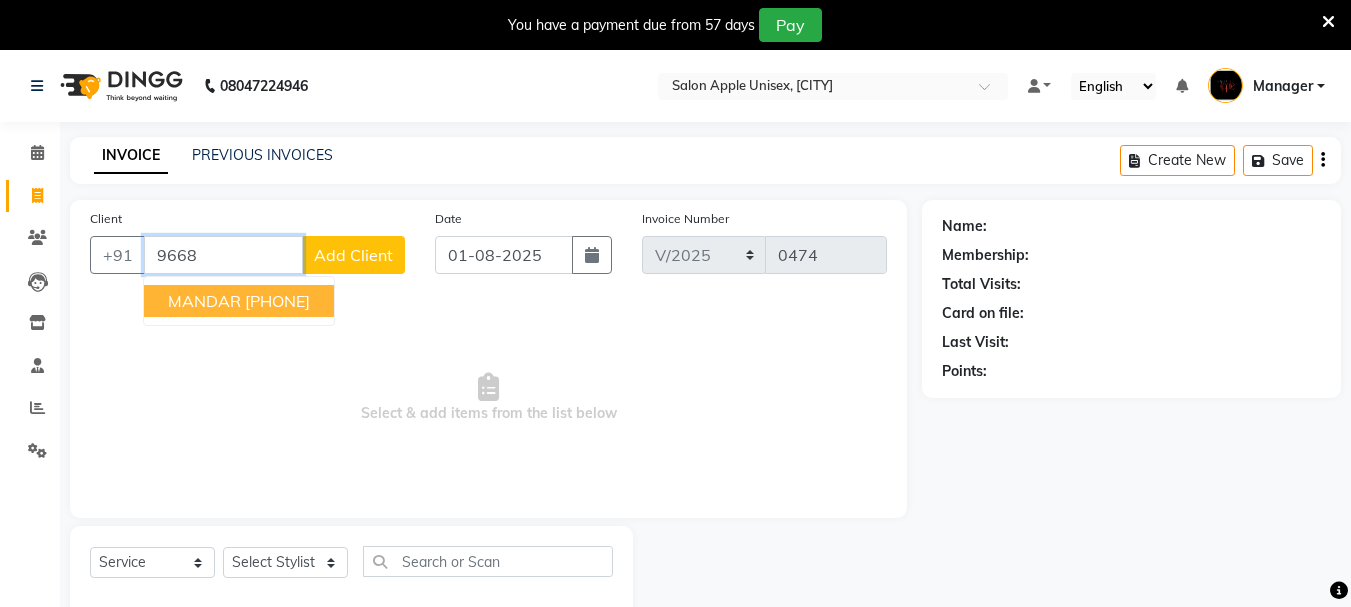click on "[PHONE]" at bounding box center (277, 301) 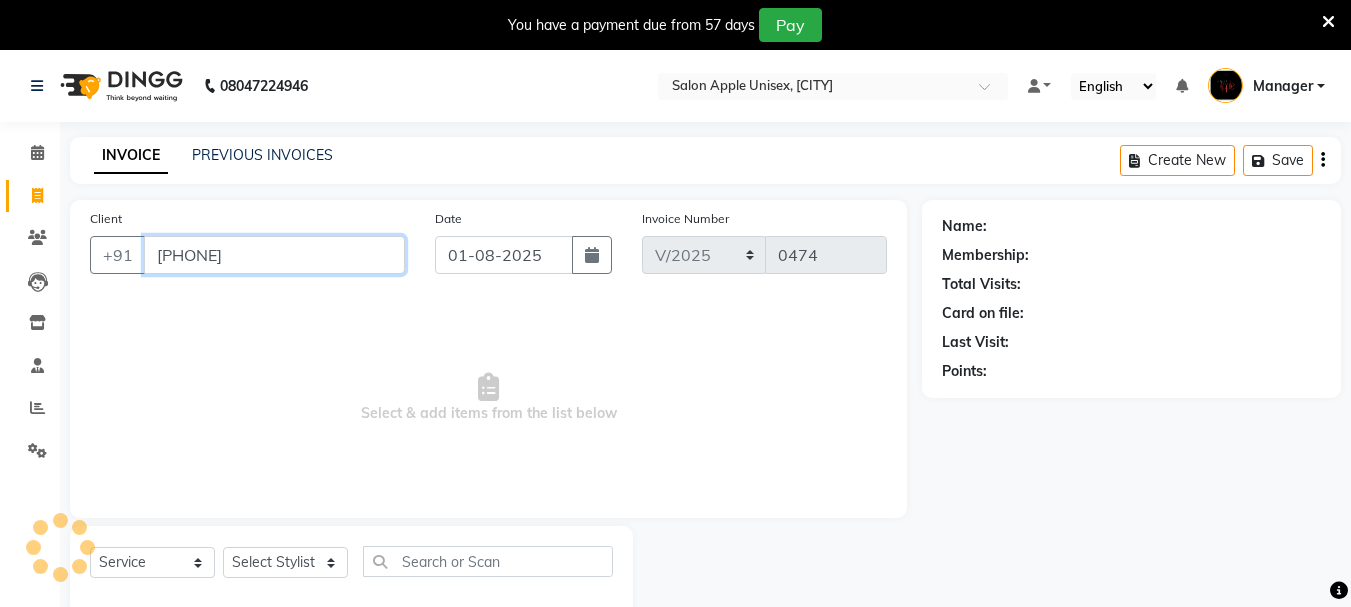 type on "[PHONE]" 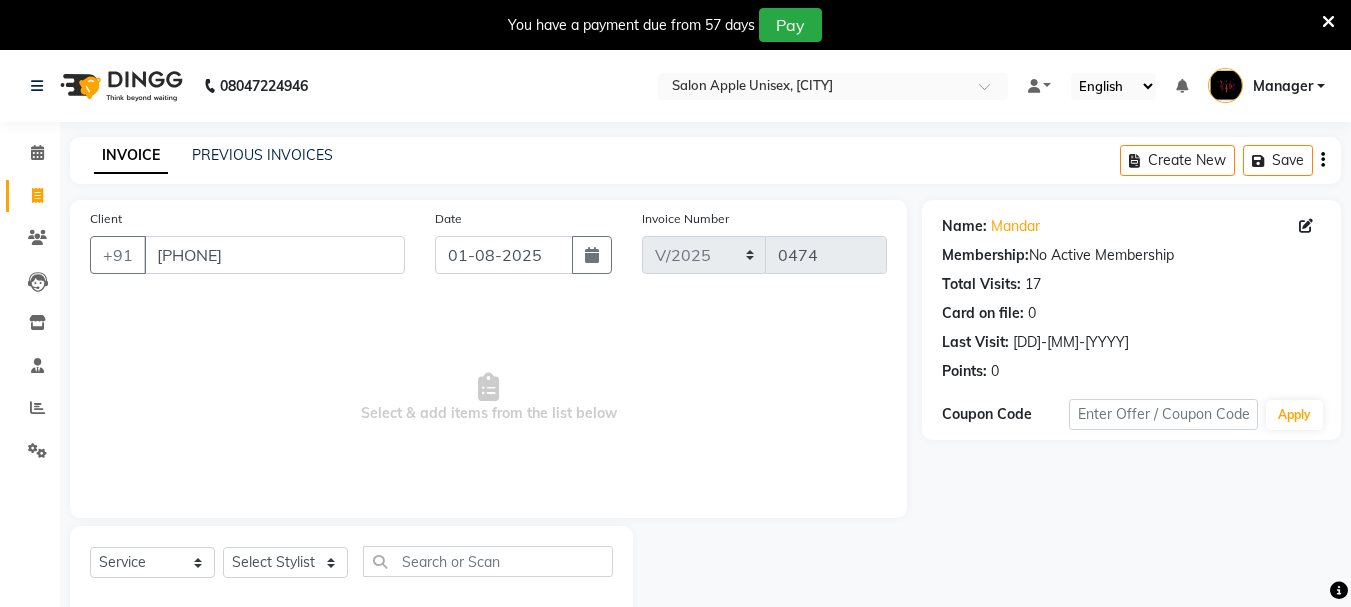 scroll, scrollTop: 50, scrollLeft: 0, axis: vertical 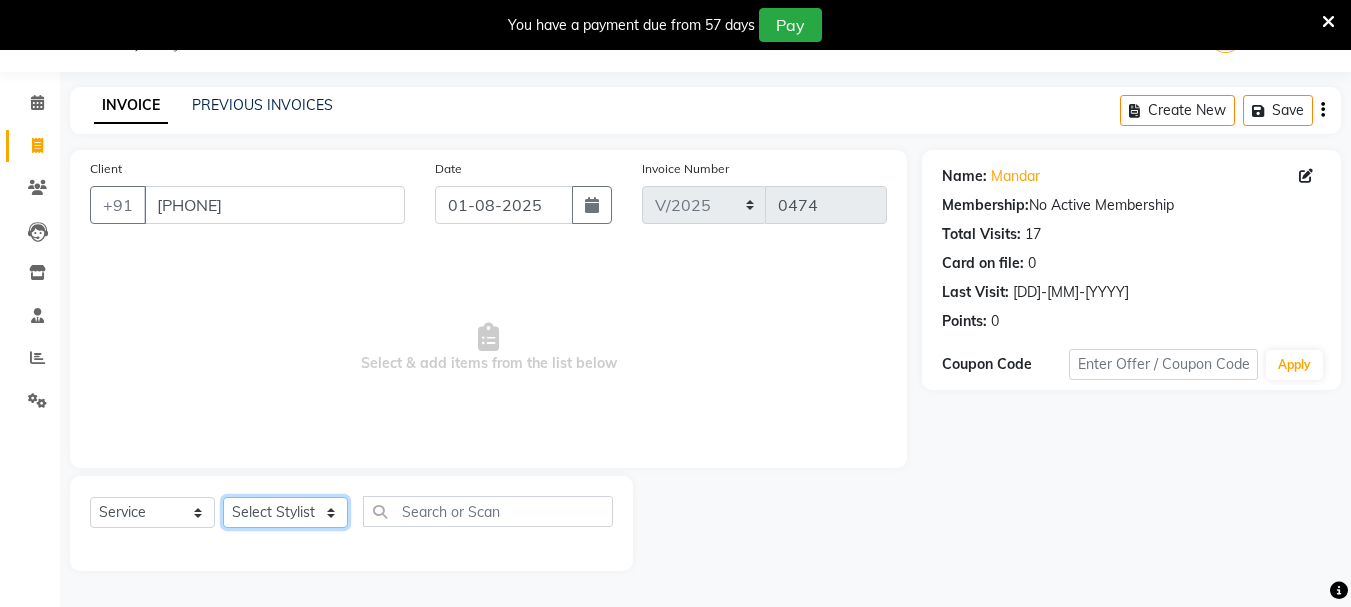 click on "Select Stylist [FIRST] [LAST]  [FIRST] [LAST] [FIRST] [LAST] Manager [FIRST] [LAST] [FIRST] [LAST] [FIRST] [LAST] [FIRST] [LAST] [FIRST] [LAST] [FIRST]" 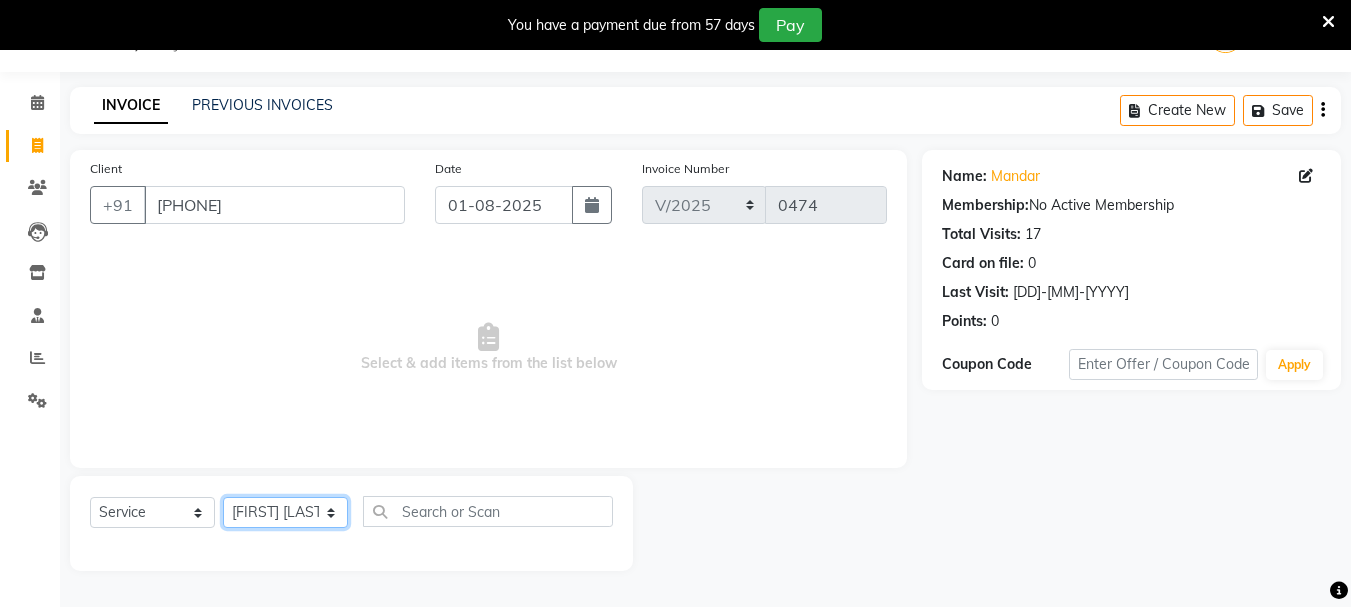 click on "Select Stylist [FIRST] [LAST]  [FIRST] [LAST] [FIRST] [LAST] Manager [FIRST] [LAST] [FIRST] [LAST] [FIRST] [LAST] [FIRST] [LAST] [FIRST] [LAST] [FIRST]" 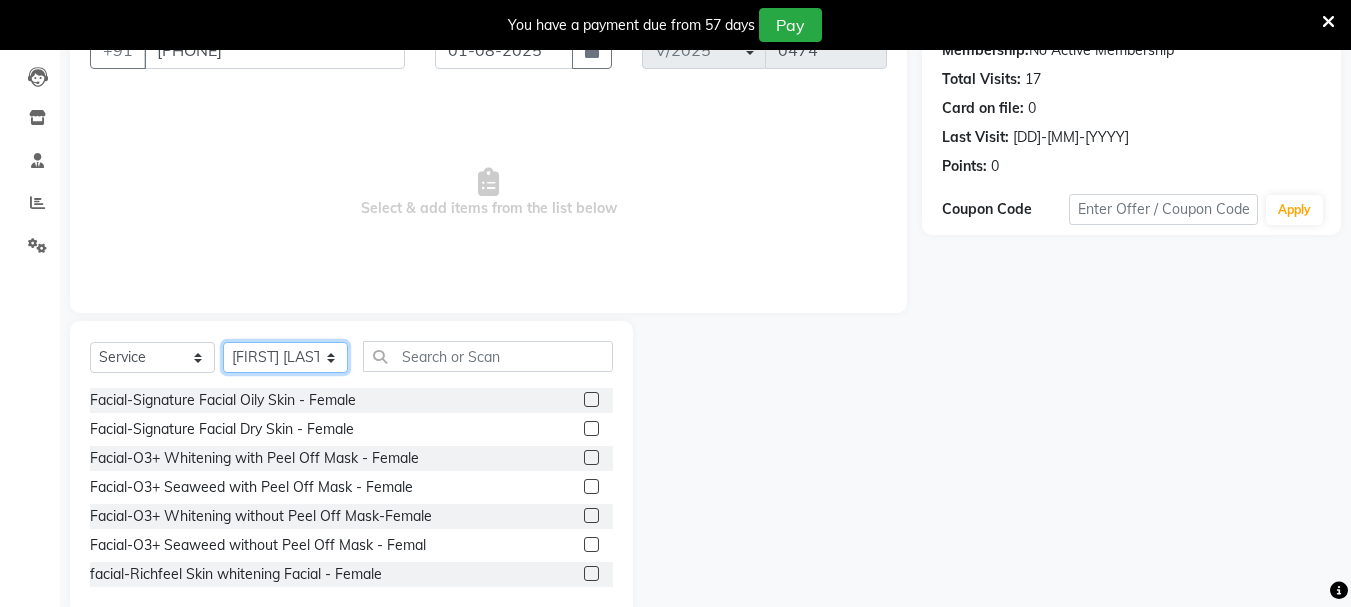 scroll, scrollTop: 244, scrollLeft: 0, axis: vertical 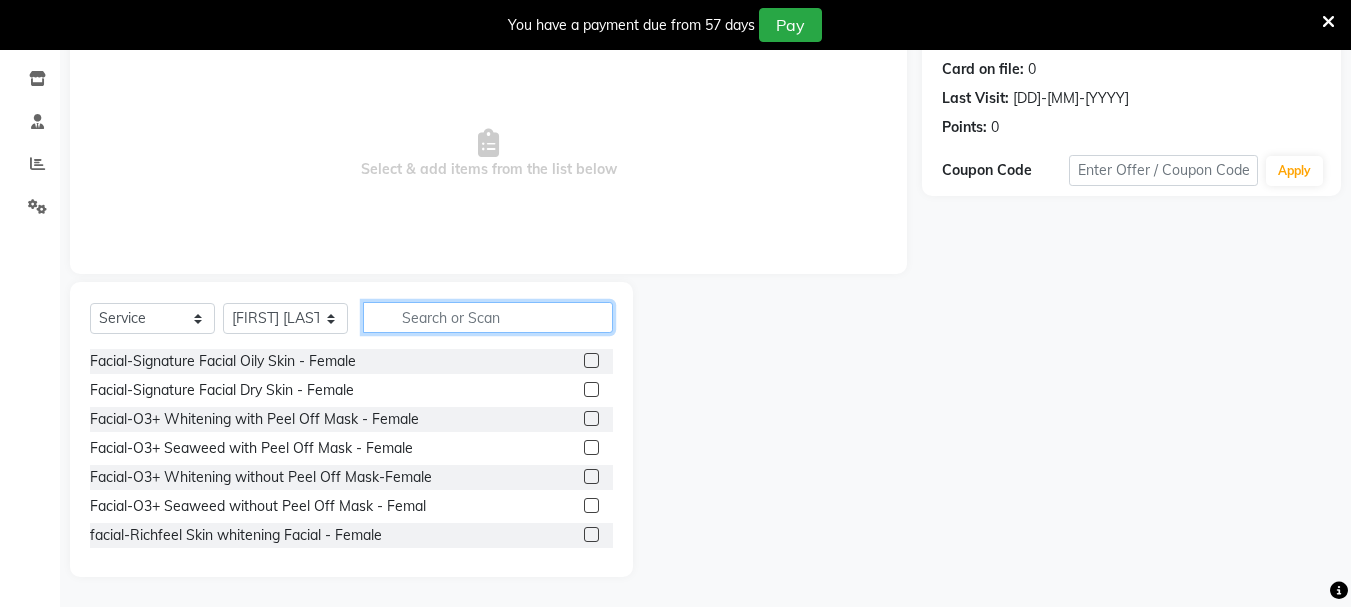 click 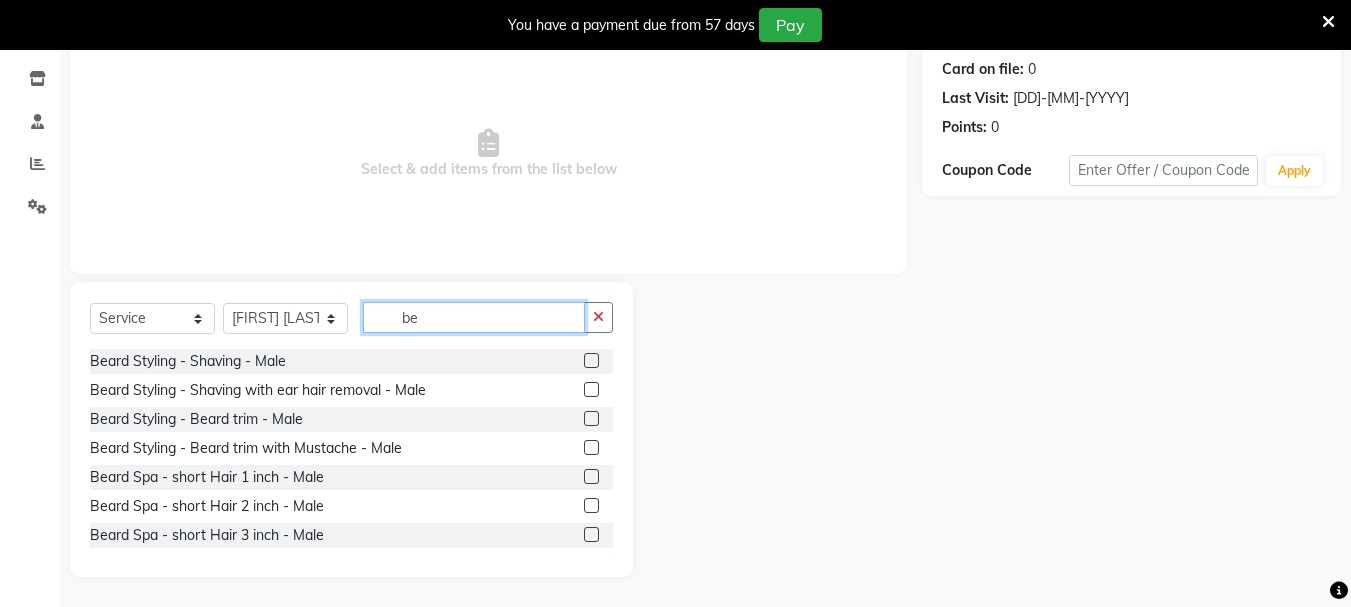 type on "be" 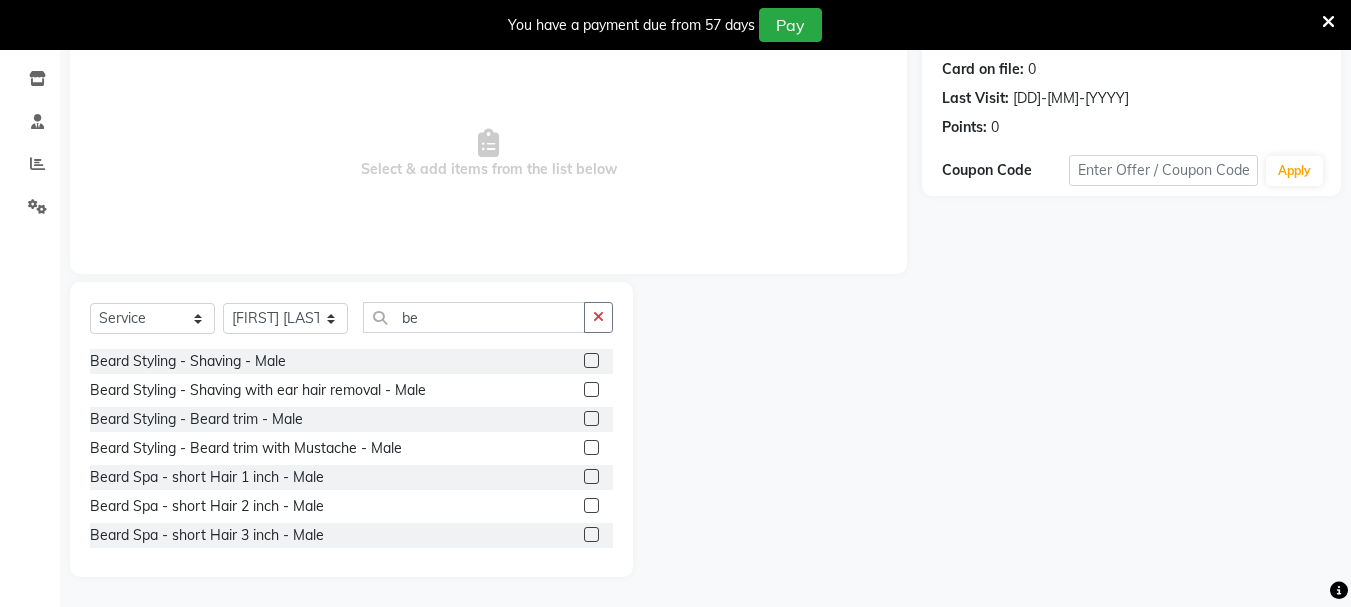 click 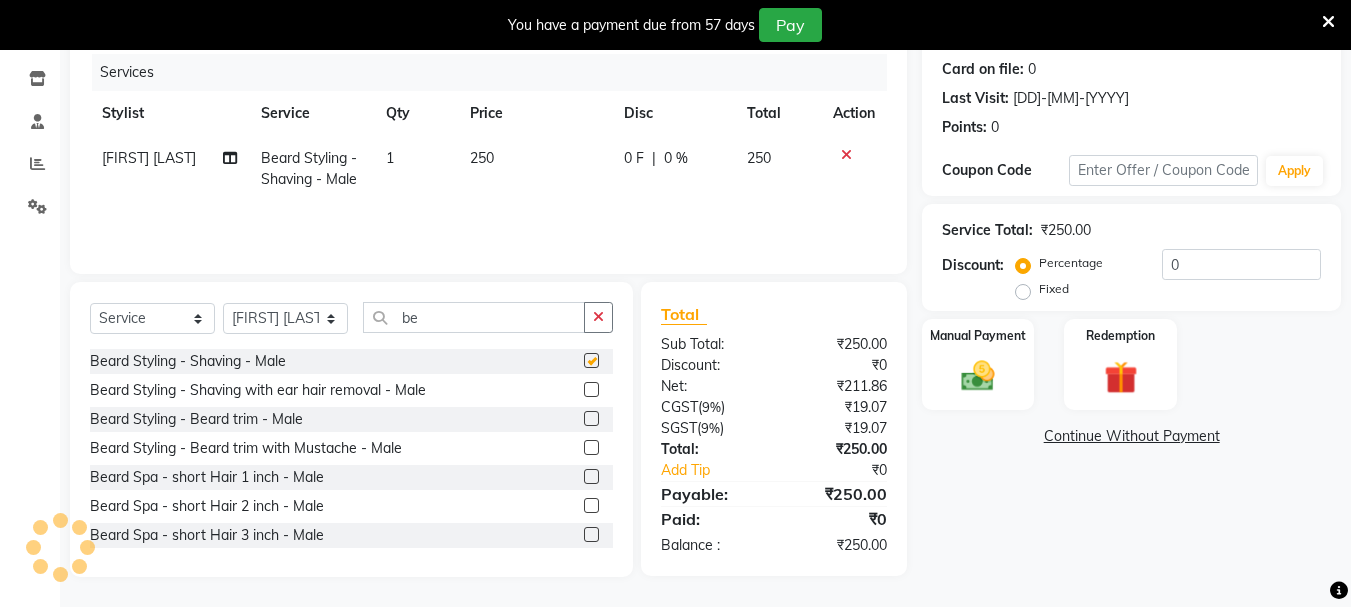 checkbox on "false" 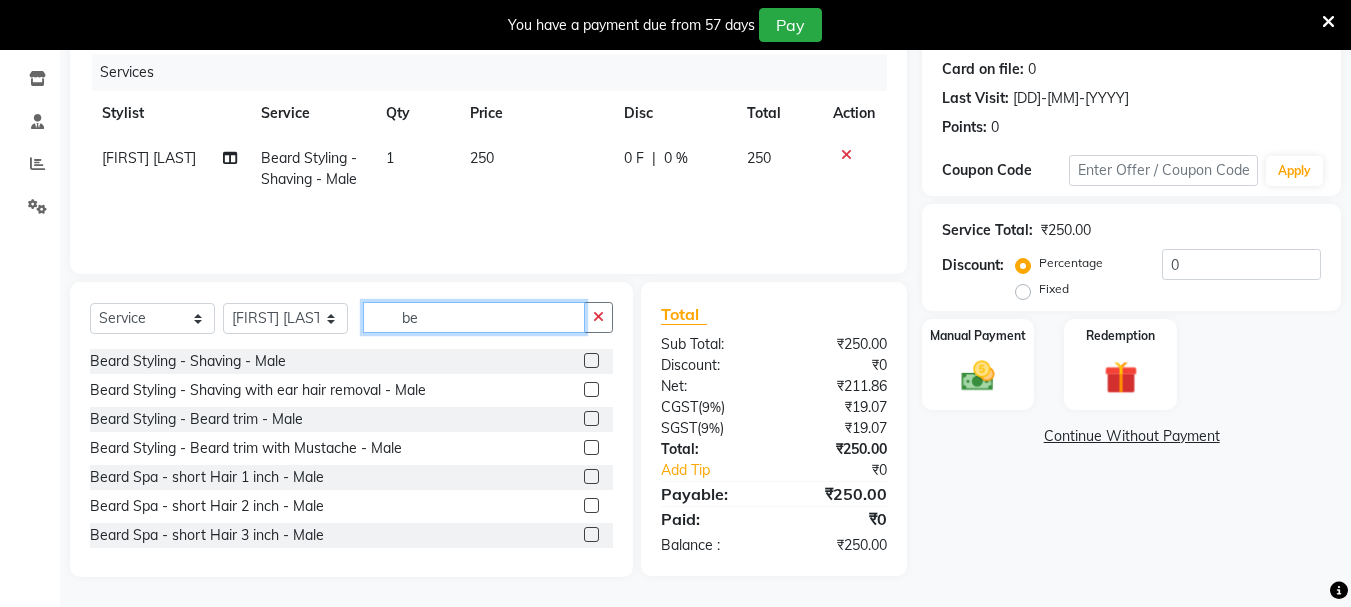 click on "be" 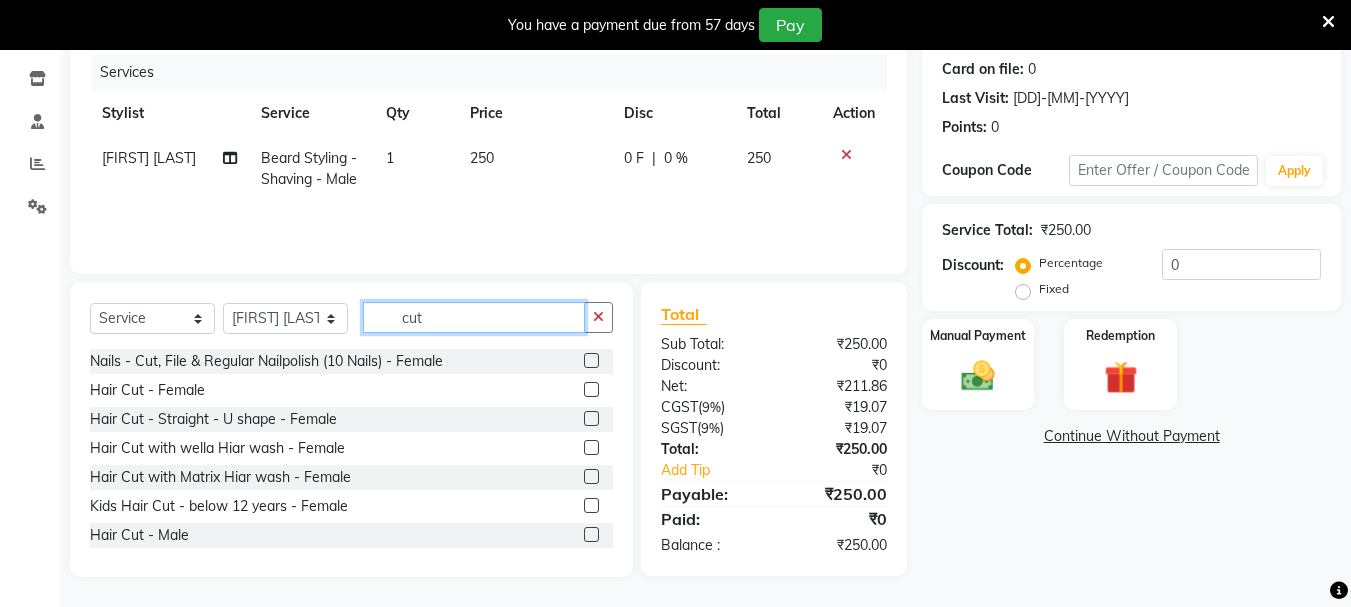 type on "cut" 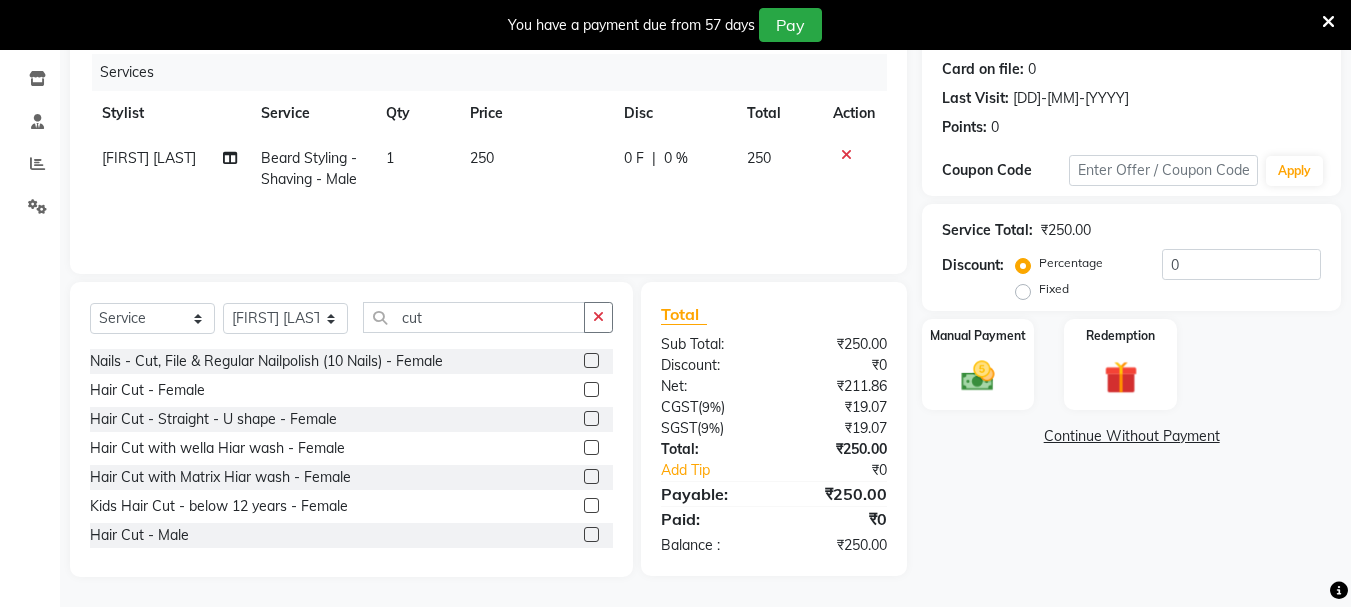 click 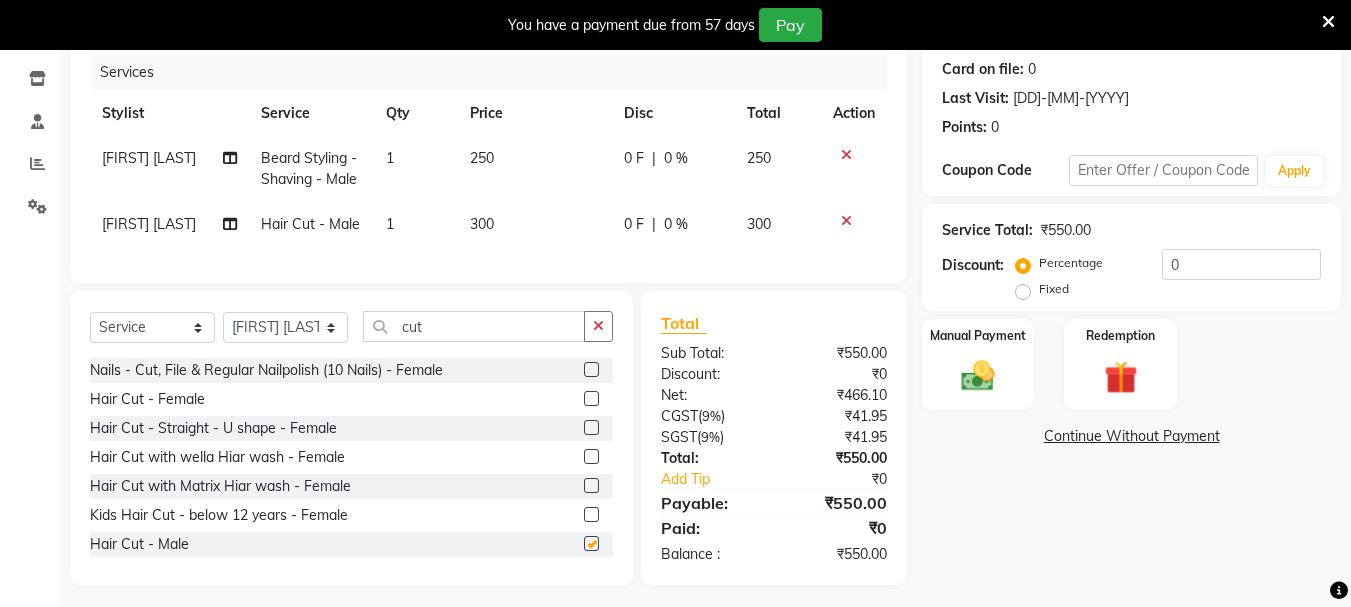 checkbox on "false" 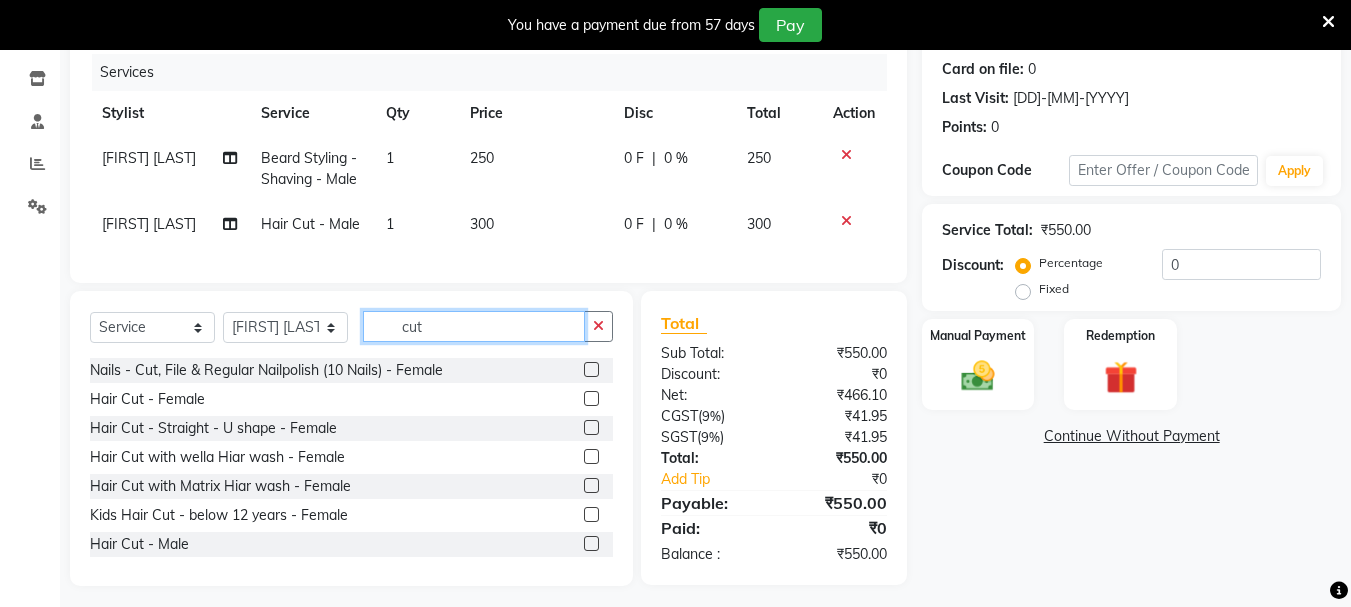 click on "cut" 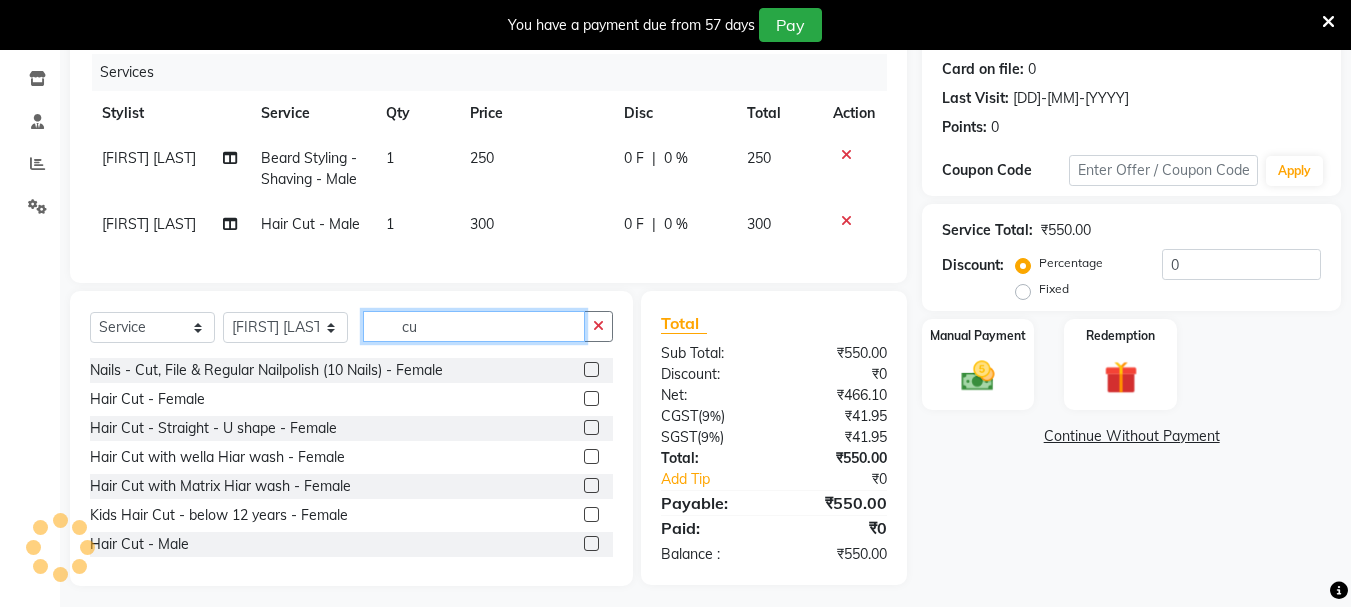 type on "c" 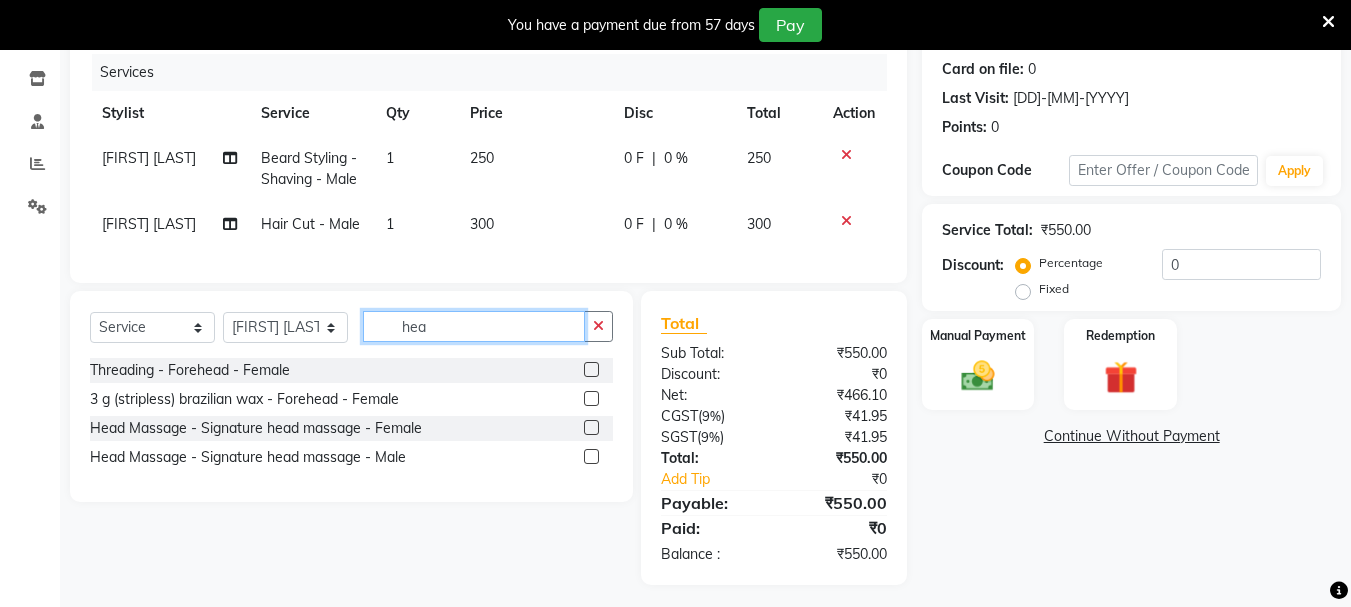 type on "hea" 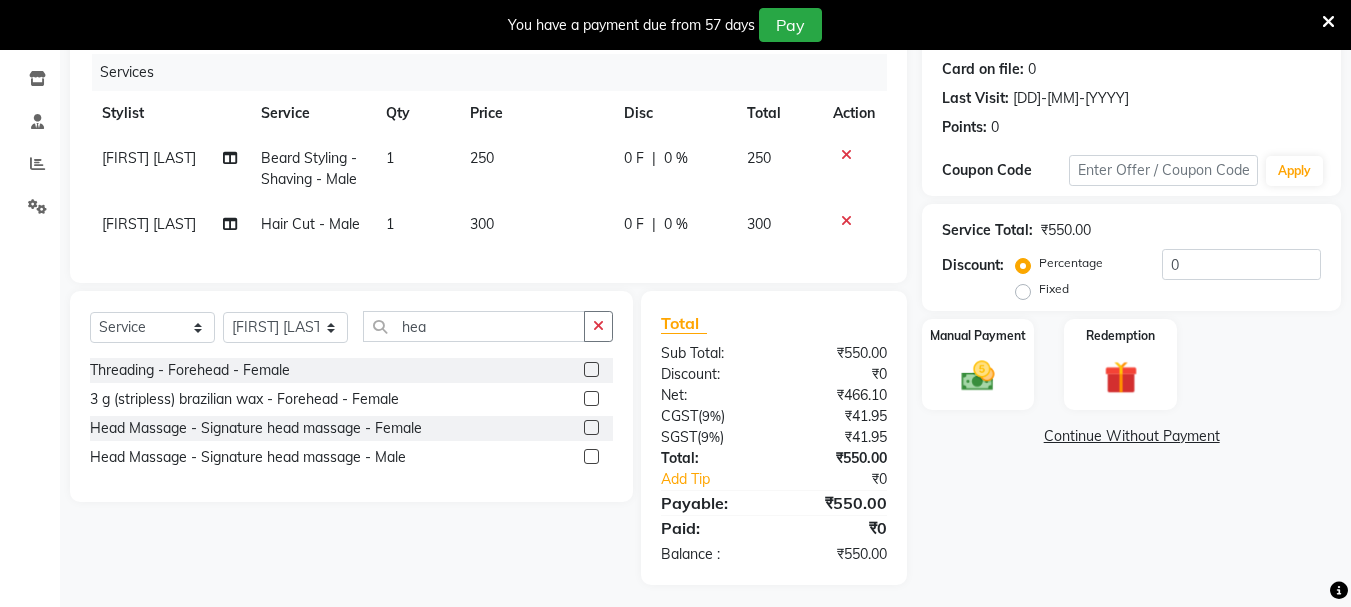 click 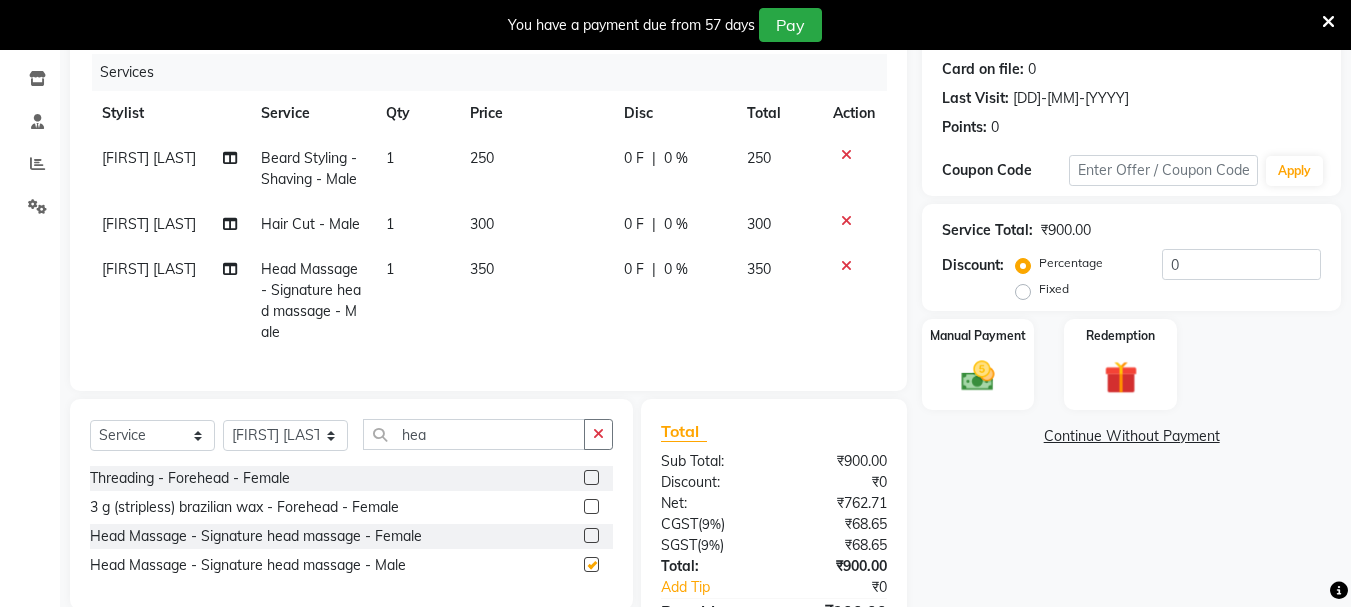 checkbox on "false" 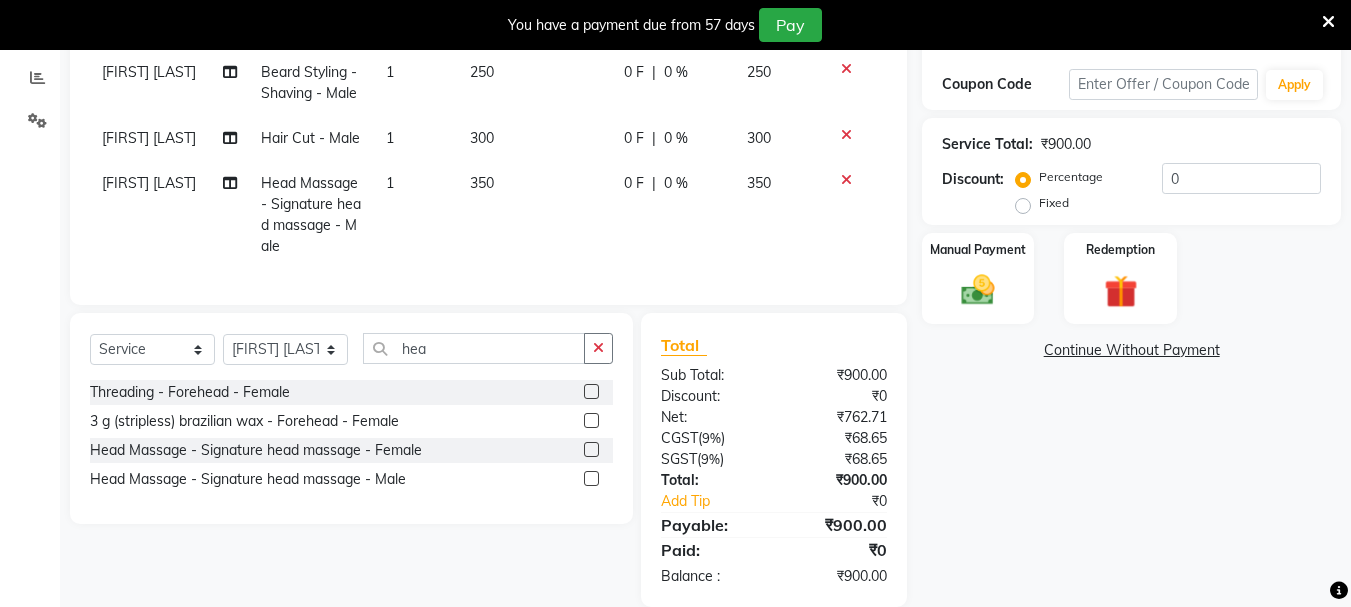 scroll, scrollTop: 375, scrollLeft: 0, axis: vertical 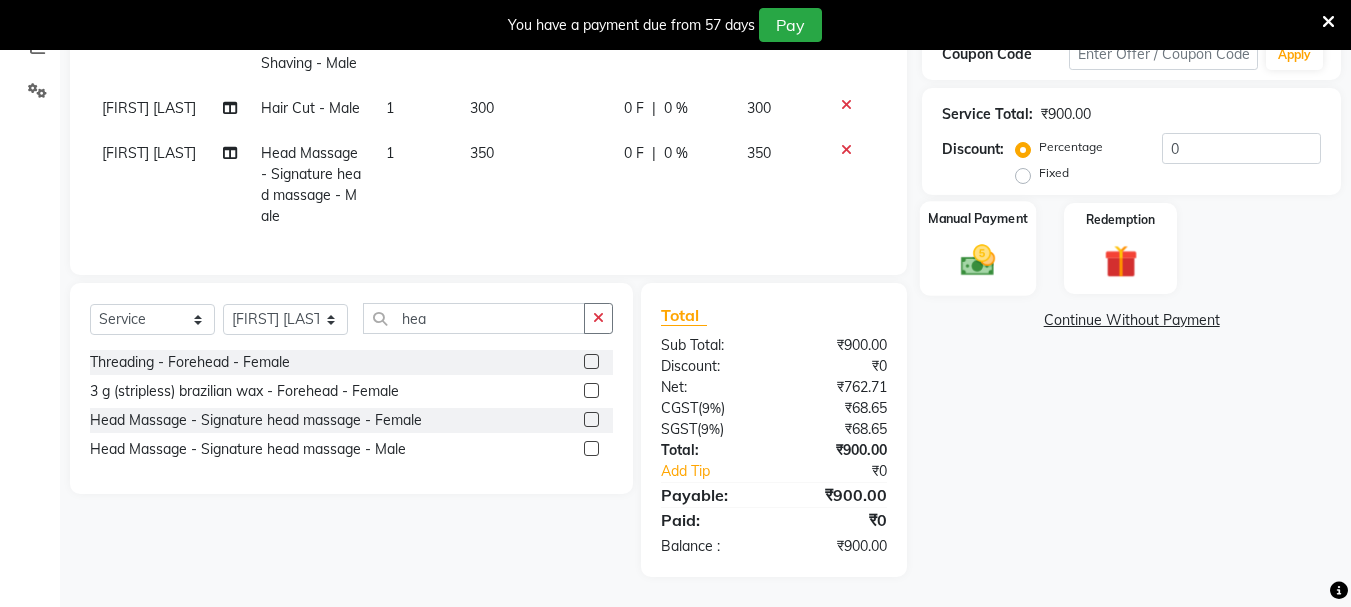 click 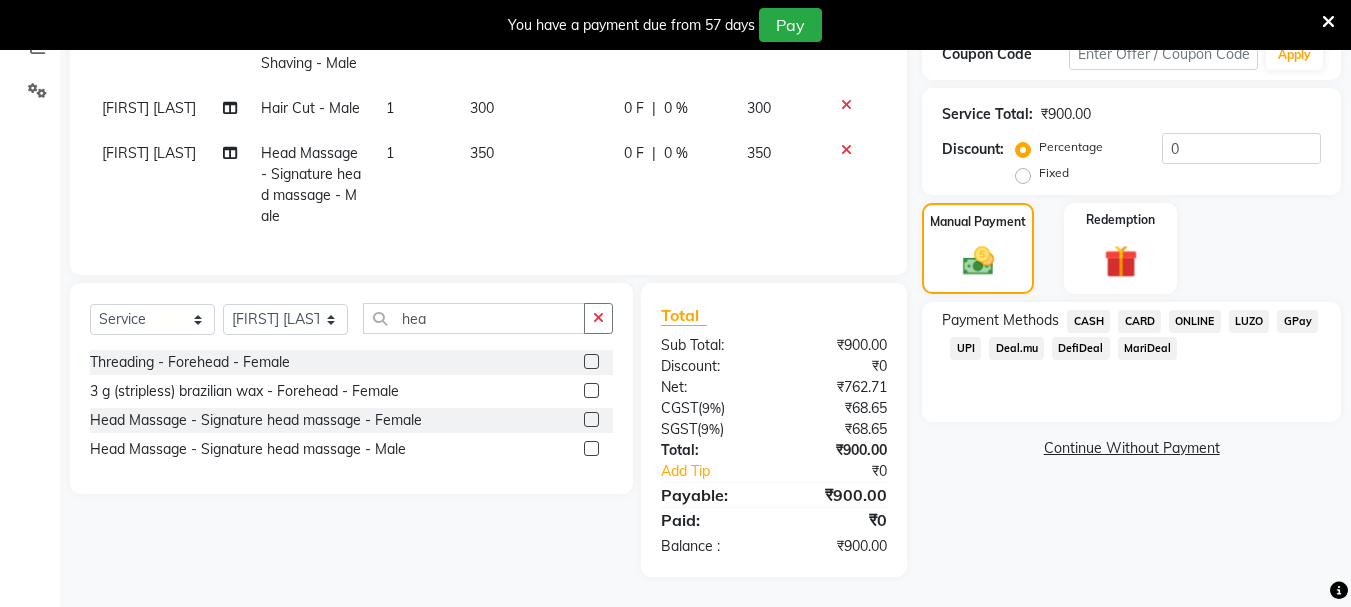 click on "ONLINE" 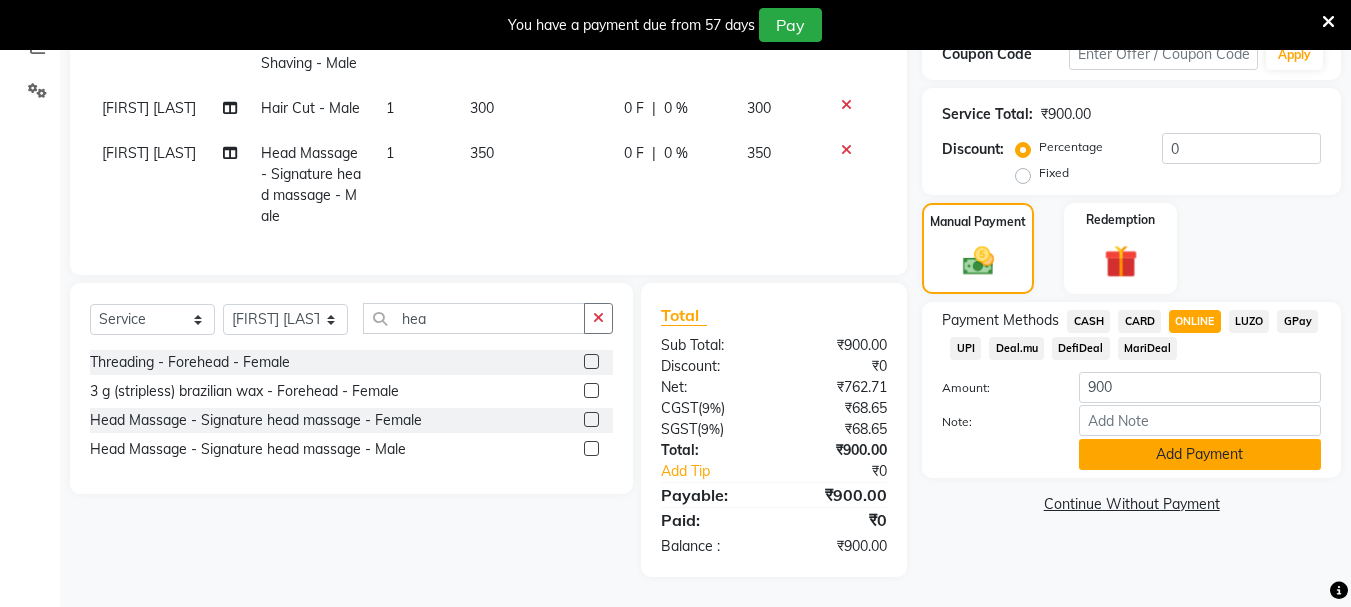 click on "Add Payment" 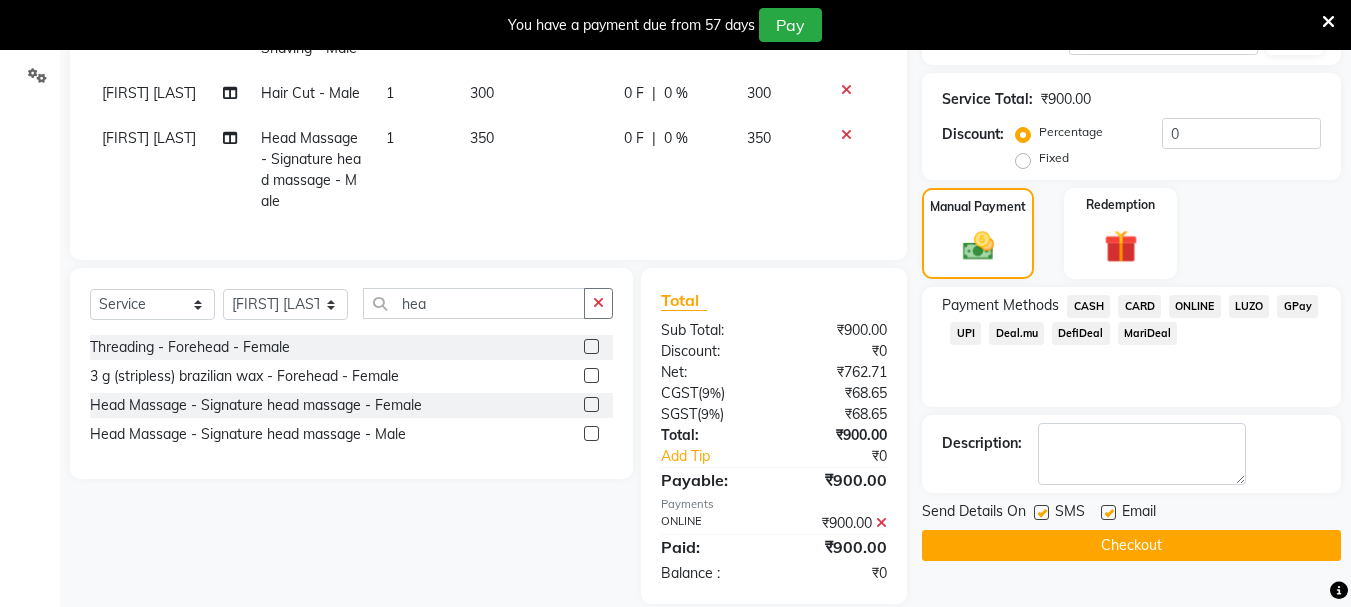 click 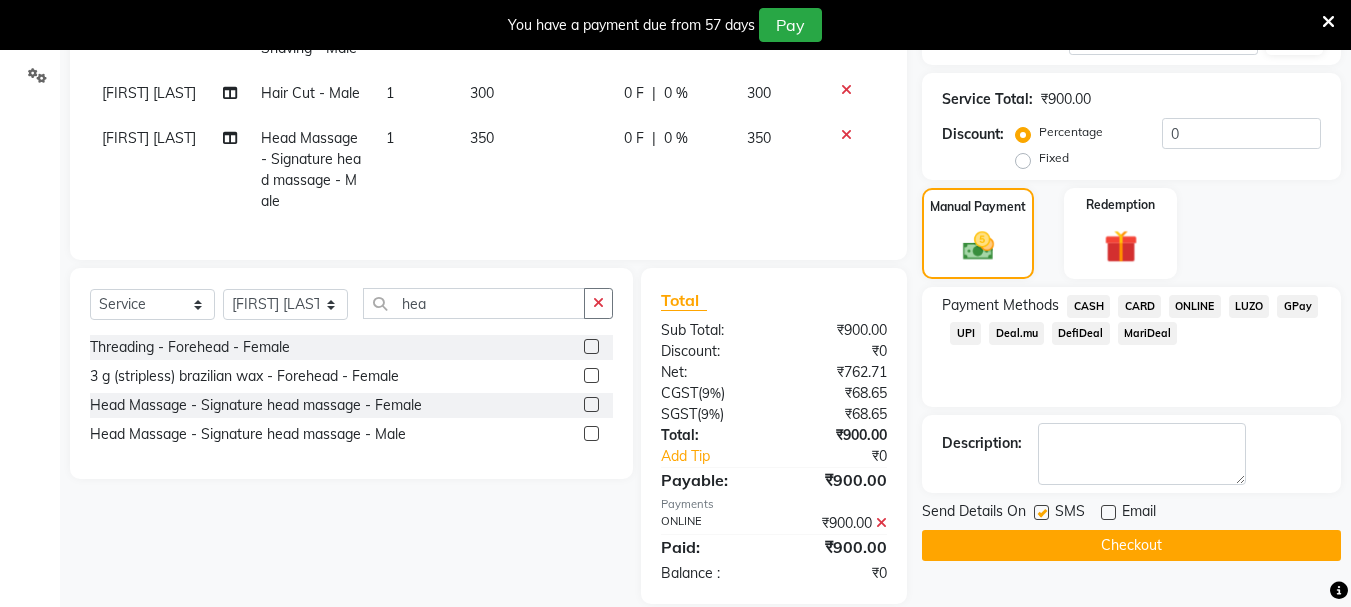 click 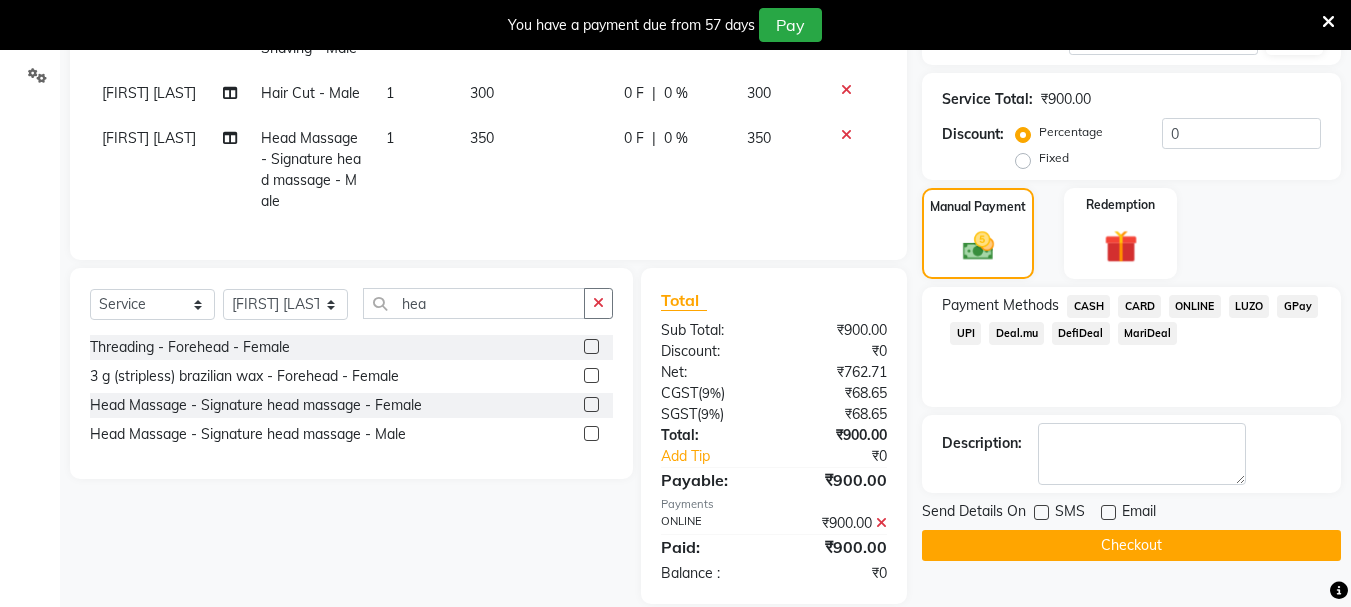 click on "Checkout" 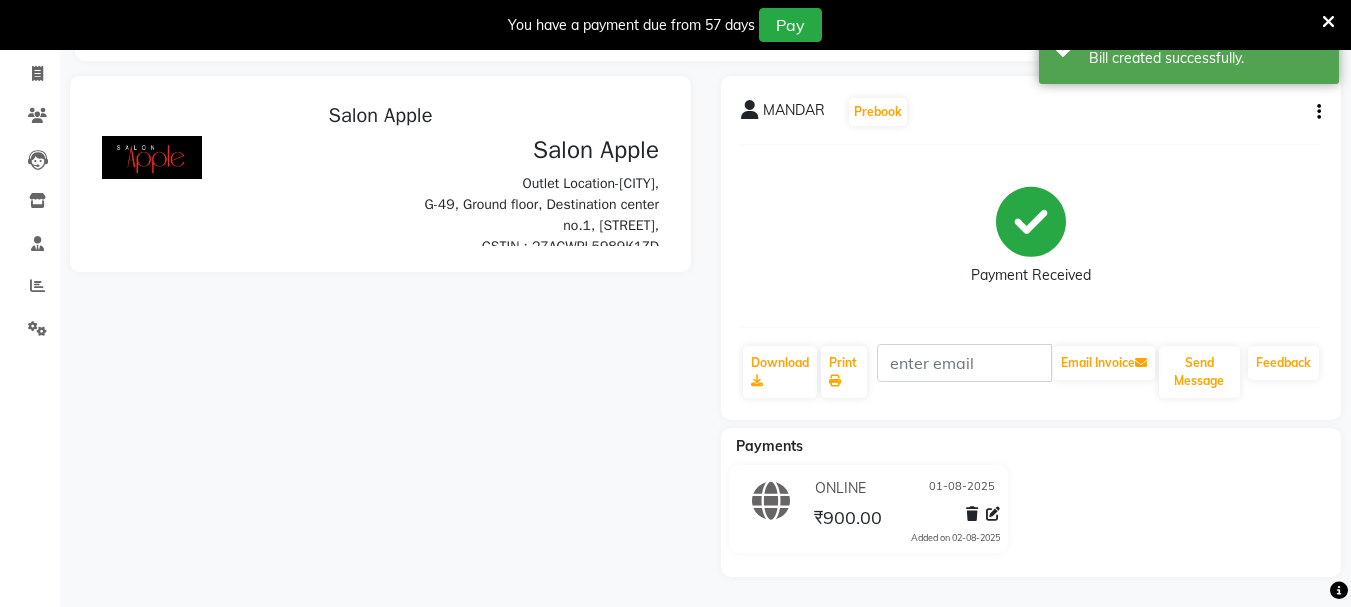 scroll, scrollTop: 375, scrollLeft: 0, axis: vertical 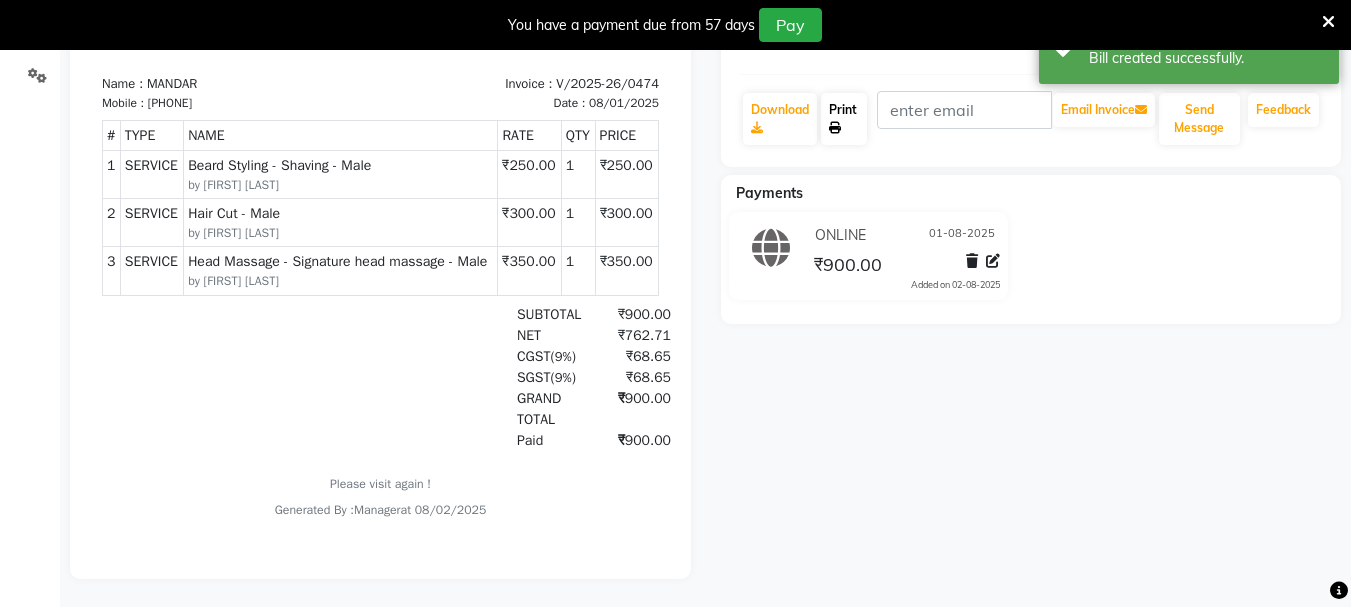 click on "Print" 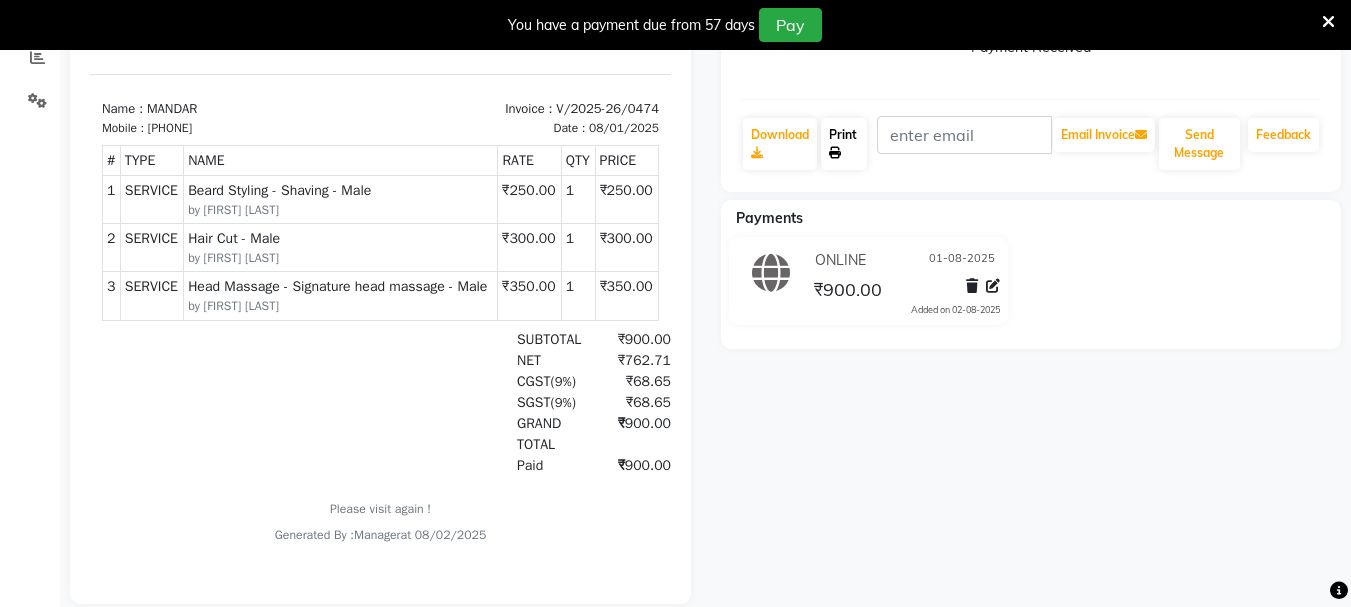 scroll, scrollTop: 335, scrollLeft: 0, axis: vertical 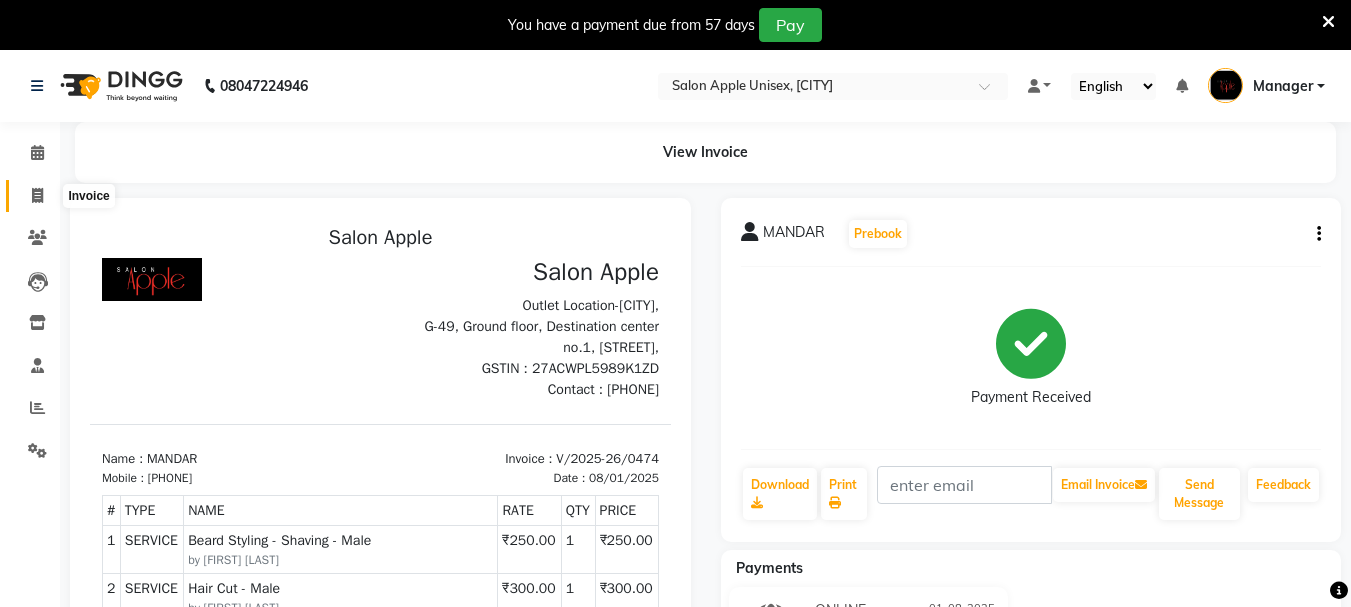 click 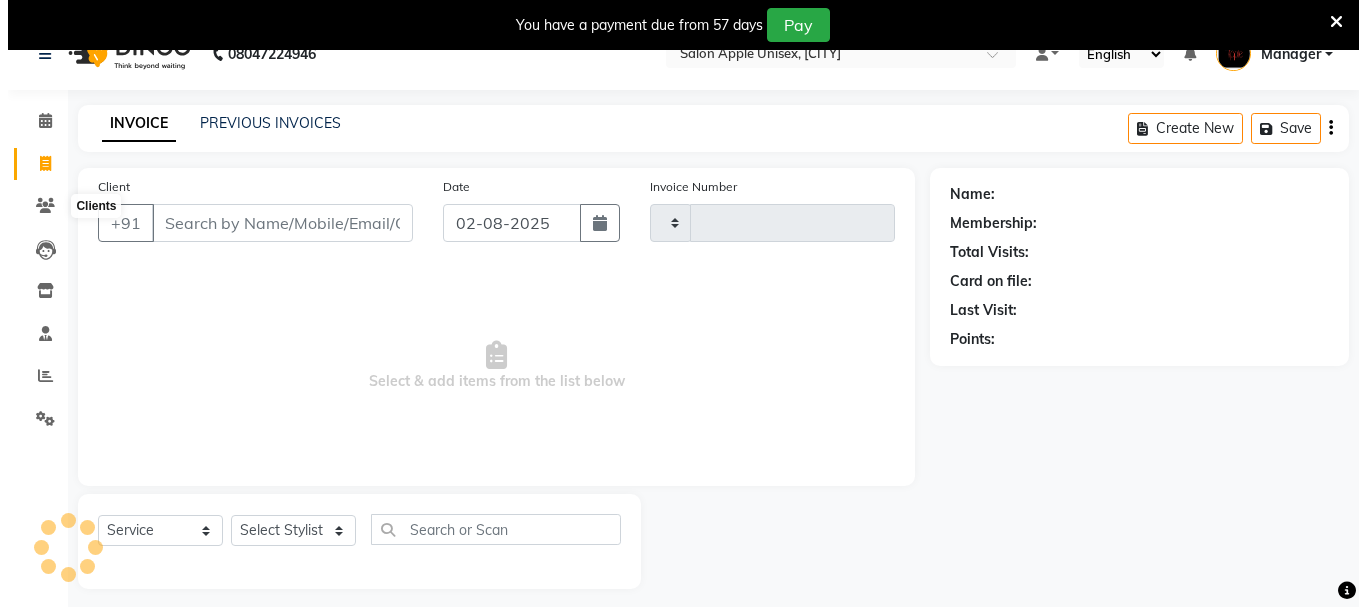 scroll, scrollTop: 50, scrollLeft: 0, axis: vertical 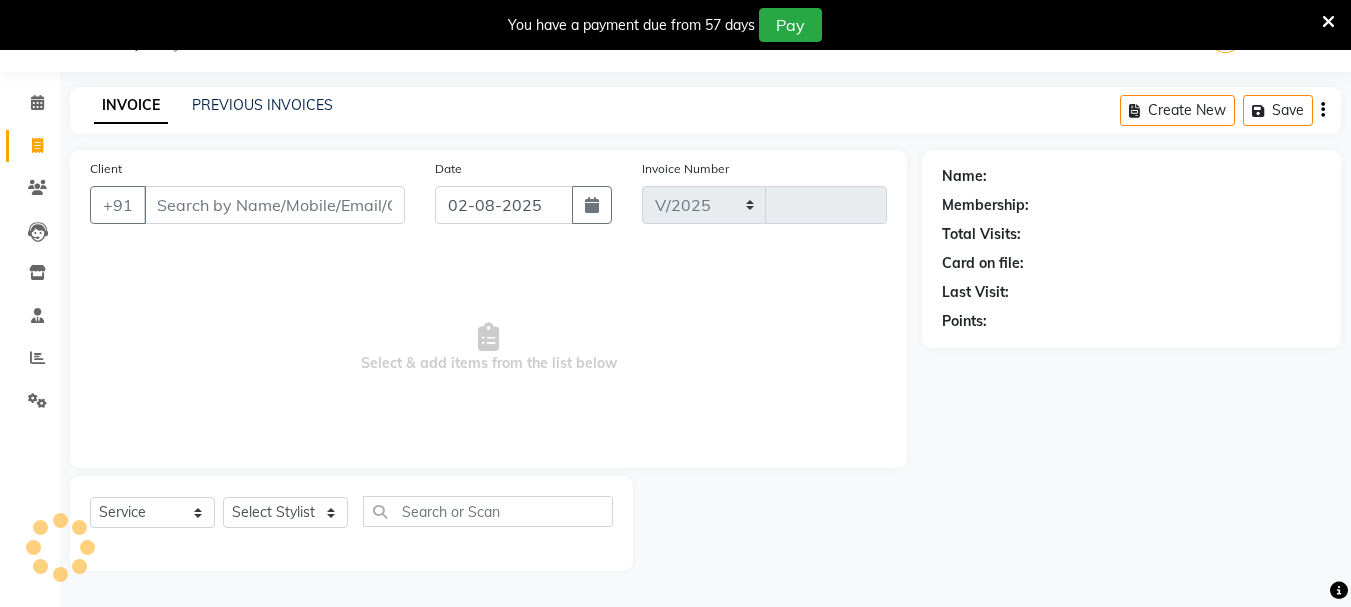 select on "116" 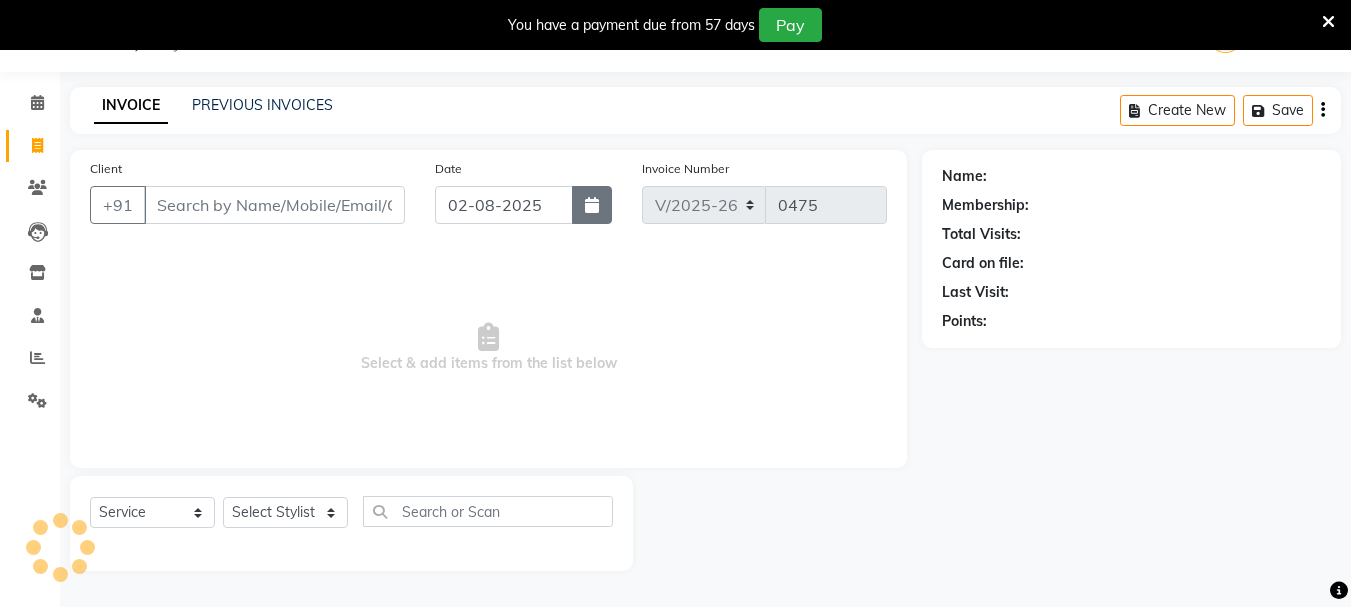 click 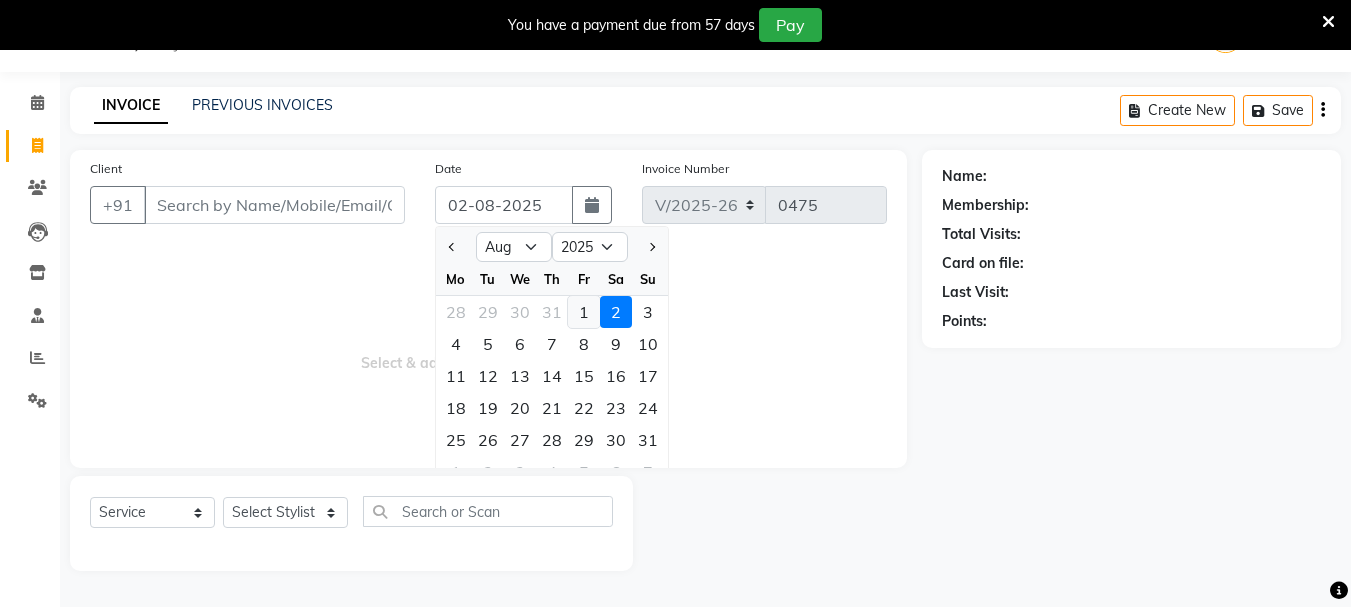 click on "1" 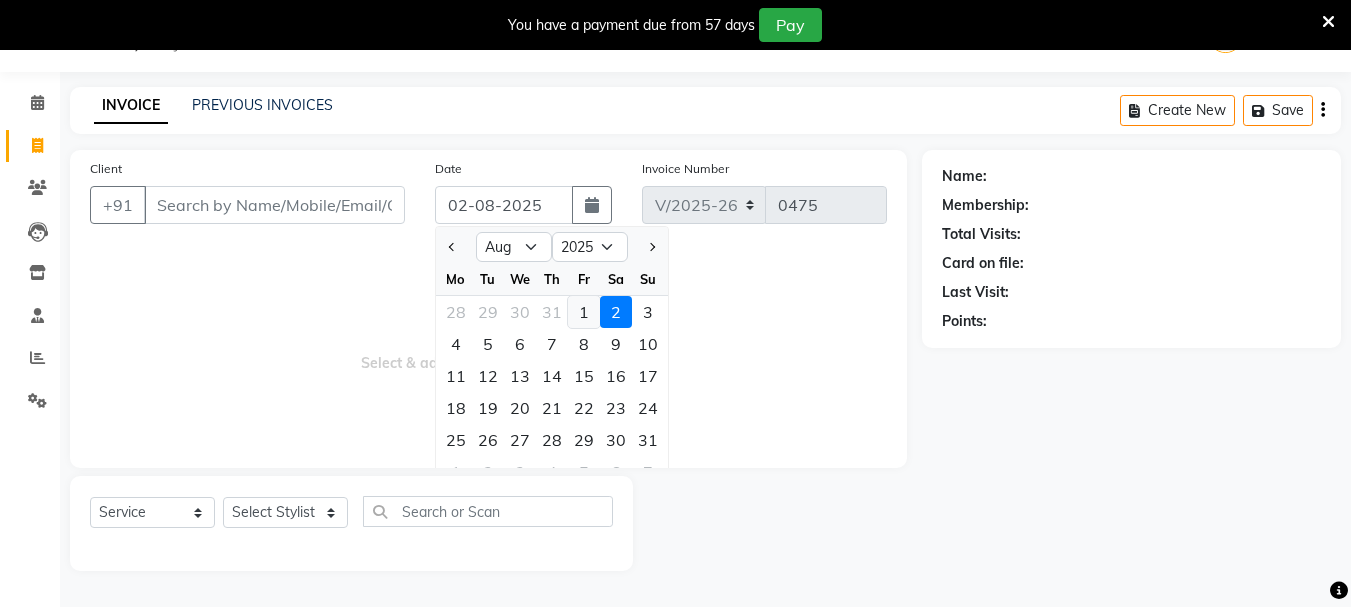 type on "01-08-2025" 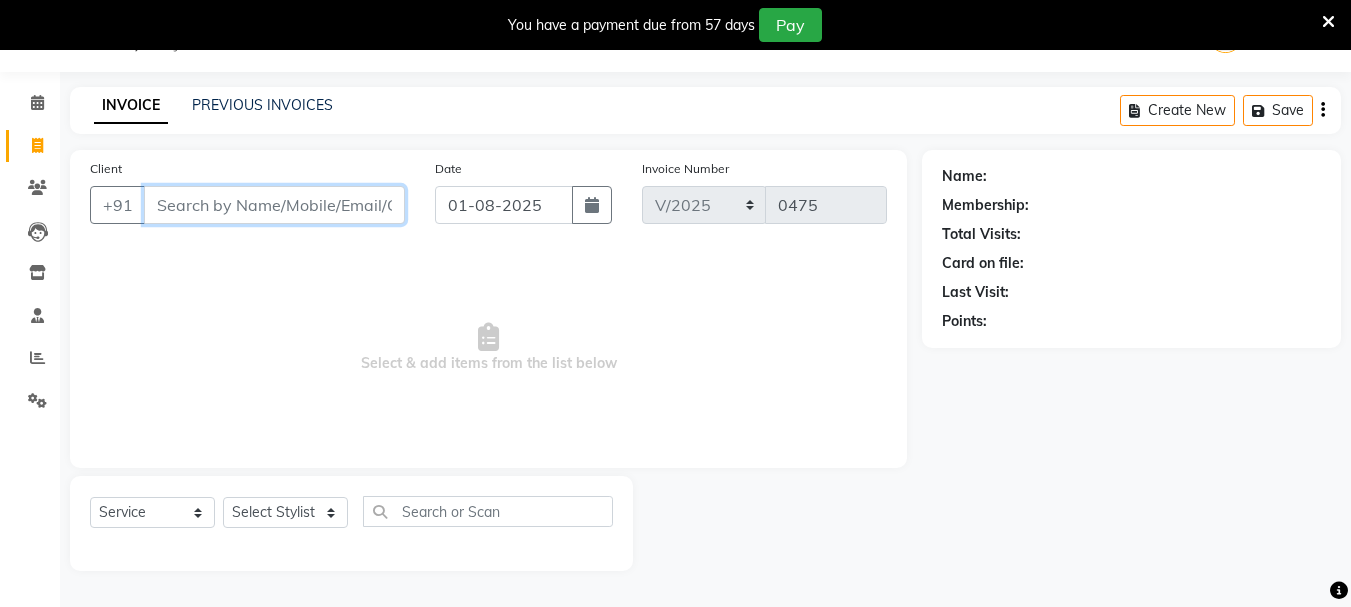 click on "Client" at bounding box center [274, 205] 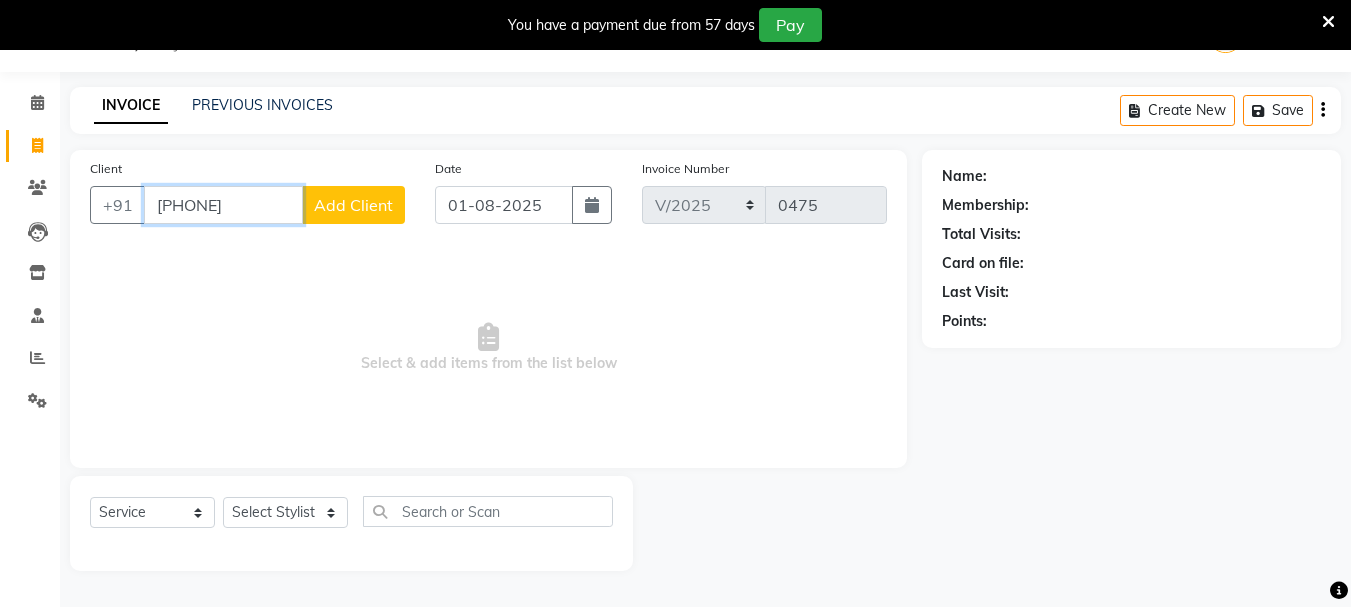 type on "[PHONE]" 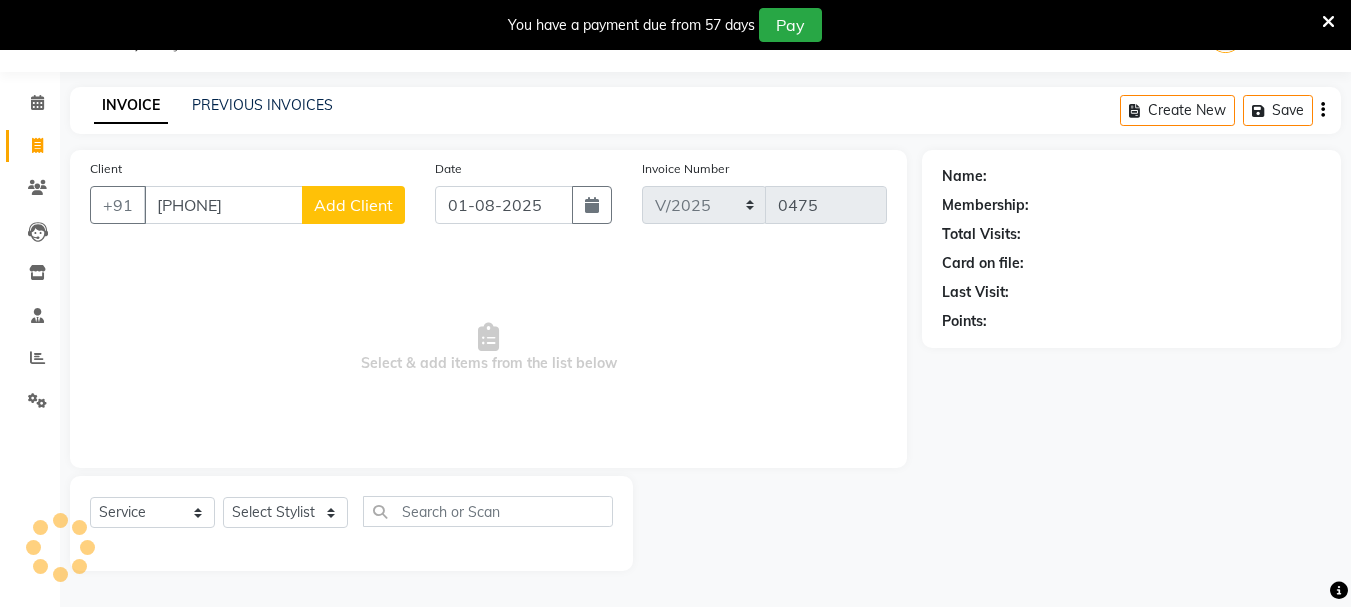 click on "Add Client" 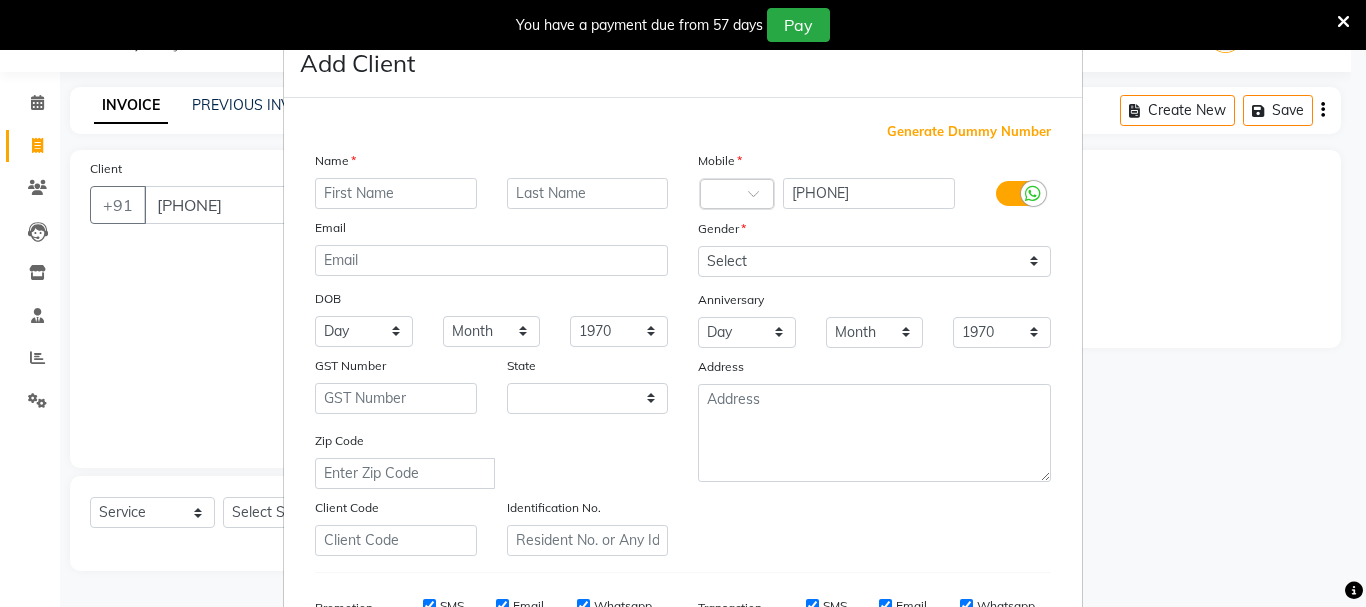 select on "22" 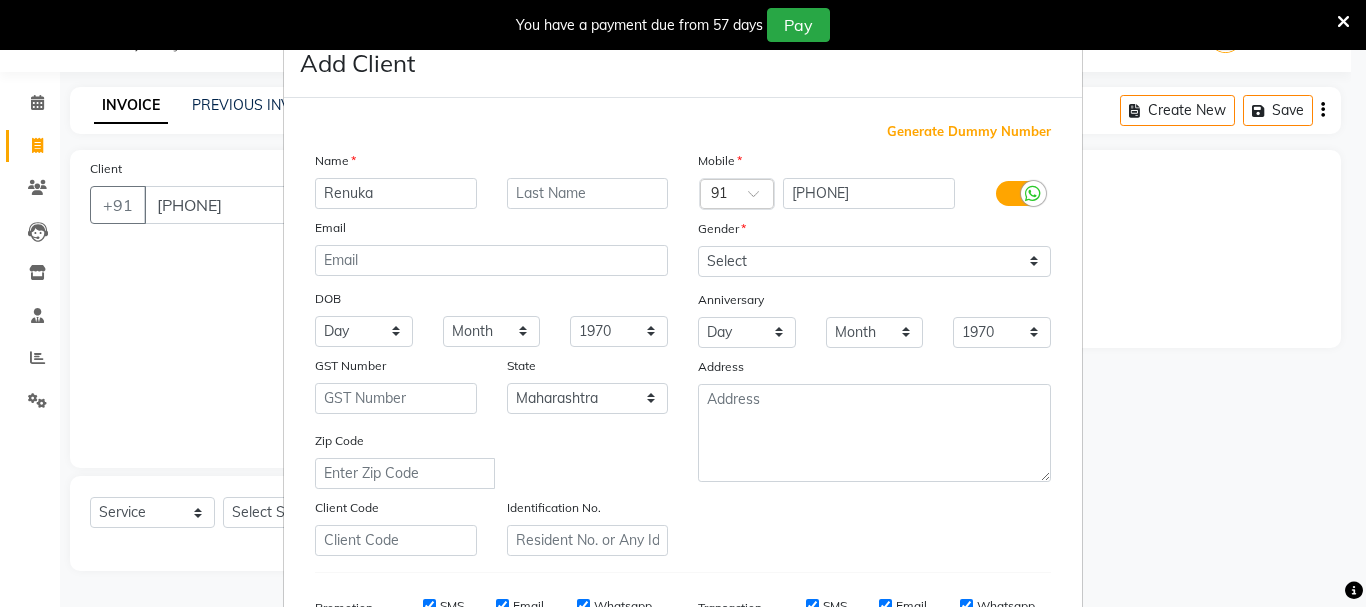 type on "Renuka" 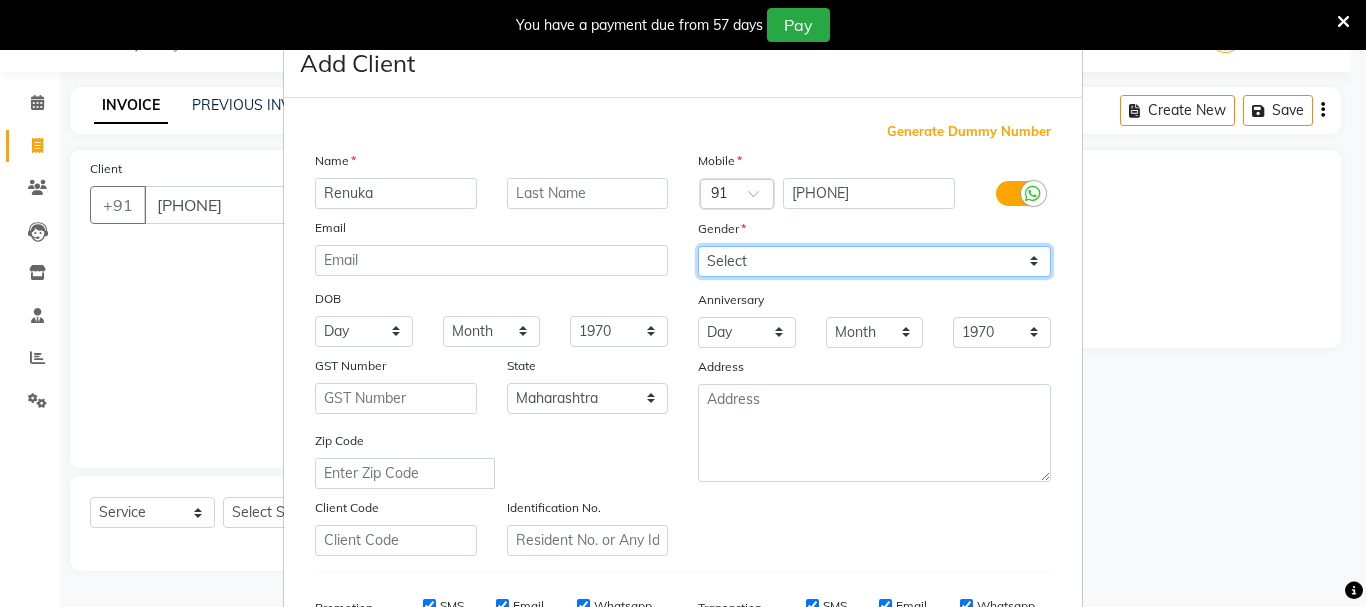 click on "Select Male Female Other Prefer Not To Say" at bounding box center [874, 261] 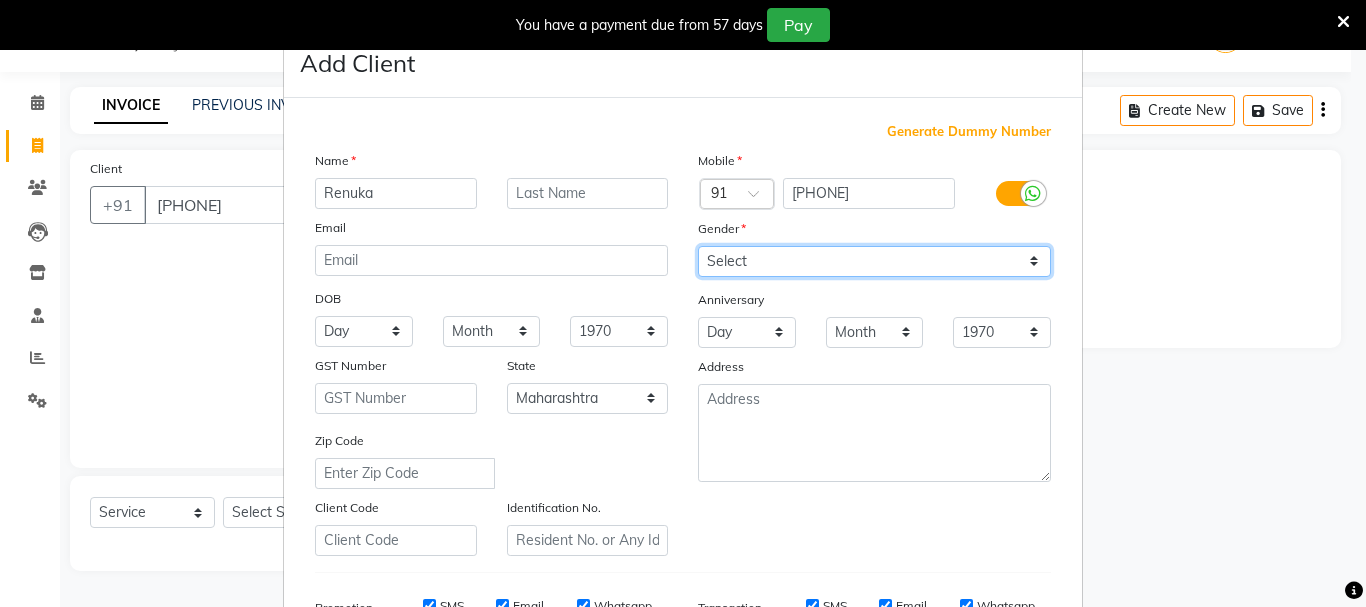 select on "female" 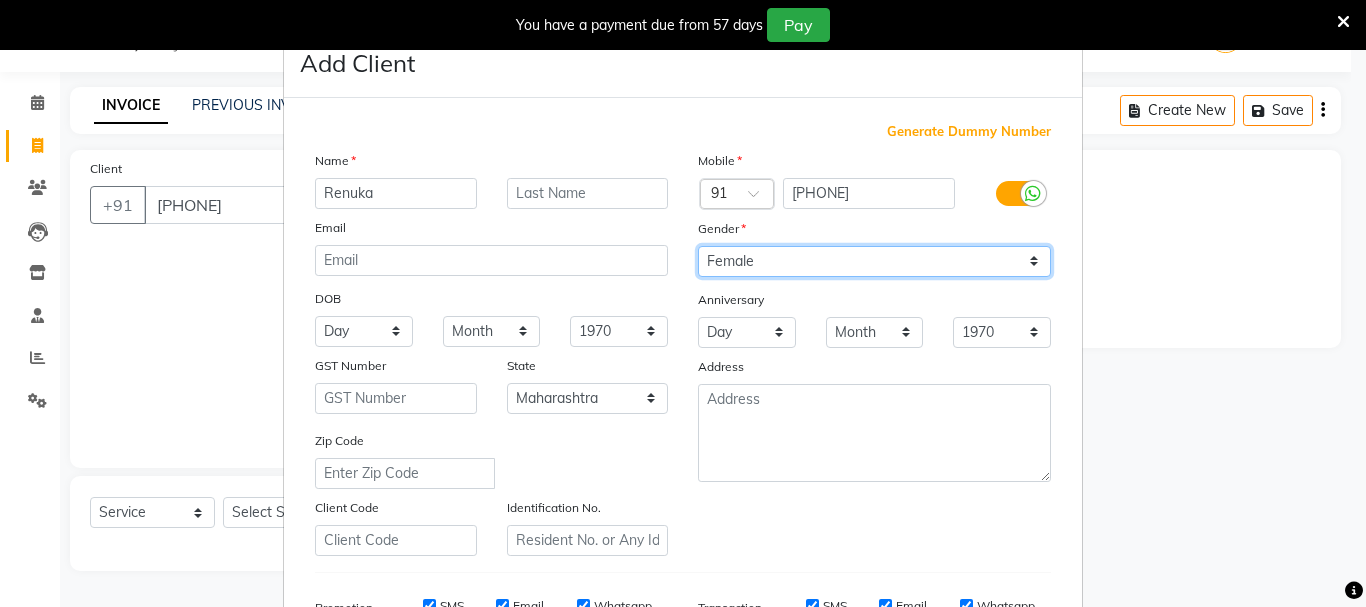 click on "Select Male Female Other Prefer Not To Say" at bounding box center [874, 261] 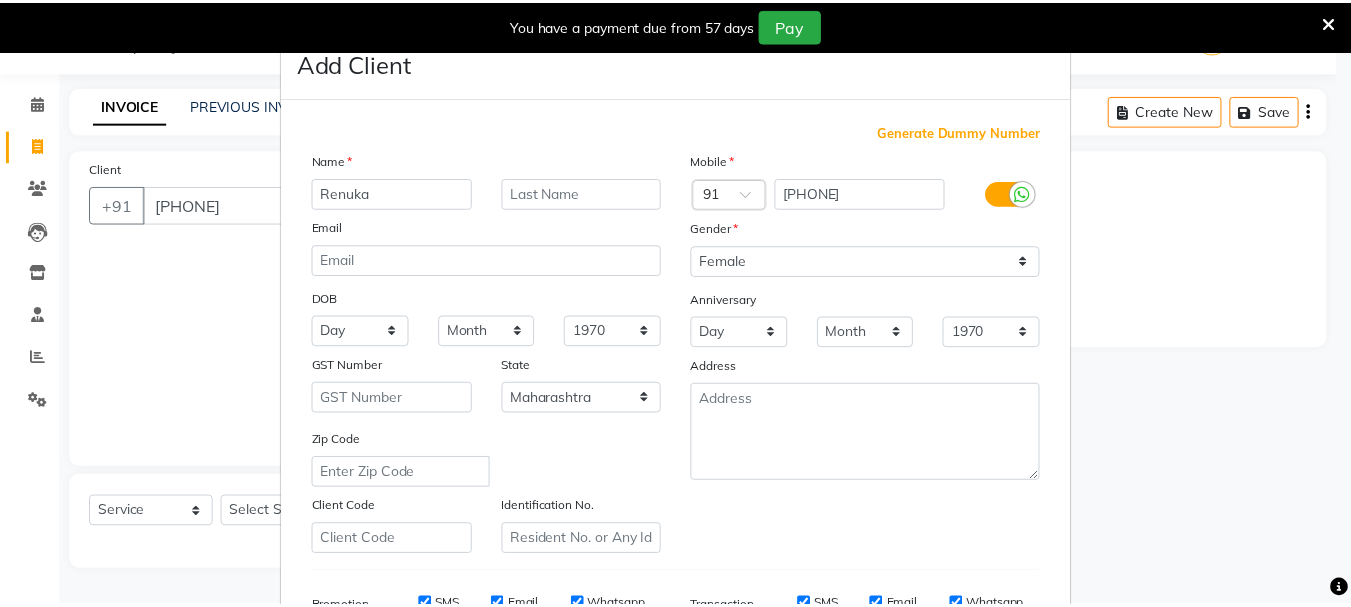 scroll, scrollTop: 316, scrollLeft: 0, axis: vertical 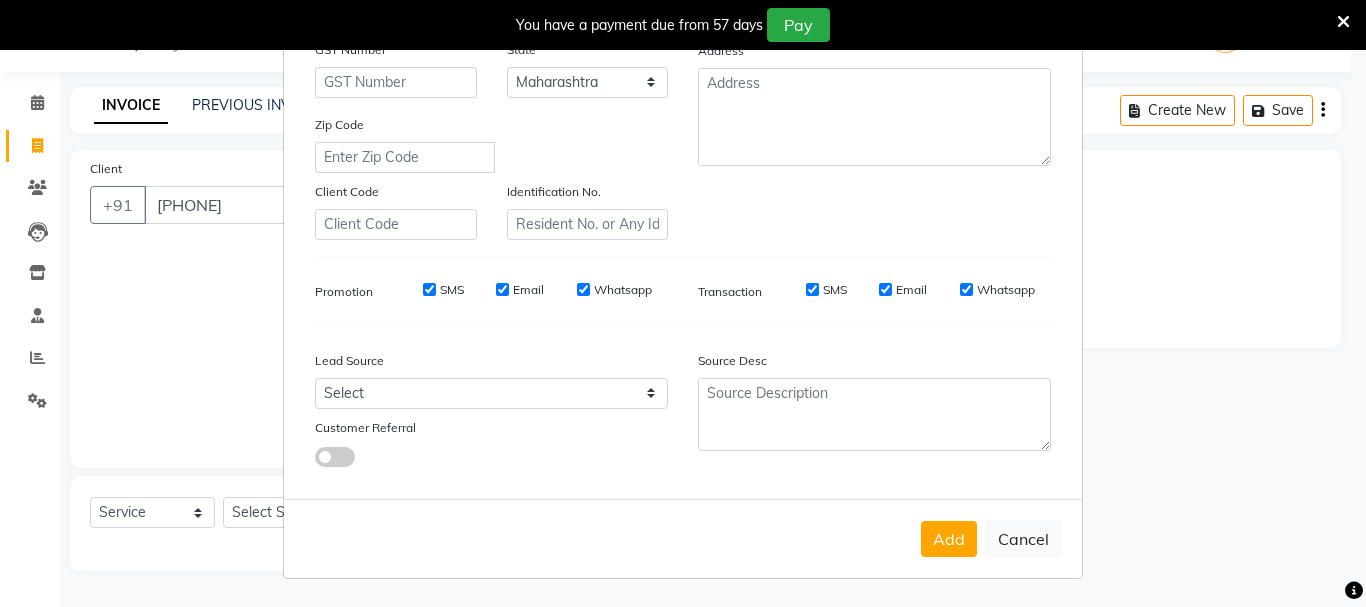 click on "SMS" at bounding box center (429, 289) 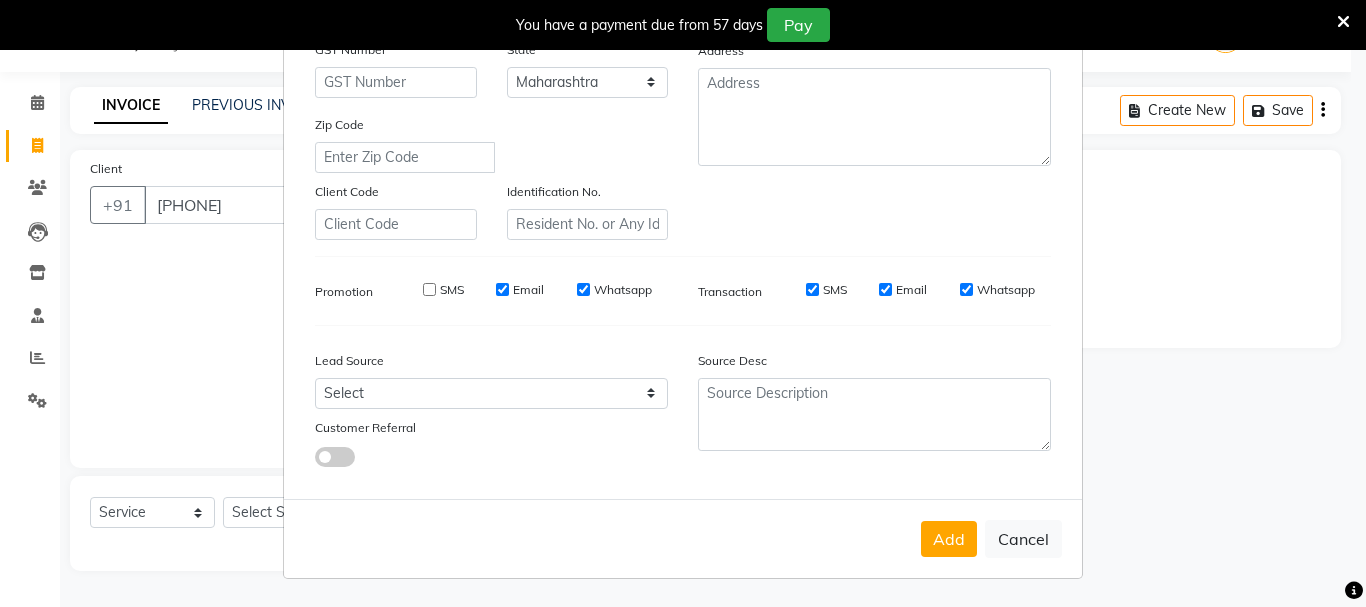 click on "Email" at bounding box center (502, 289) 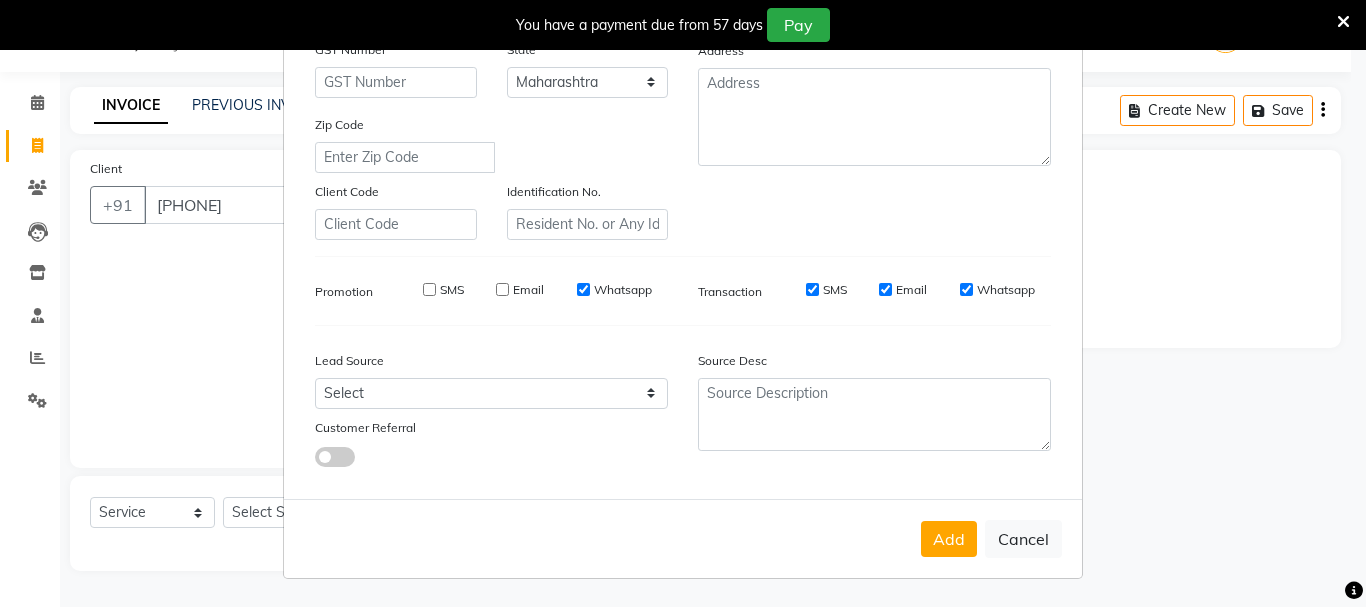 click on "Whatsapp" at bounding box center (583, 289) 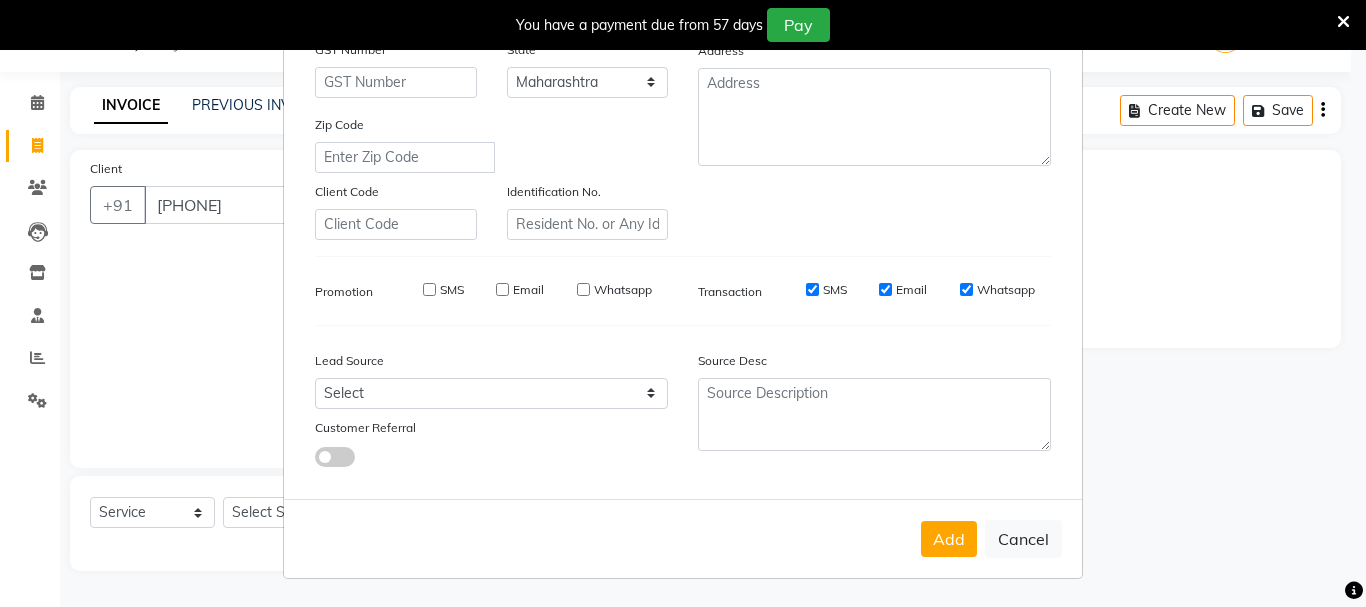 click on "SMS" at bounding box center (812, 289) 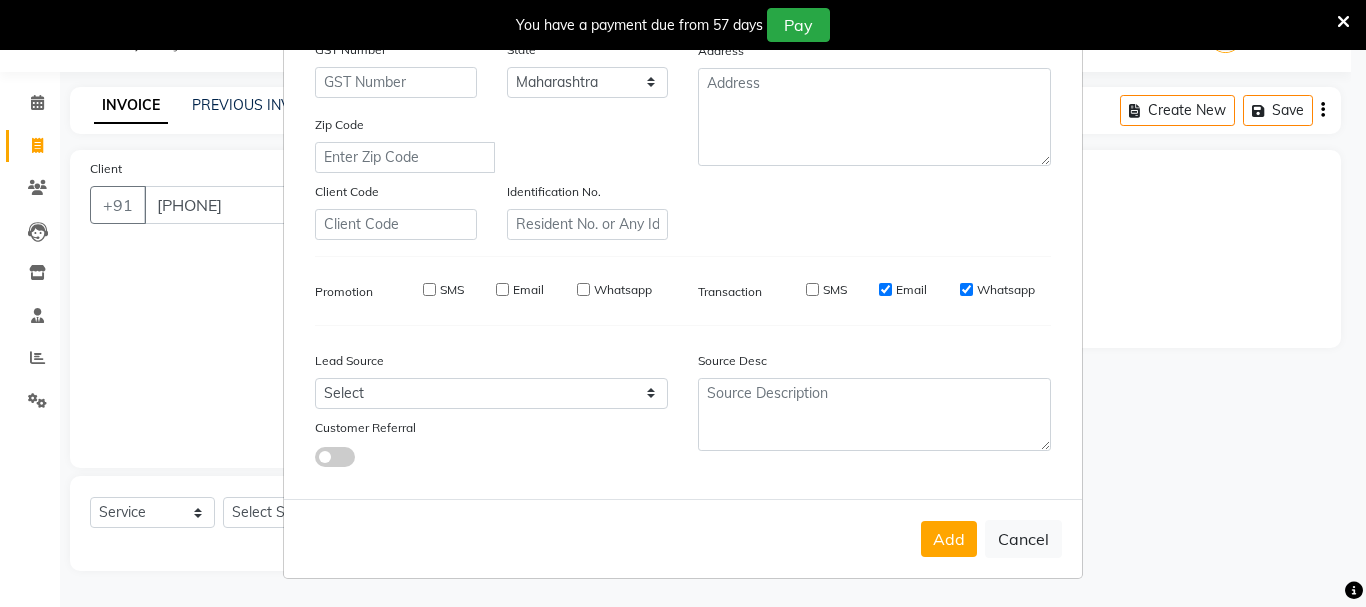 click on "Email" at bounding box center [885, 289] 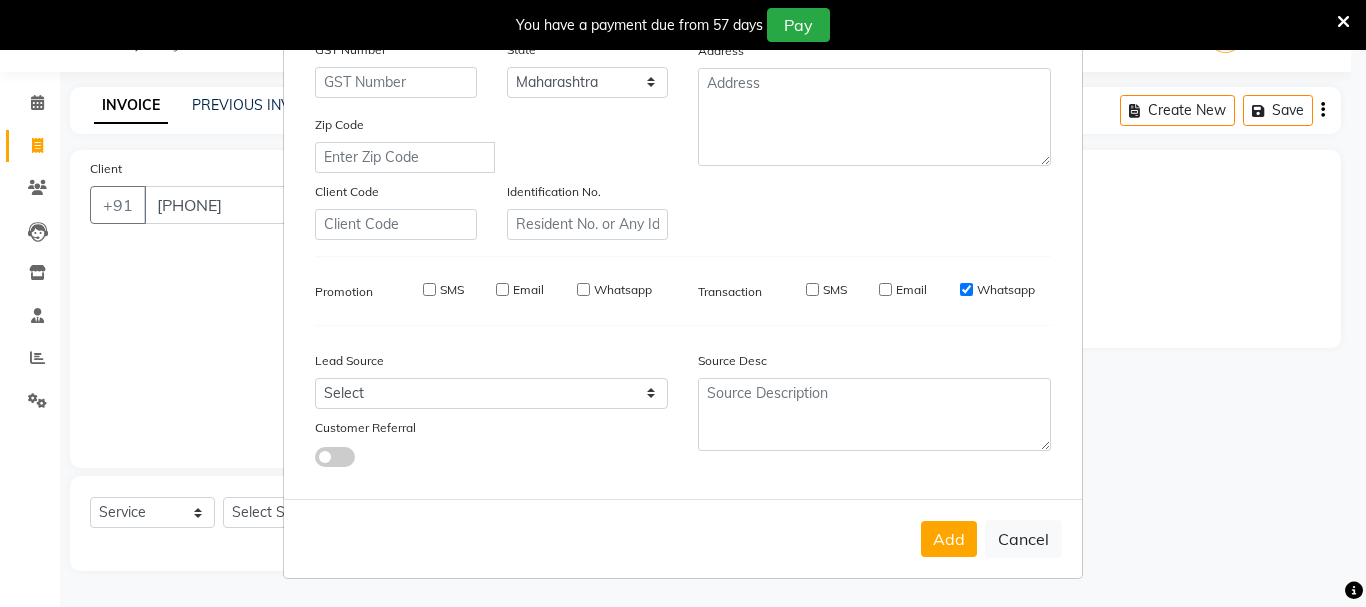 click on "Whatsapp" at bounding box center (966, 289) 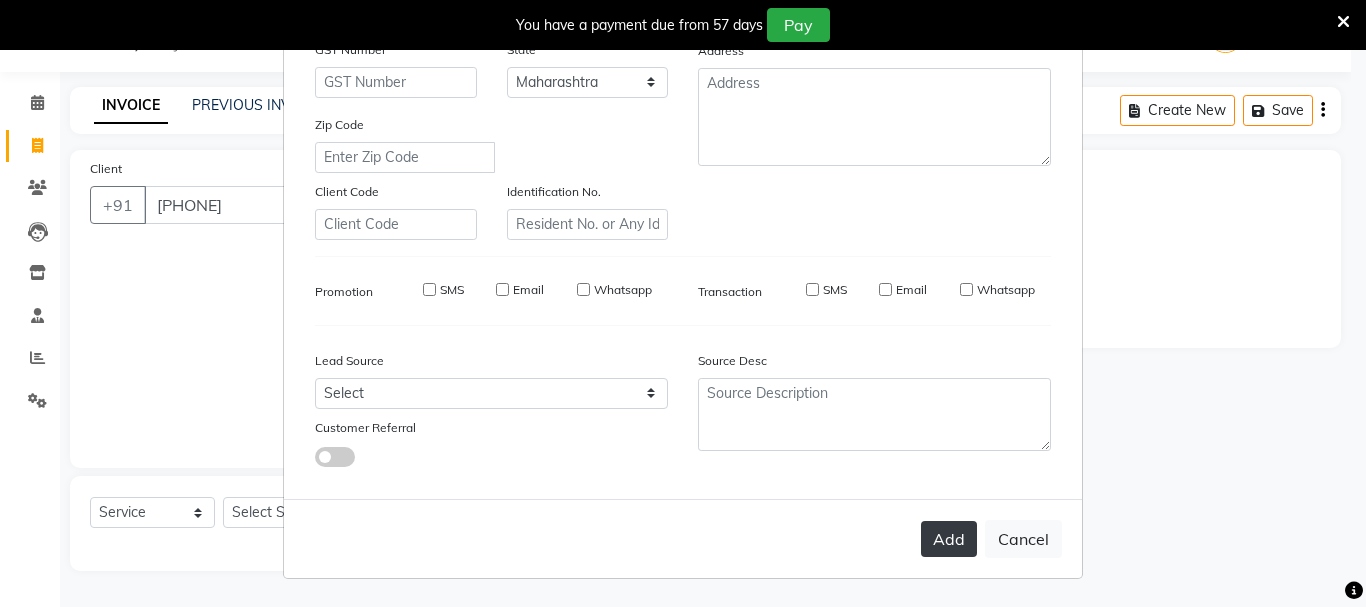 click on "Add" at bounding box center [949, 539] 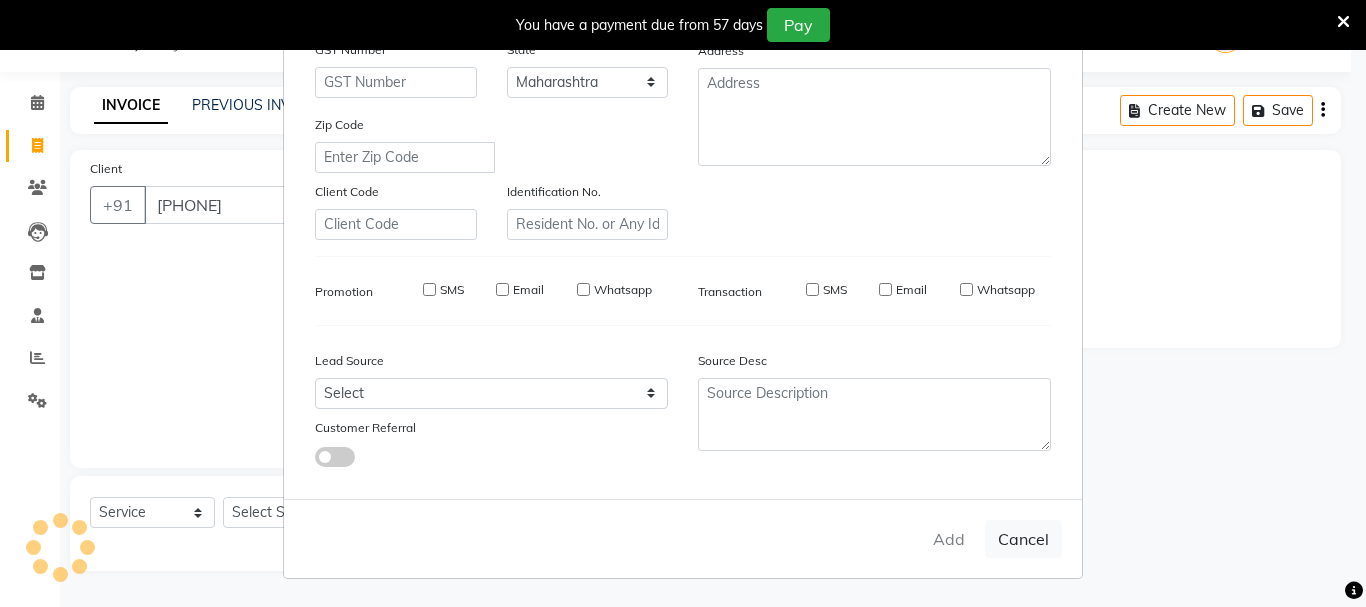 type 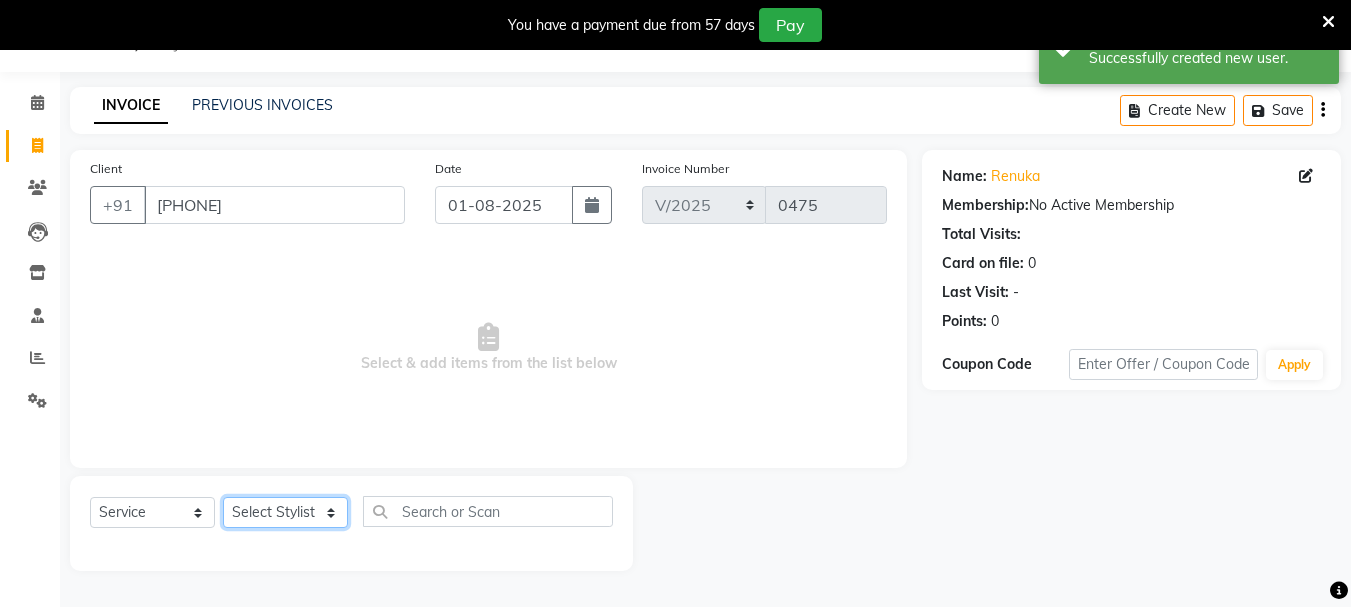click on "Select Stylist [FIRST] [LAST]  [FIRST] [LAST] [FIRST] [LAST] Manager [FIRST] [LAST] [FIRST] [LAST] [FIRST] [LAST] [FIRST] [LAST] [FIRST] [LAST] [FIRST]" 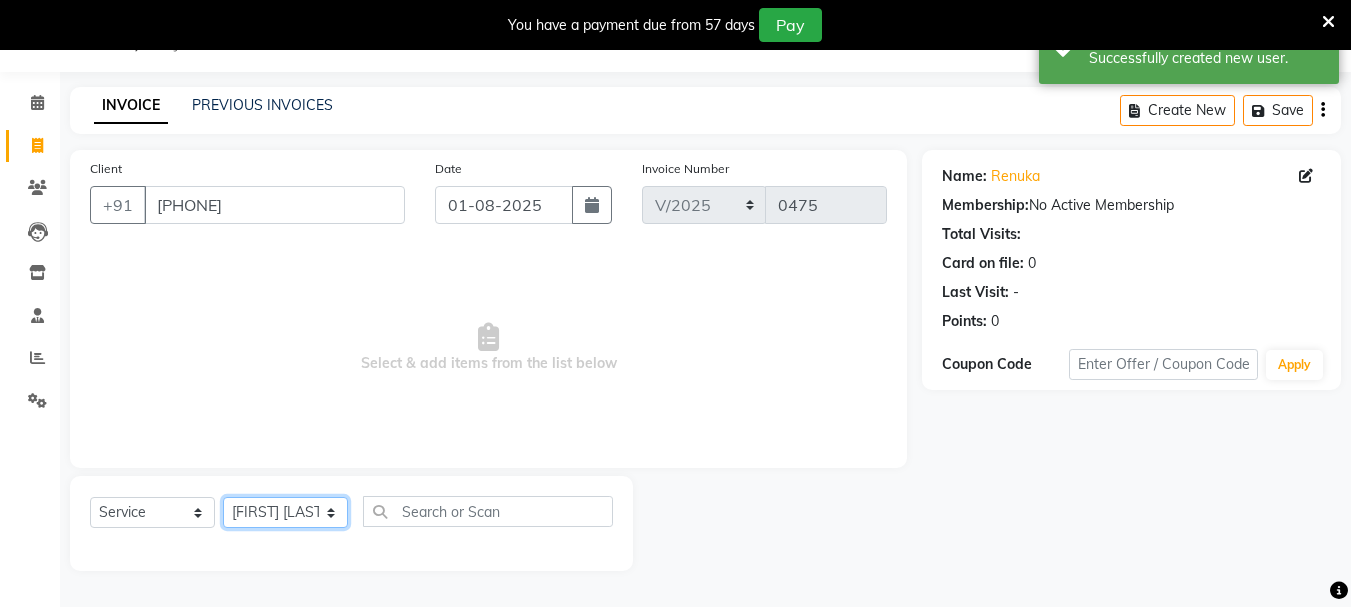 click on "Select Stylist [FIRST] [LAST]  [FIRST] [LAST] [FIRST] [LAST] Manager [FIRST] [LAST] [FIRST] [LAST] [FIRST] [LAST] [FIRST] [LAST] [FIRST] [LAST] [FIRST]" 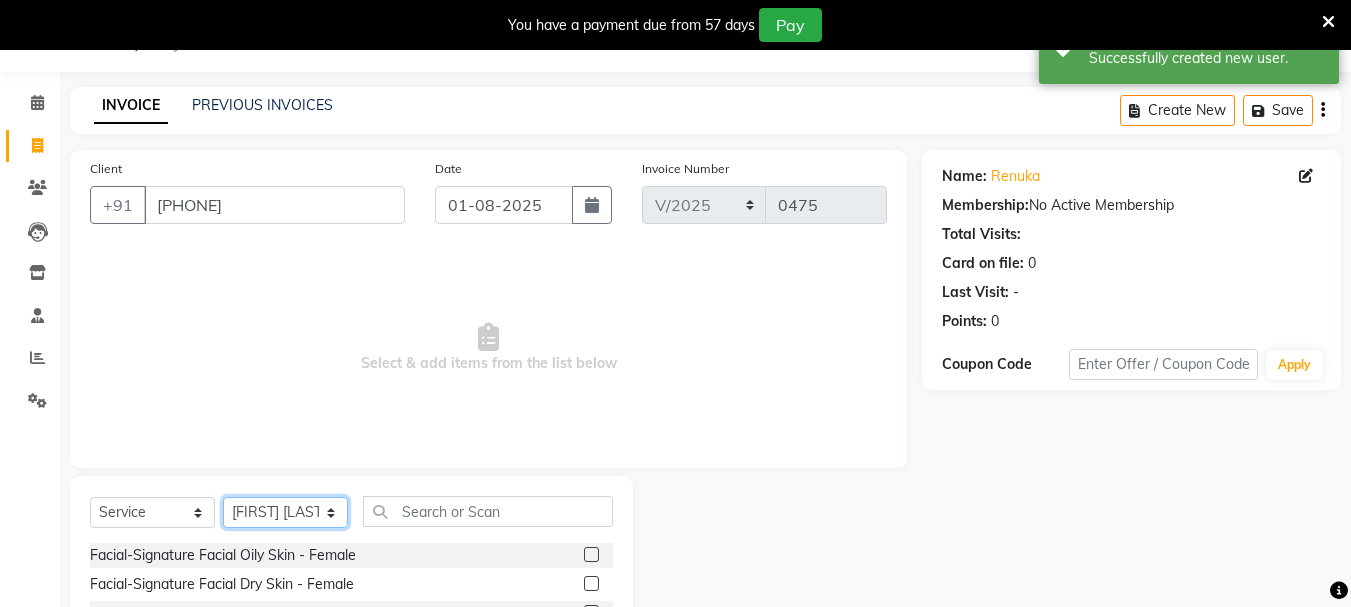 scroll, scrollTop: 244, scrollLeft: 0, axis: vertical 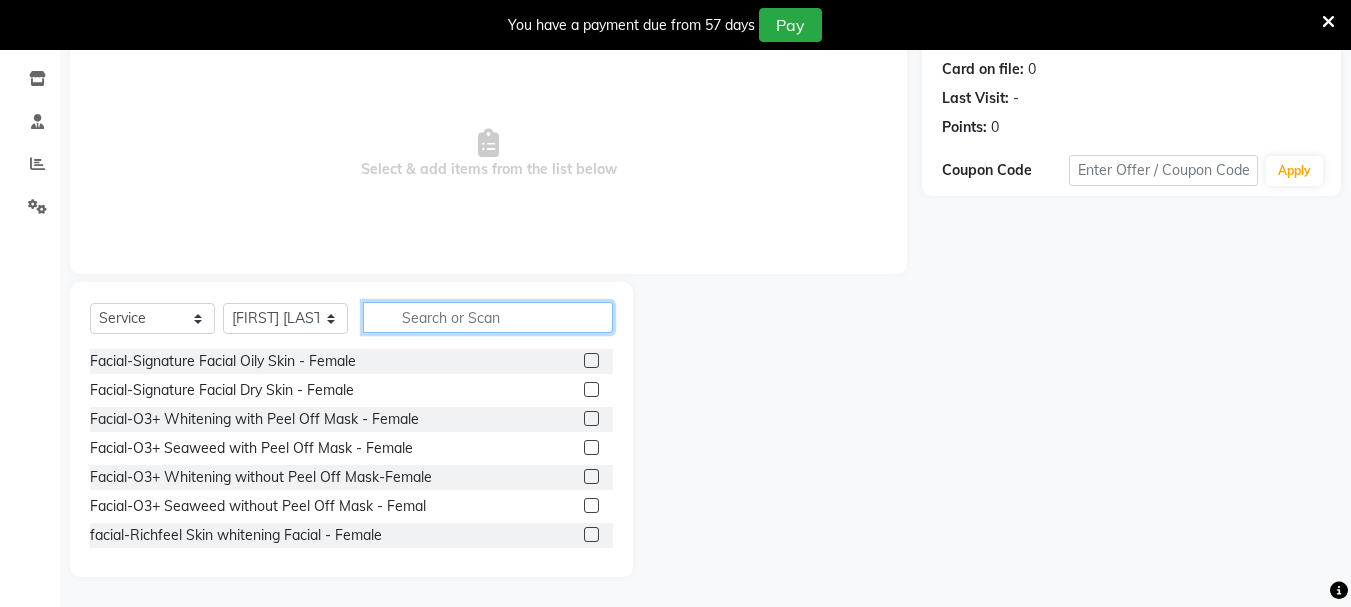 click 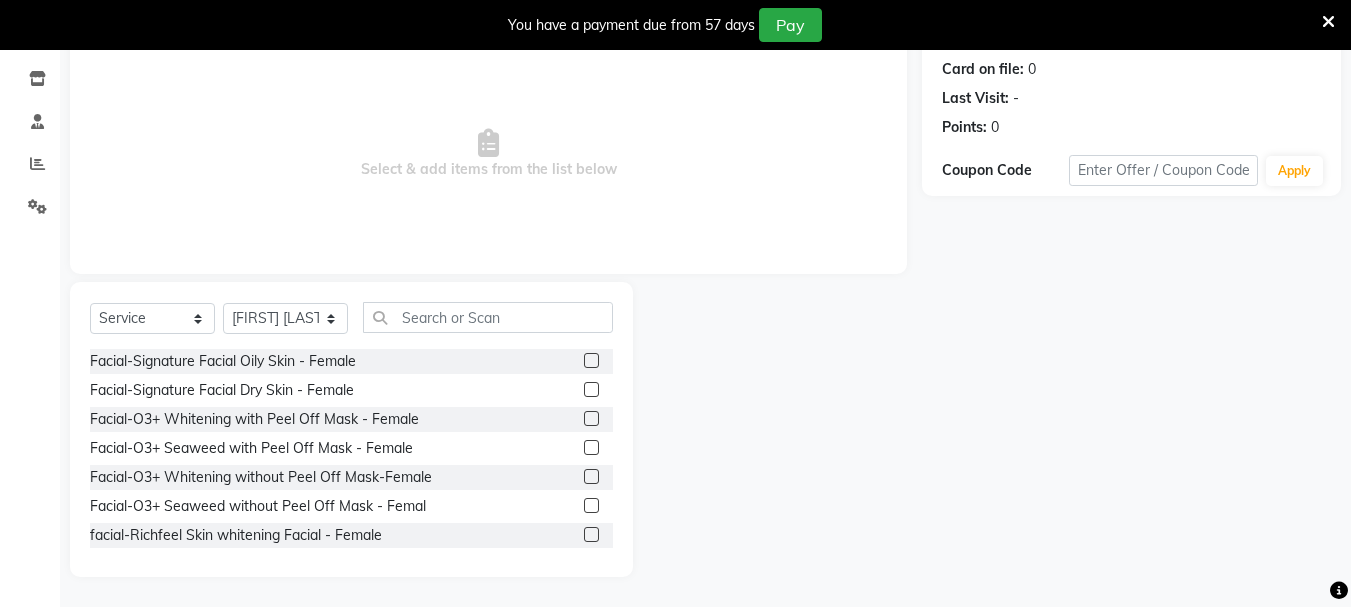 click 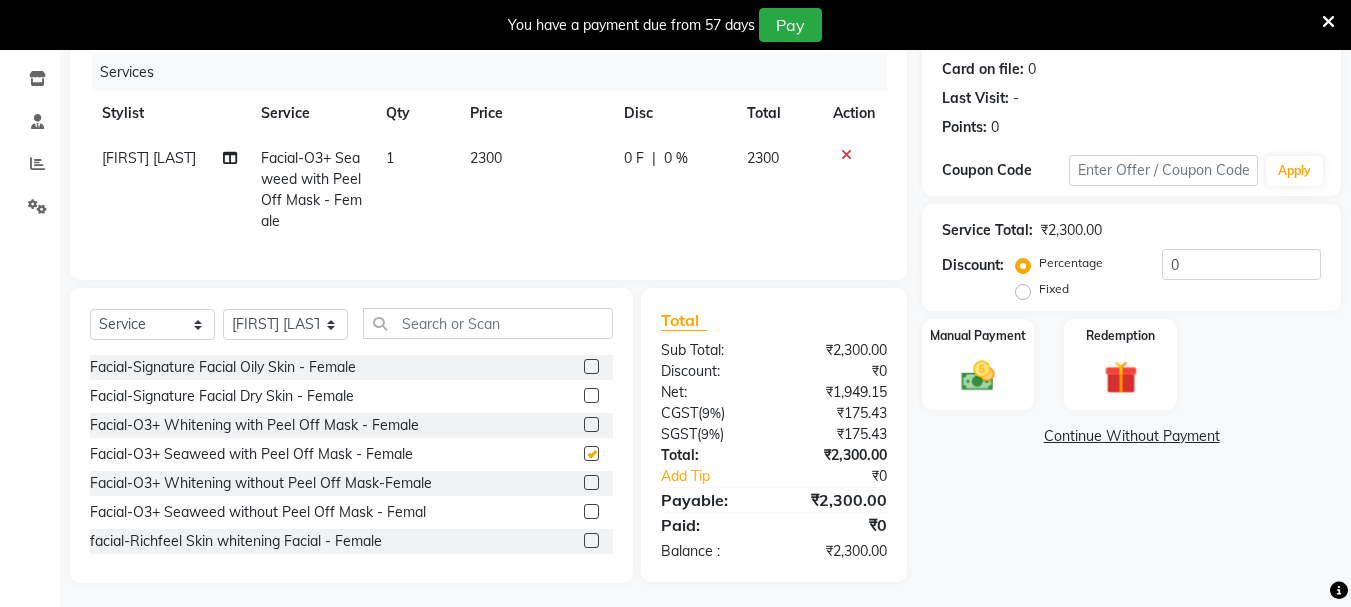 checkbox on "false" 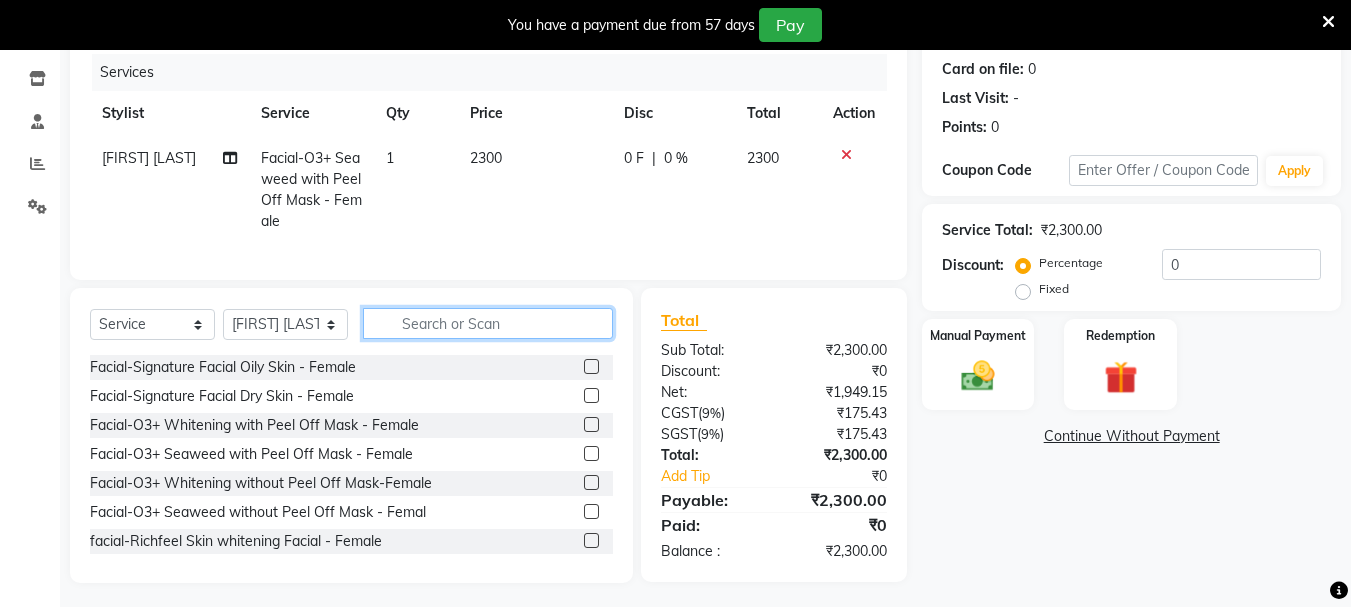 click 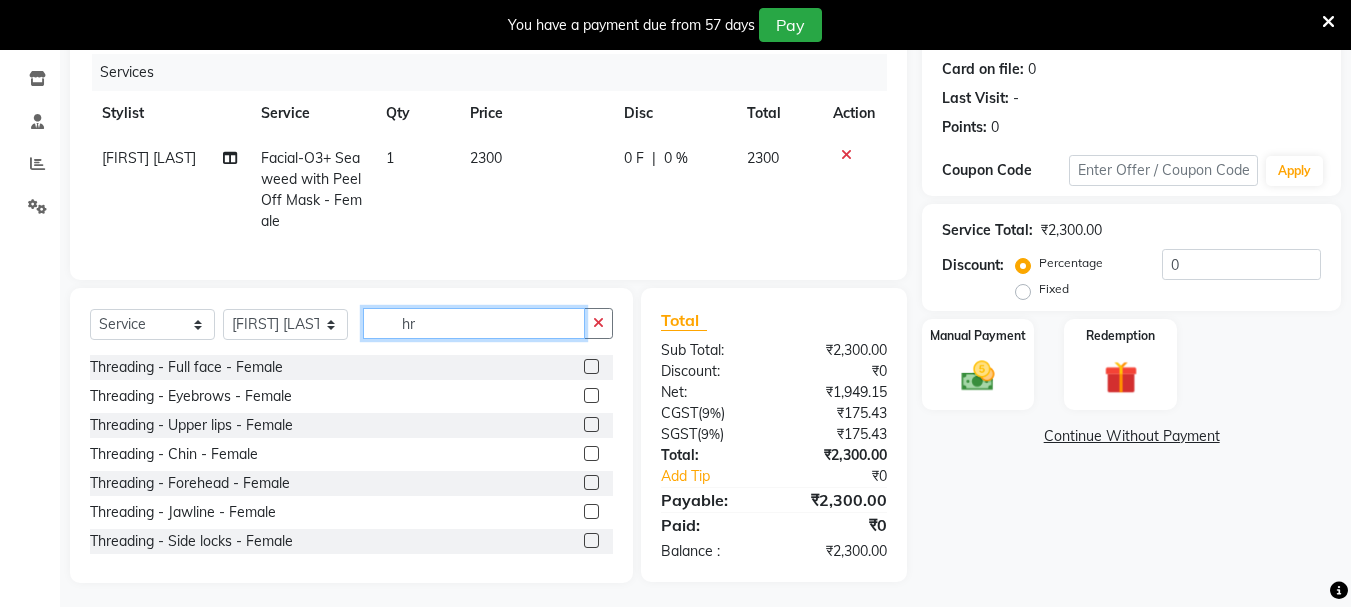 type on "h" 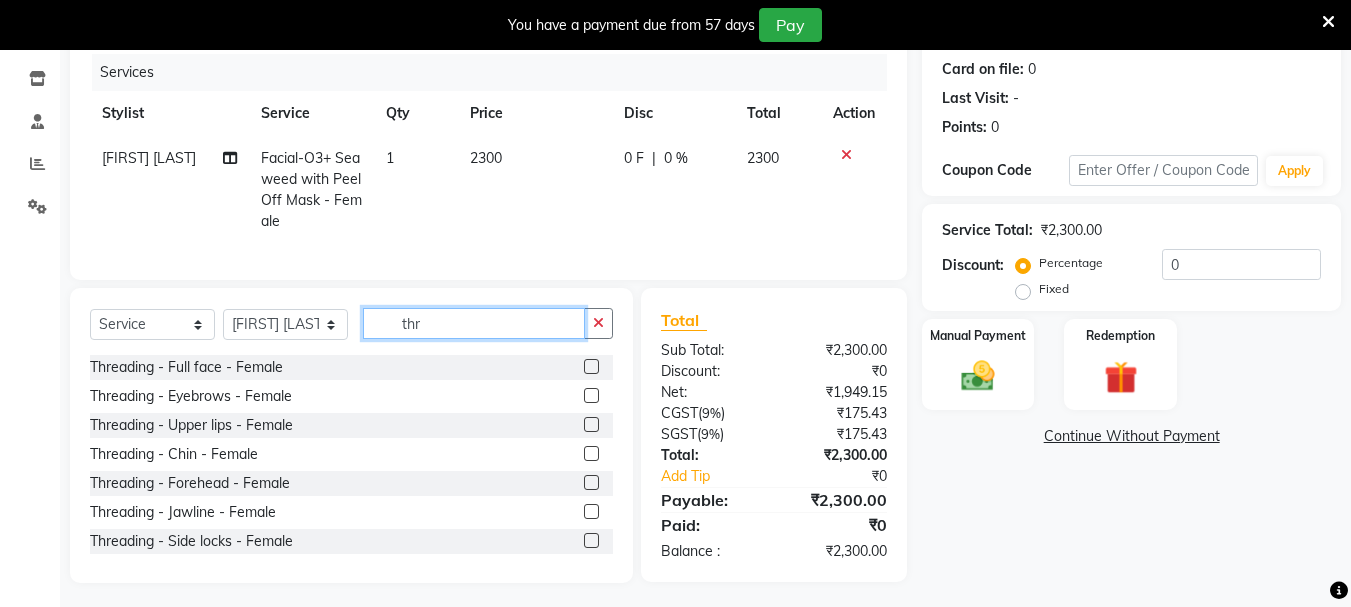 type on "thr" 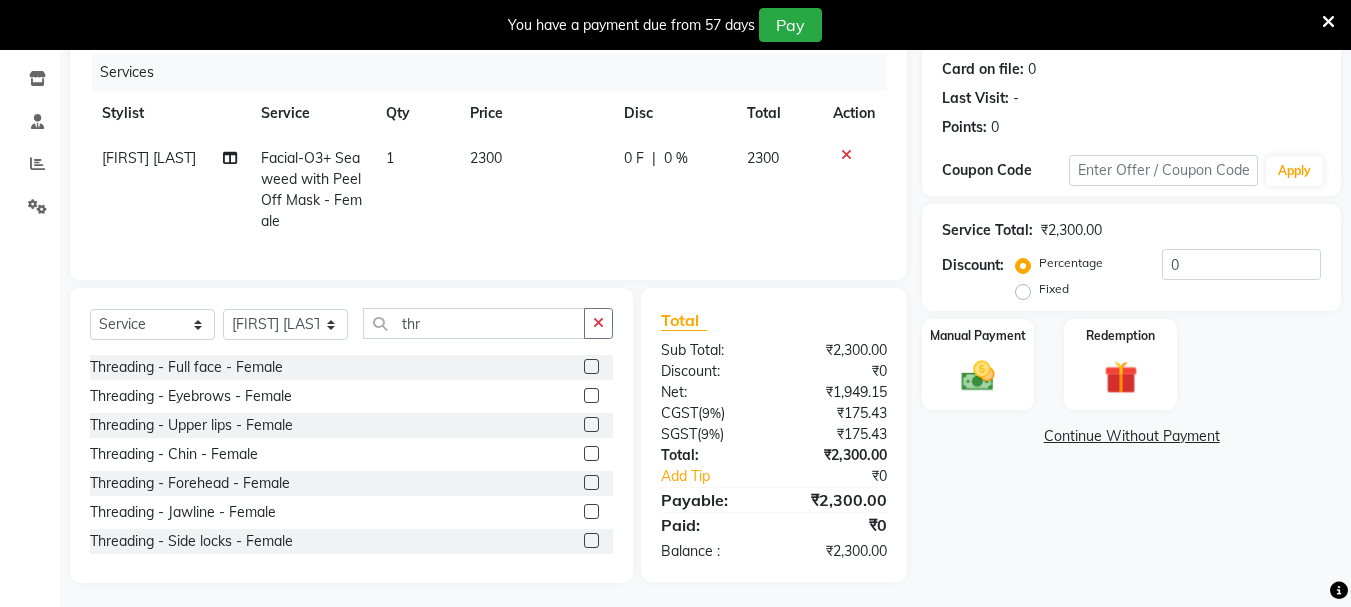 click 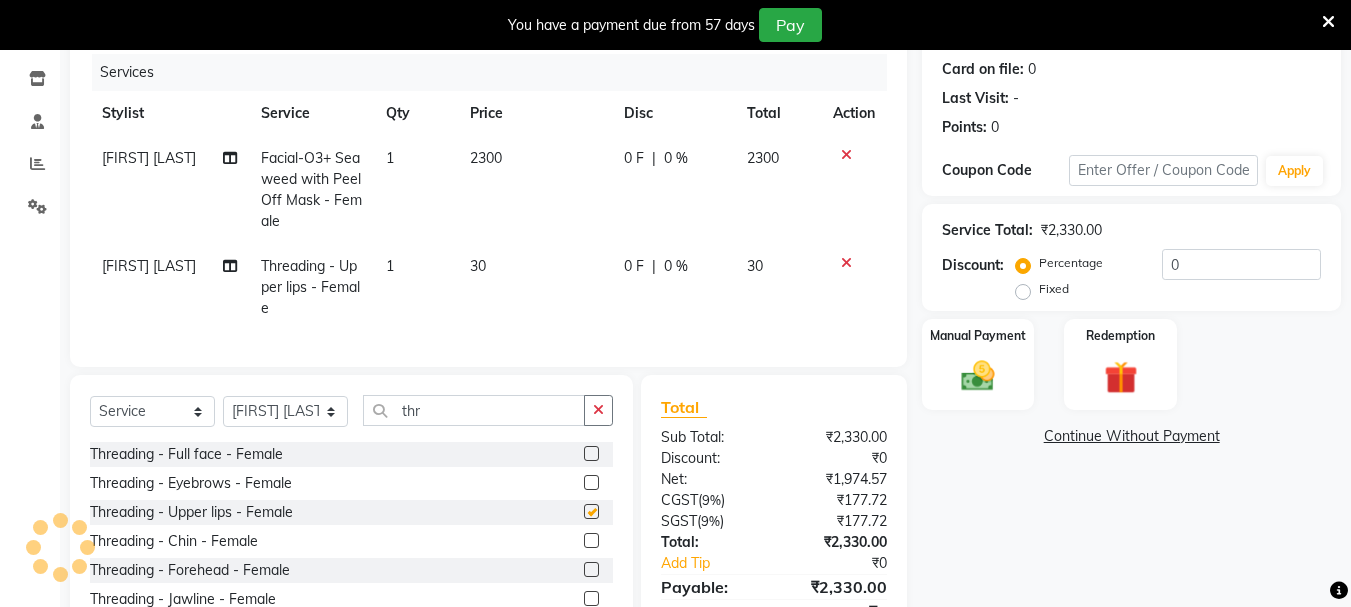 checkbox on "false" 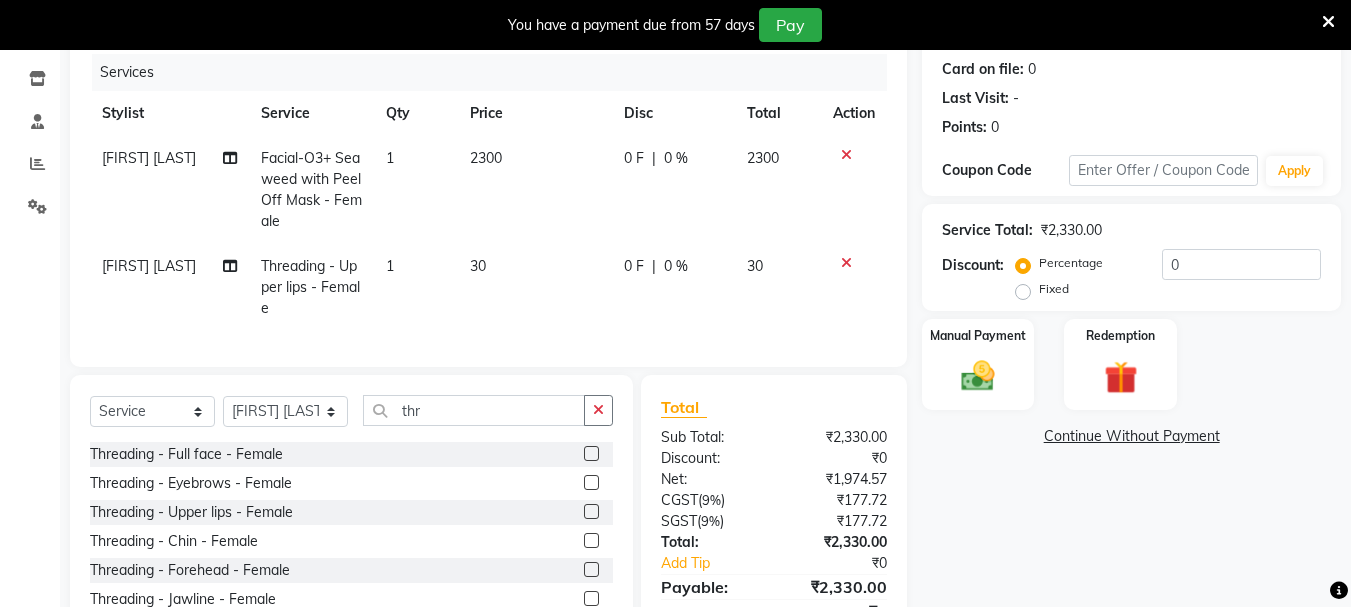 scroll, scrollTop: 352, scrollLeft: 0, axis: vertical 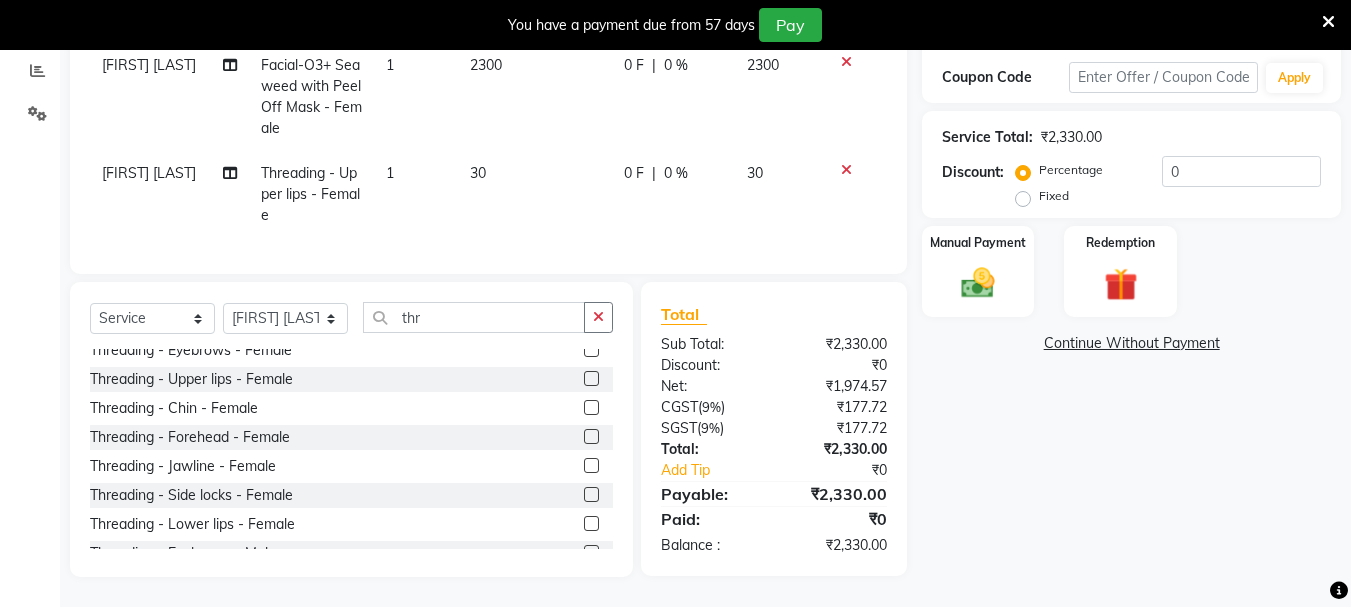 click 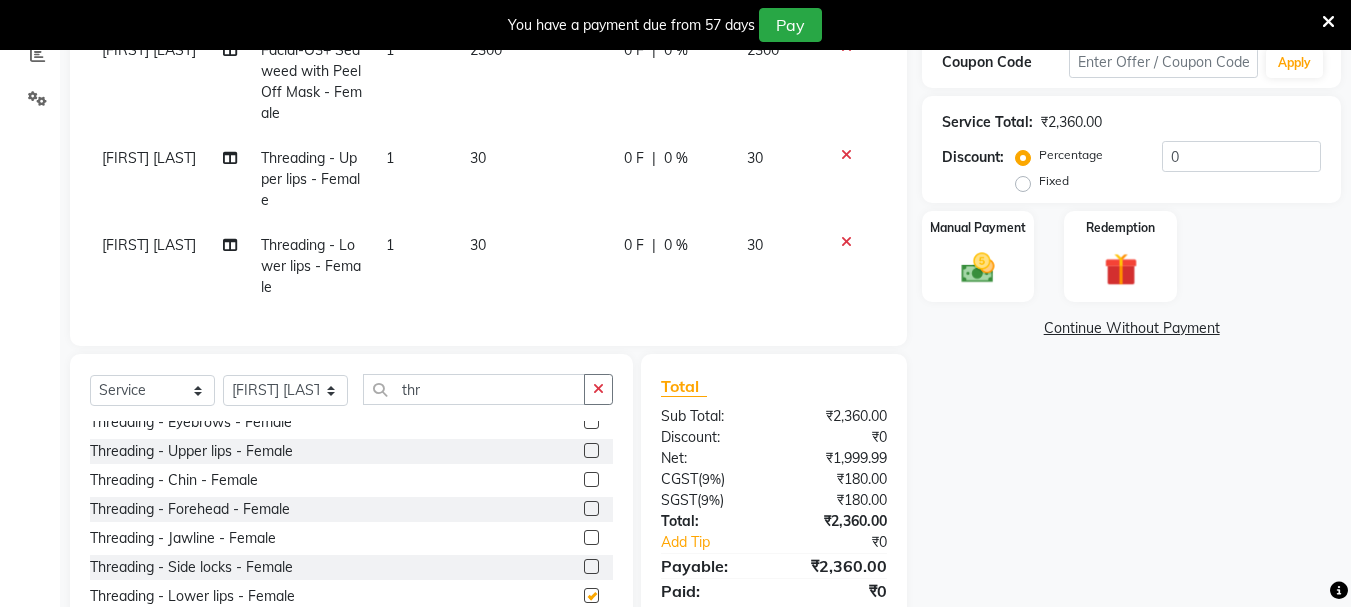 checkbox on "false" 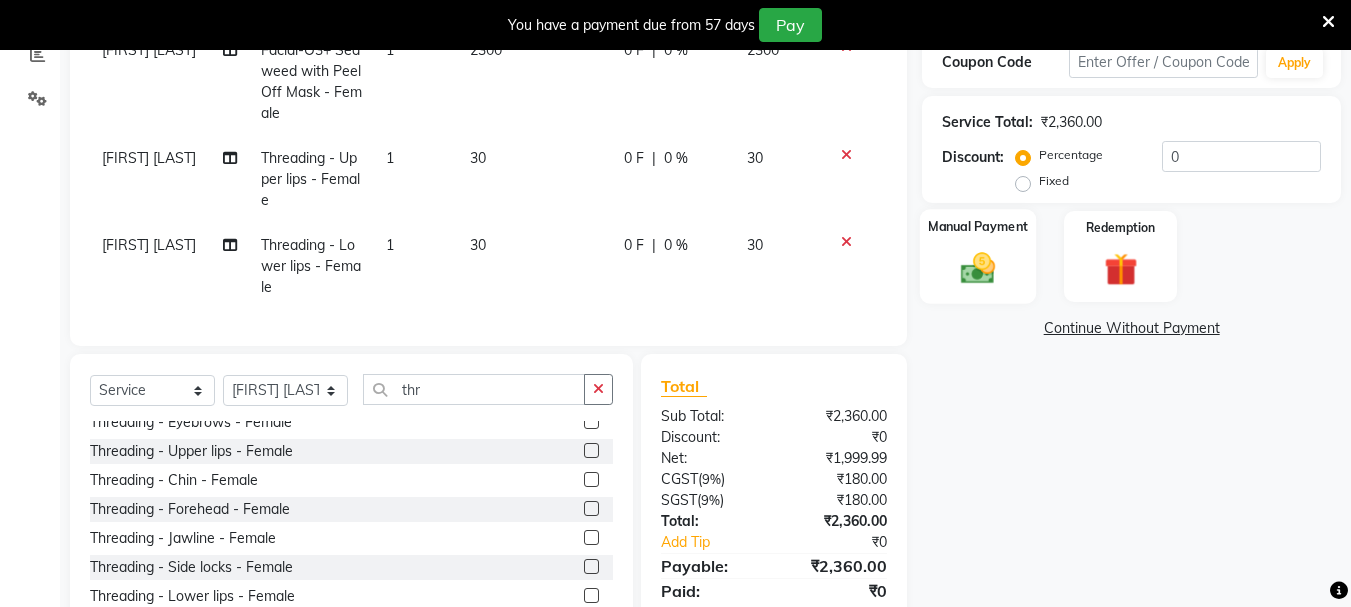 click 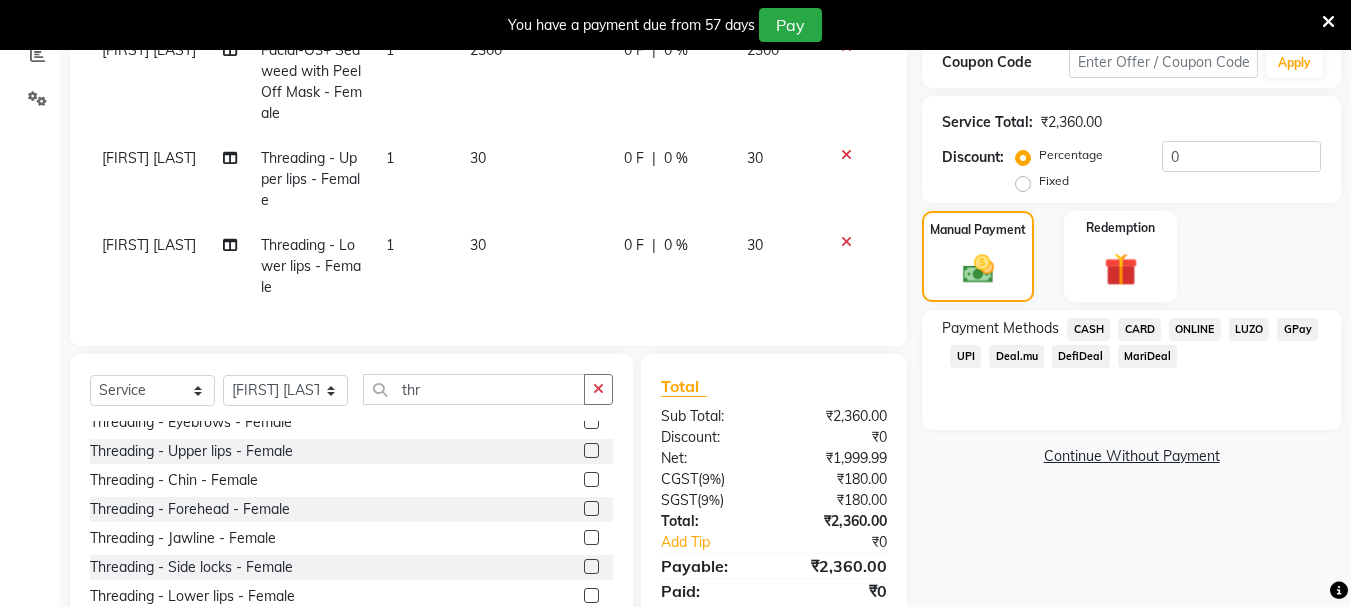 click on "ONLINE" 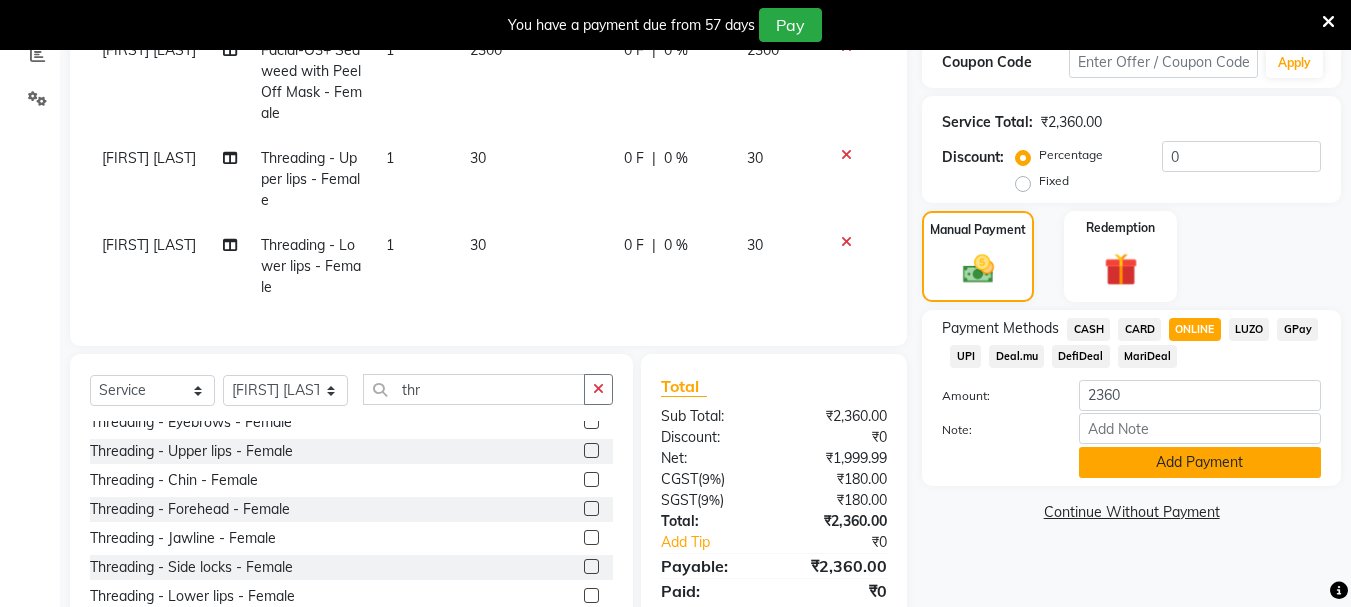 click on "Add Payment" 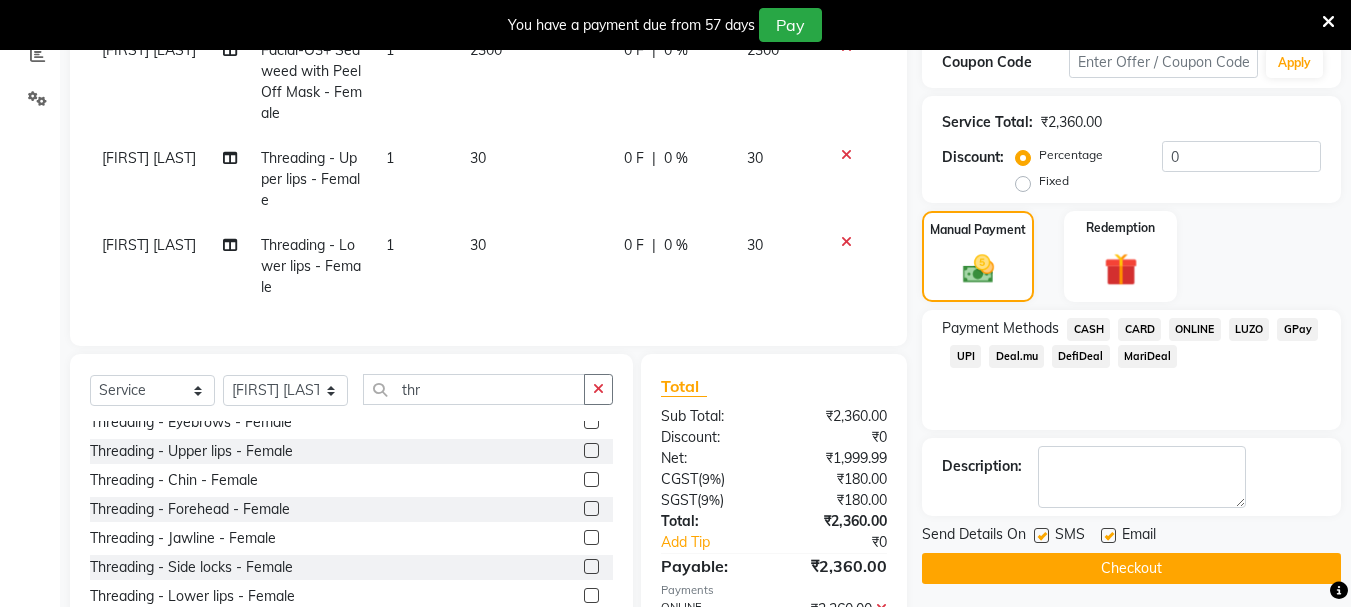 click 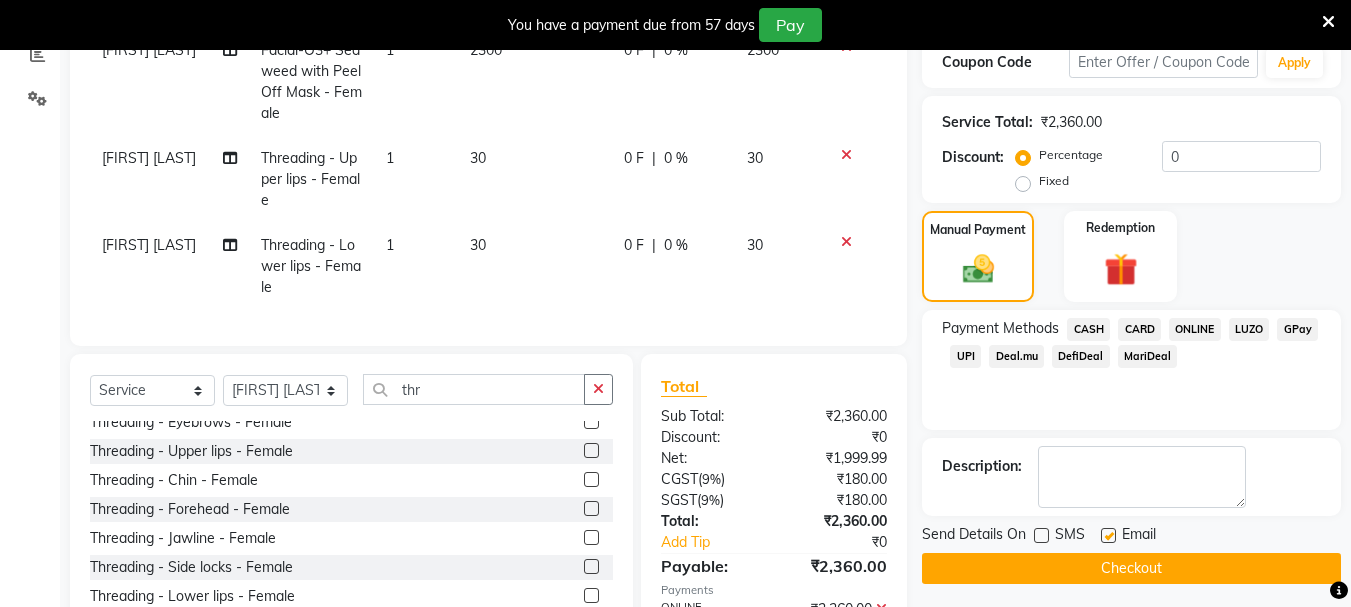 click 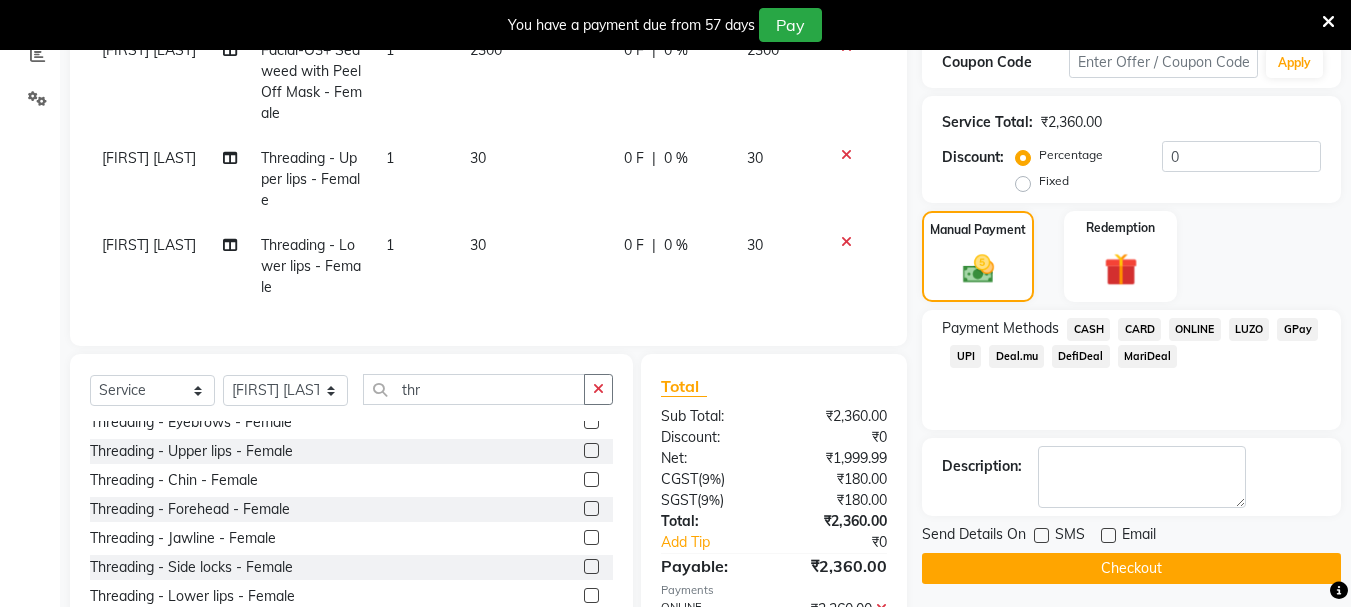 click on "Checkout" 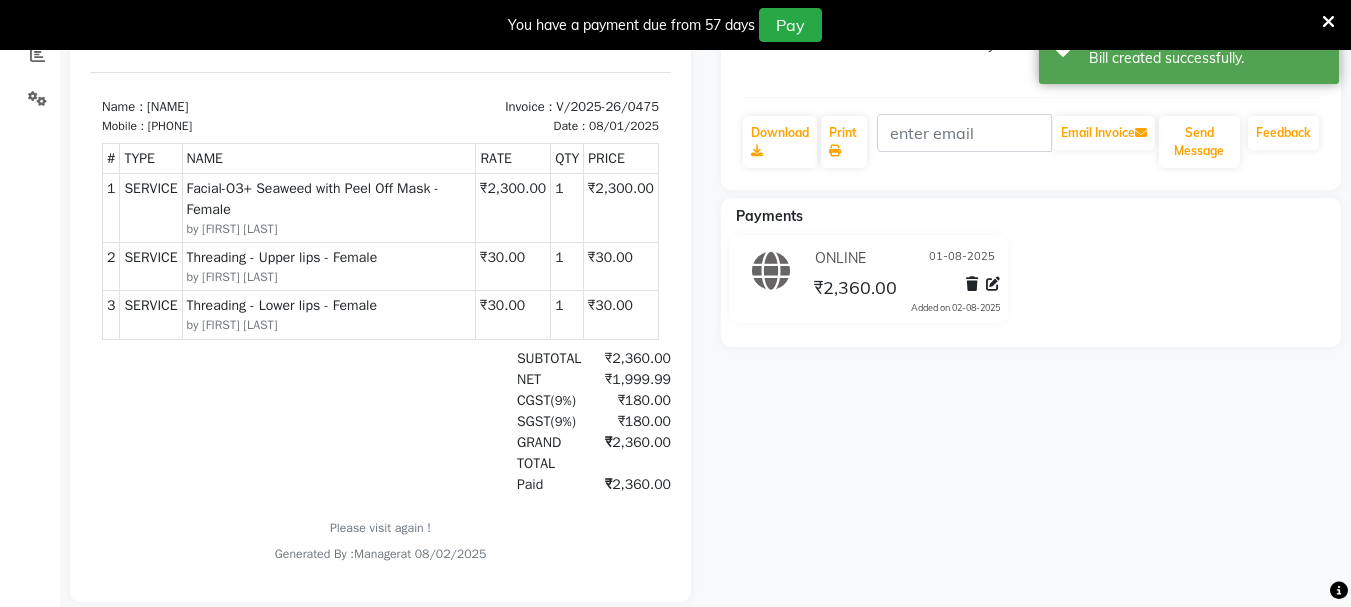 scroll, scrollTop: 0, scrollLeft: 0, axis: both 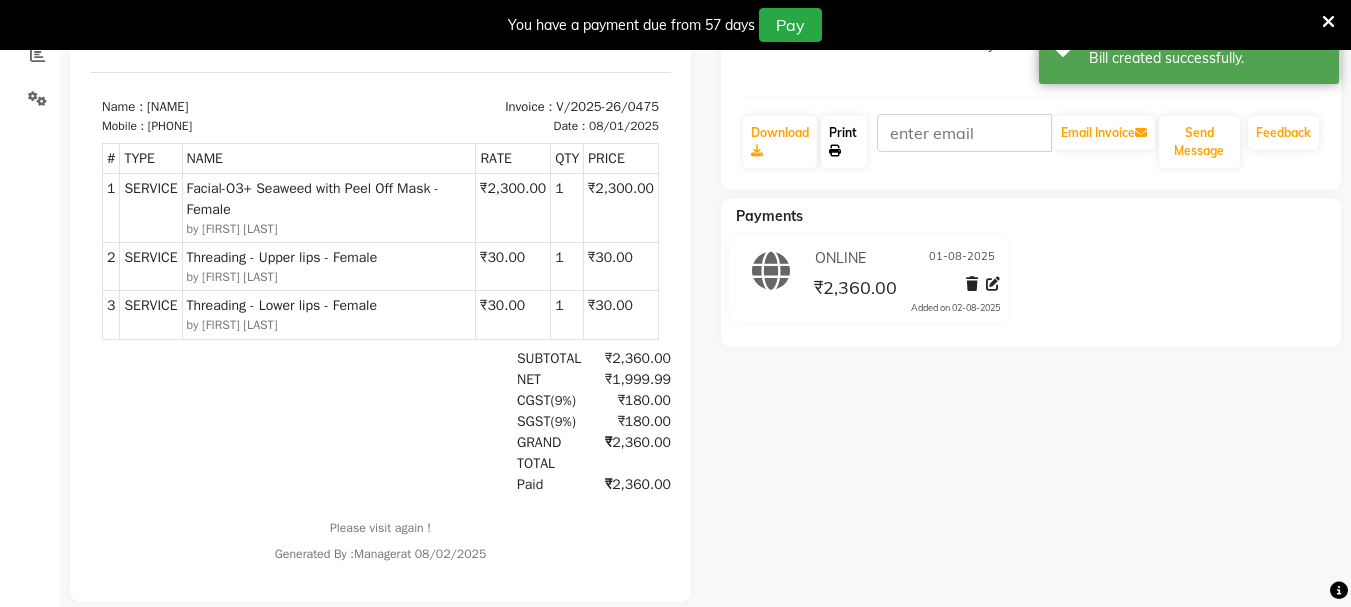 click on "Print" 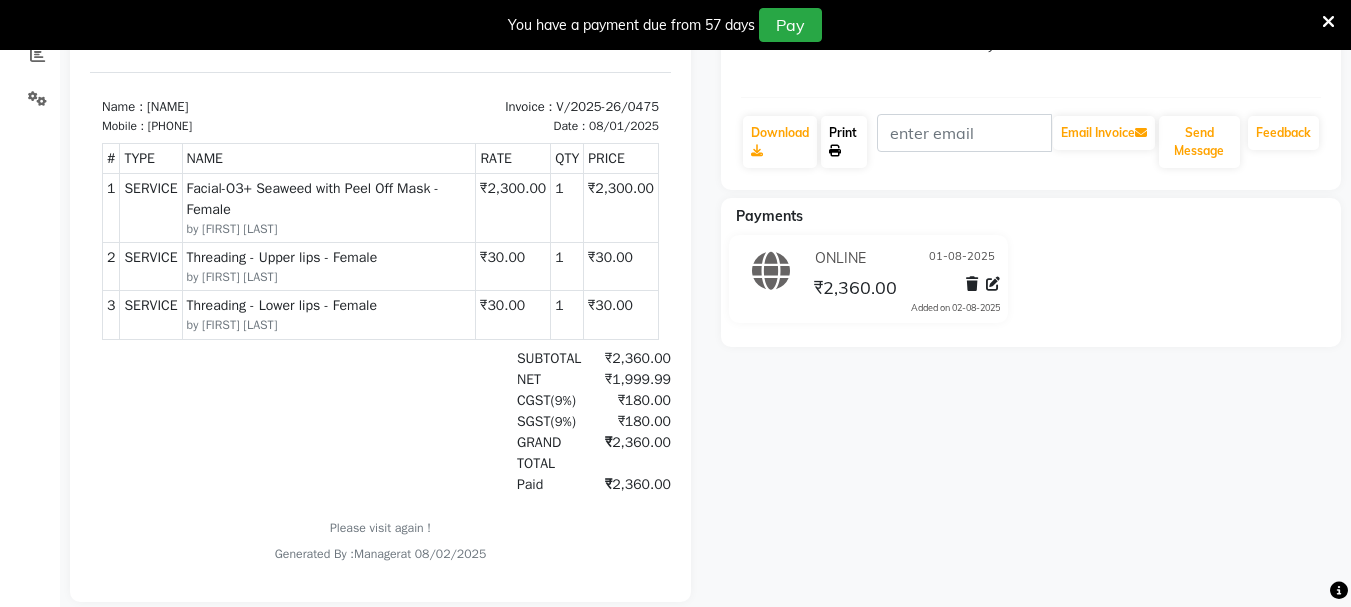 scroll, scrollTop: 0, scrollLeft: 0, axis: both 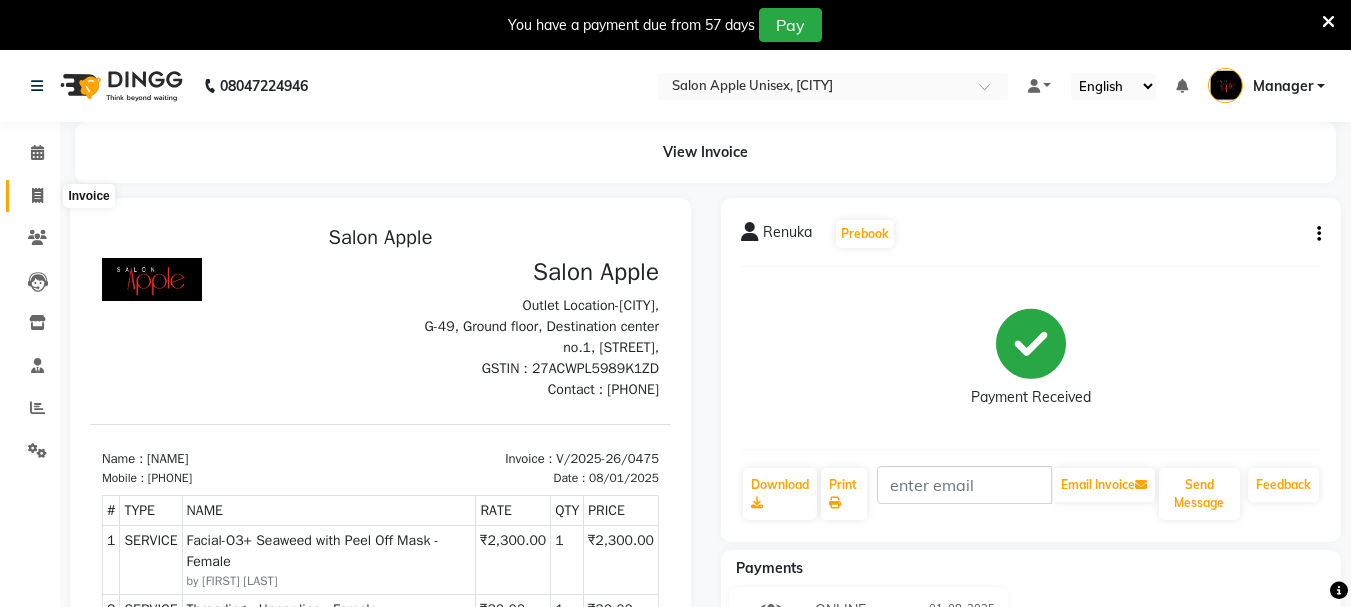click 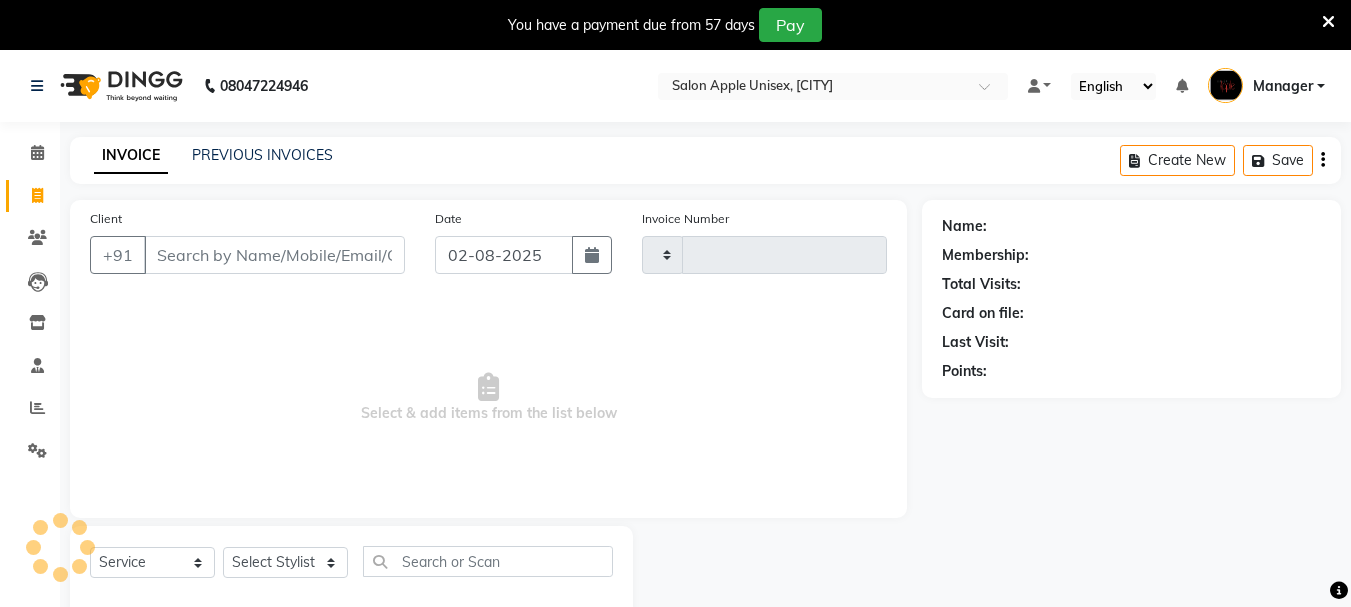 scroll, scrollTop: 50, scrollLeft: 0, axis: vertical 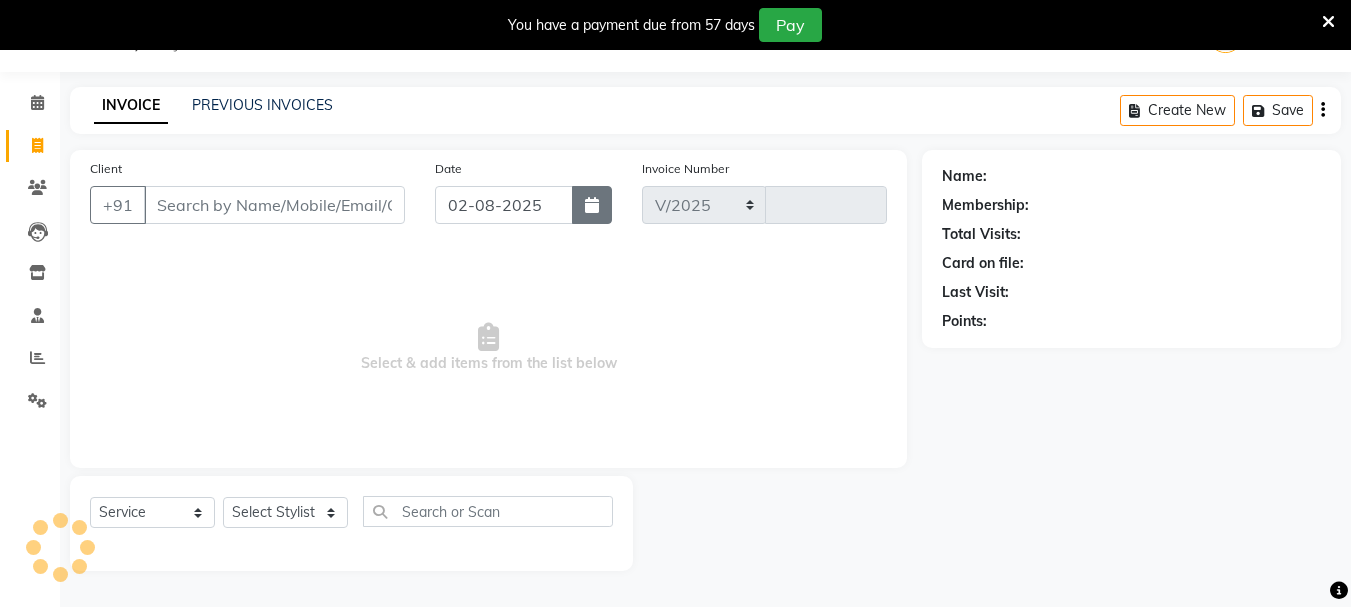 select on "116" 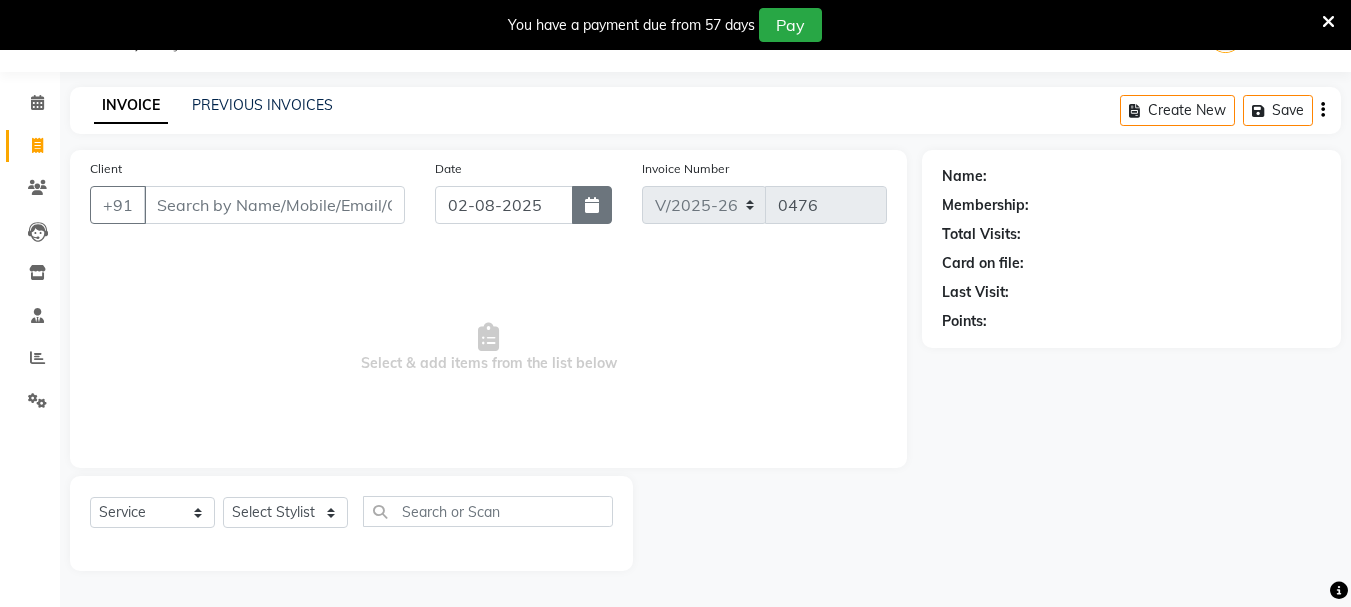 click 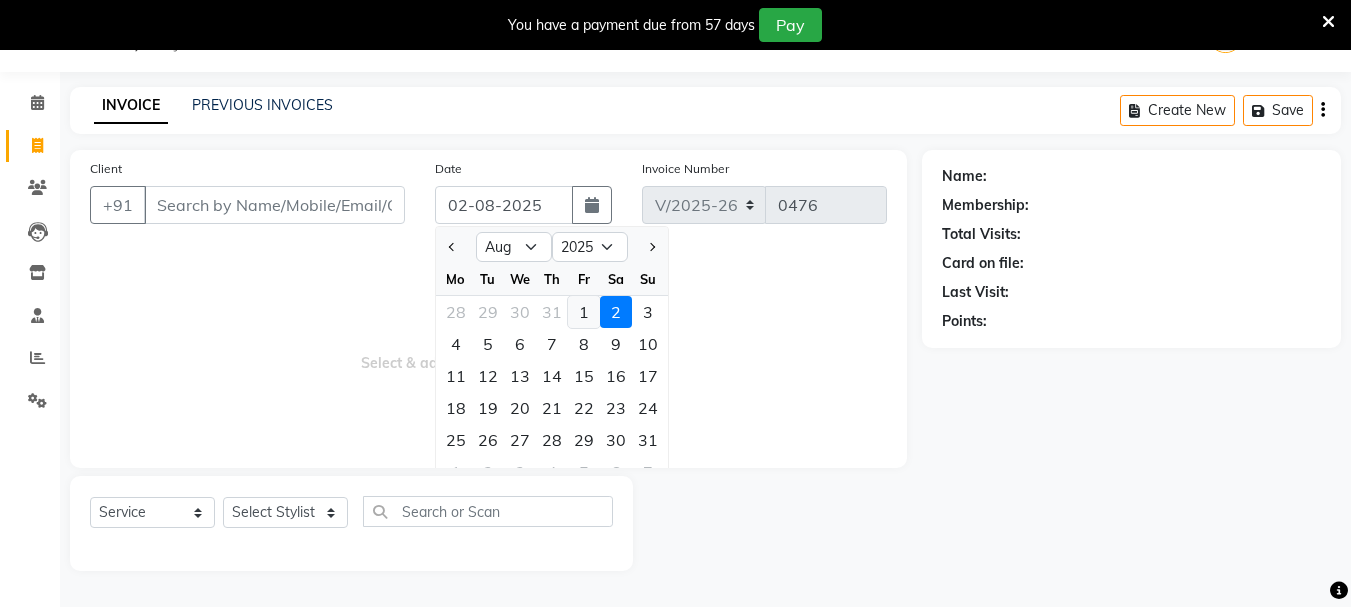 click on "1" 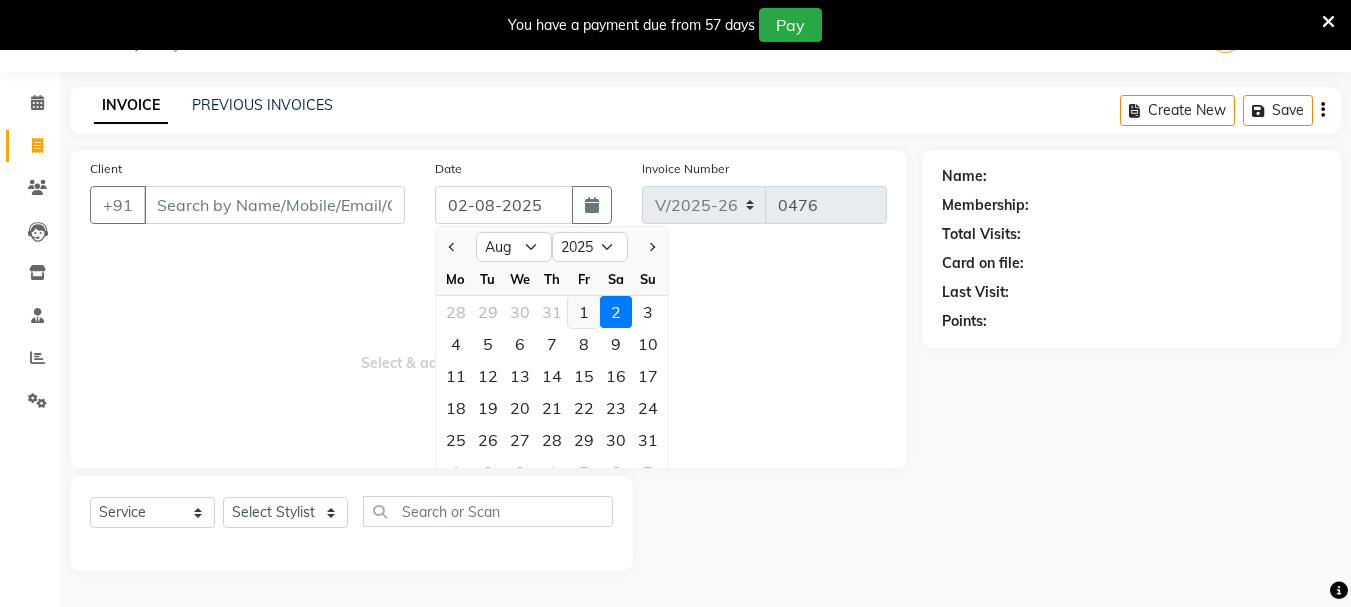 type on "01-08-2025" 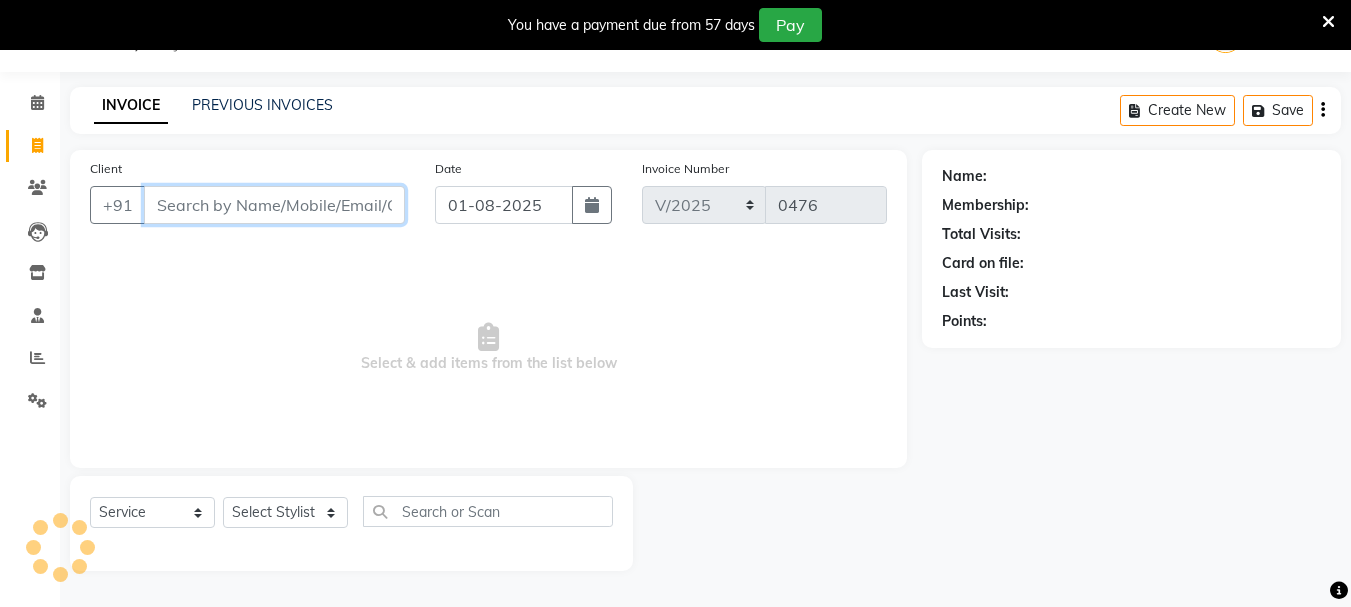 click on "Client" at bounding box center [274, 205] 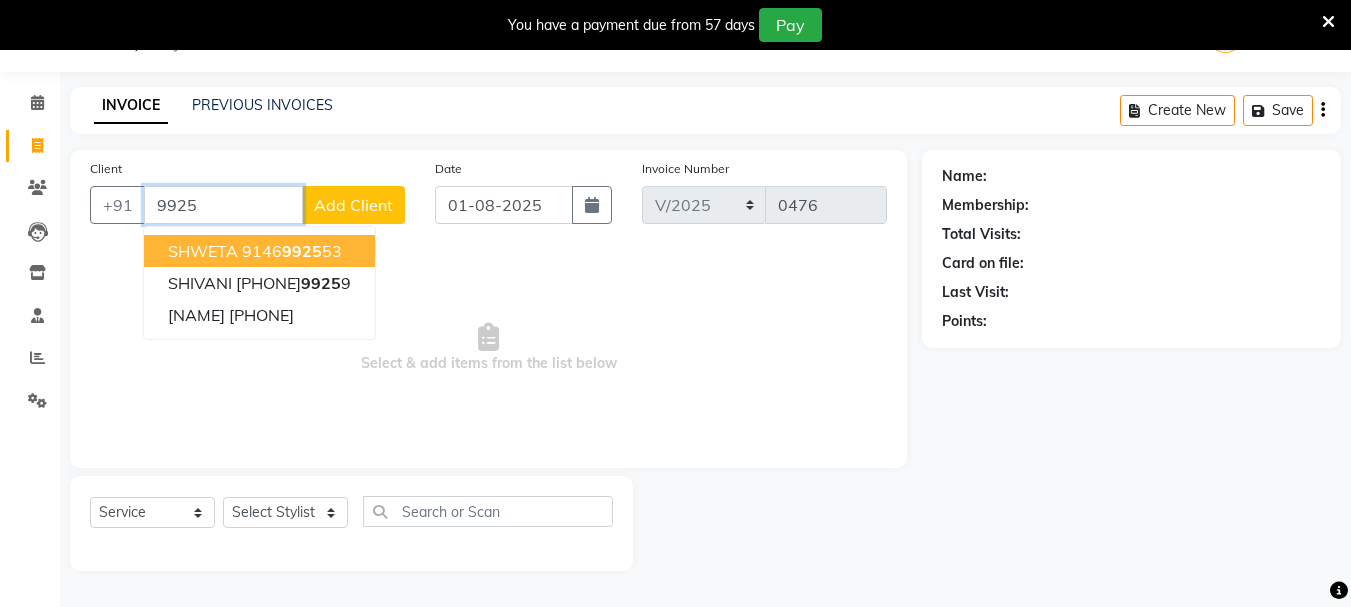 click on "SHWETA" at bounding box center (203, 251) 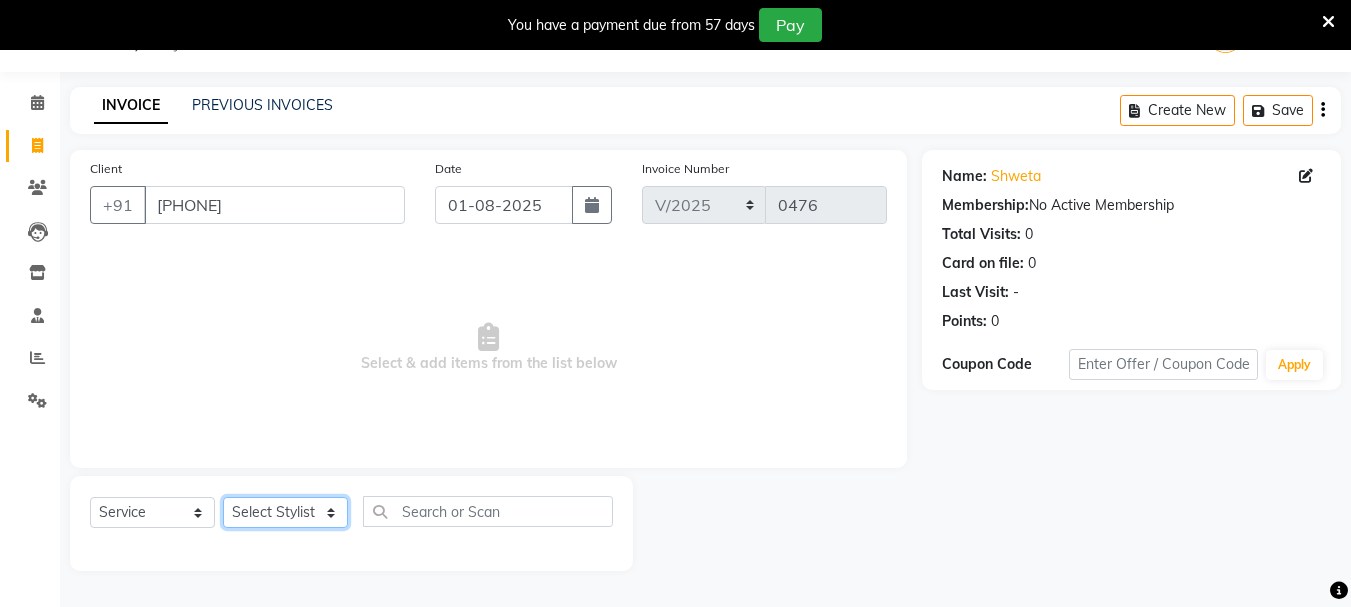 click on "Select Stylist [FIRST] [LAST]  [FIRST] [LAST] [FIRST] [LAST] Manager [FIRST] [LAST] [FIRST] [LAST] [FIRST] [LAST] [FIRST] [LAST] [FIRST] [LAST] [FIRST]" 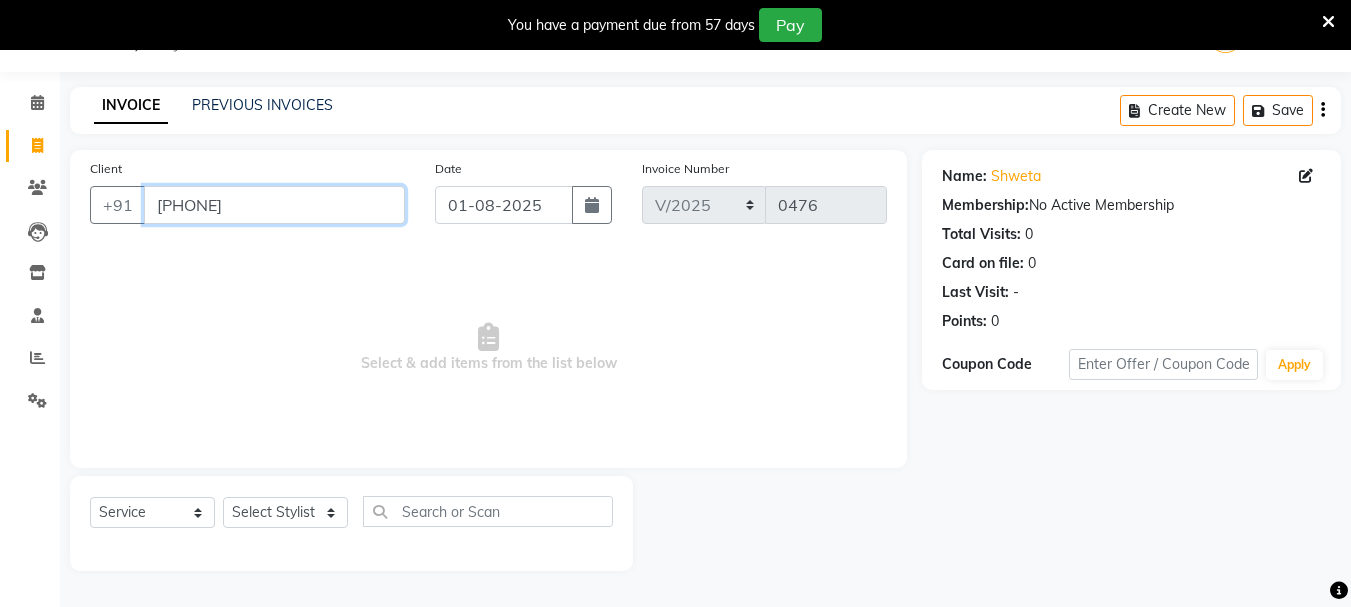 click on "[PHONE]" at bounding box center (274, 205) 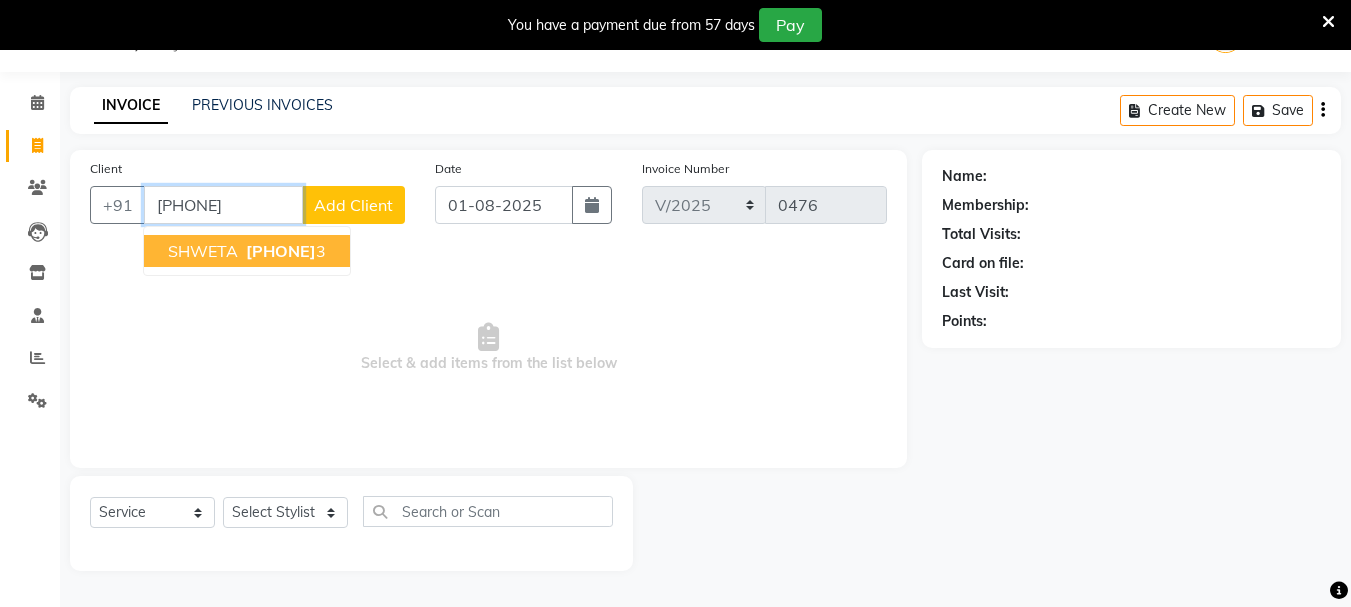 click on "[PHONE]" at bounding box center [281, 251] 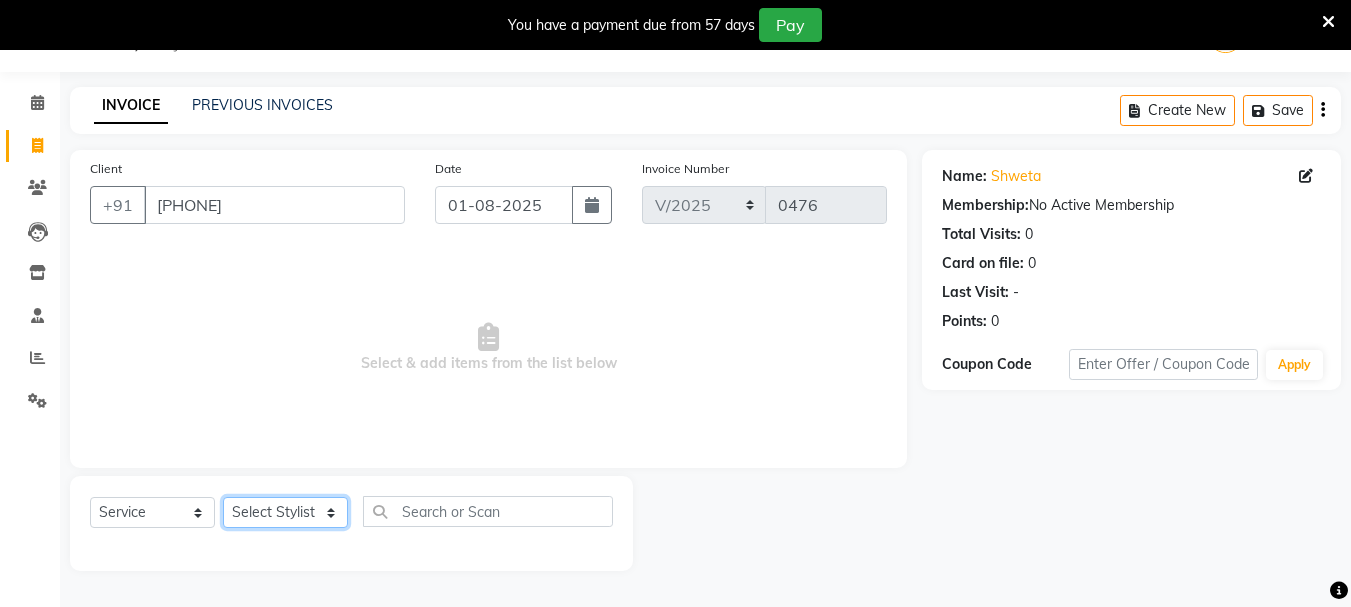 click on "Select Stylist [FIRST] [LAST]  [FIRST] [LAST] [FIRST] [LAST] Manager [FIRST] [LAST] [FIRST] [LAST] [FIRST] [LAST] [FIRST] [LAST] [FIRST] [LAST] [FIRST]" 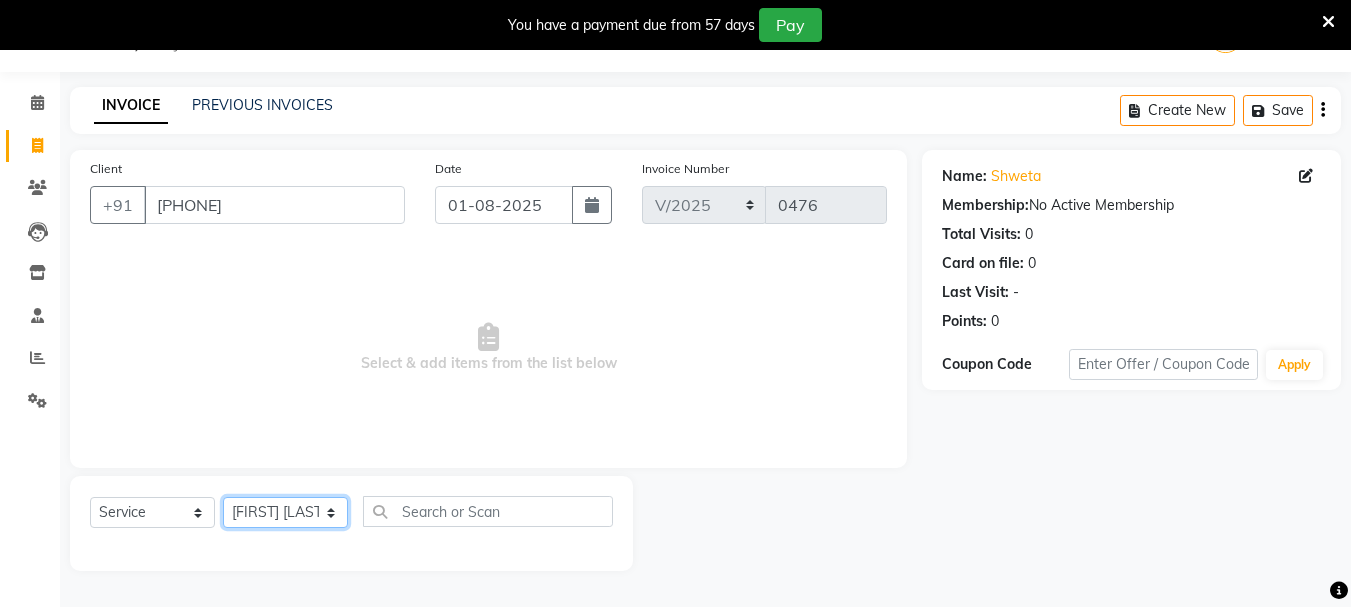 click on "Select Stylist [FIRST] [LAST]  [FIRST] [LAST] [FIRST] [LAST] Manager [FIRST] [LAST] [FIRST] [LAST] [FIRST] [LAST] [FIRST] [LAST] [FIRST] [LAST] [FIRST]" 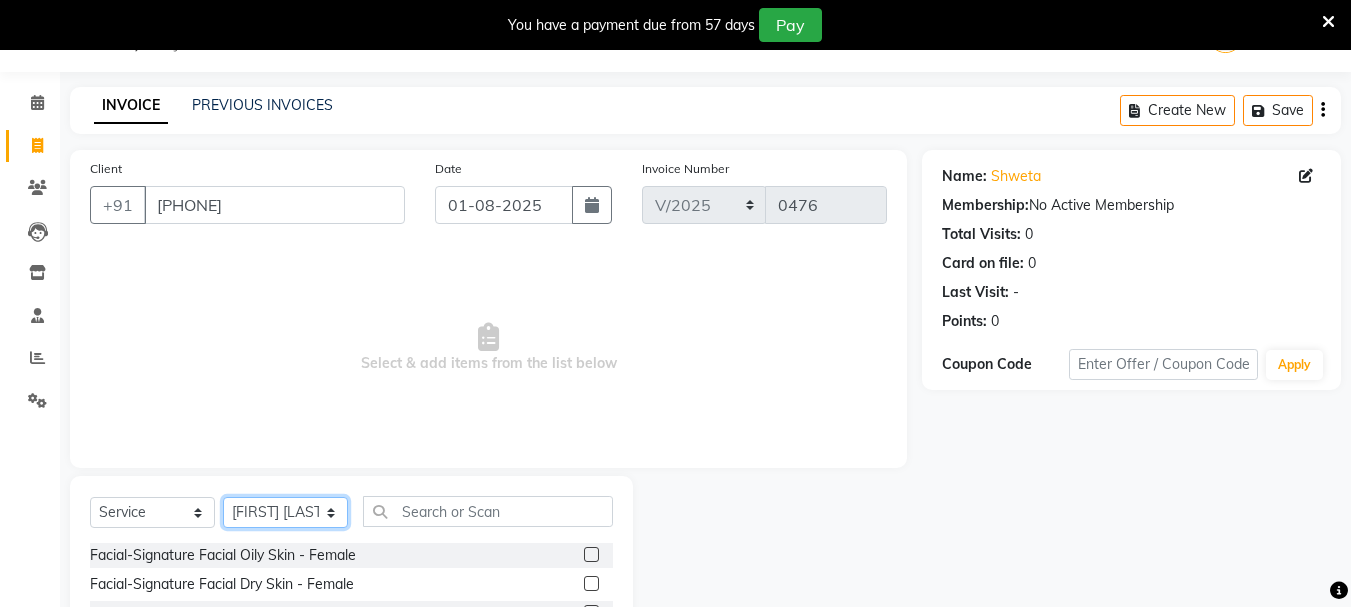 scroll, scrollTop: 244, scrollLeft: 0, axis: vertical 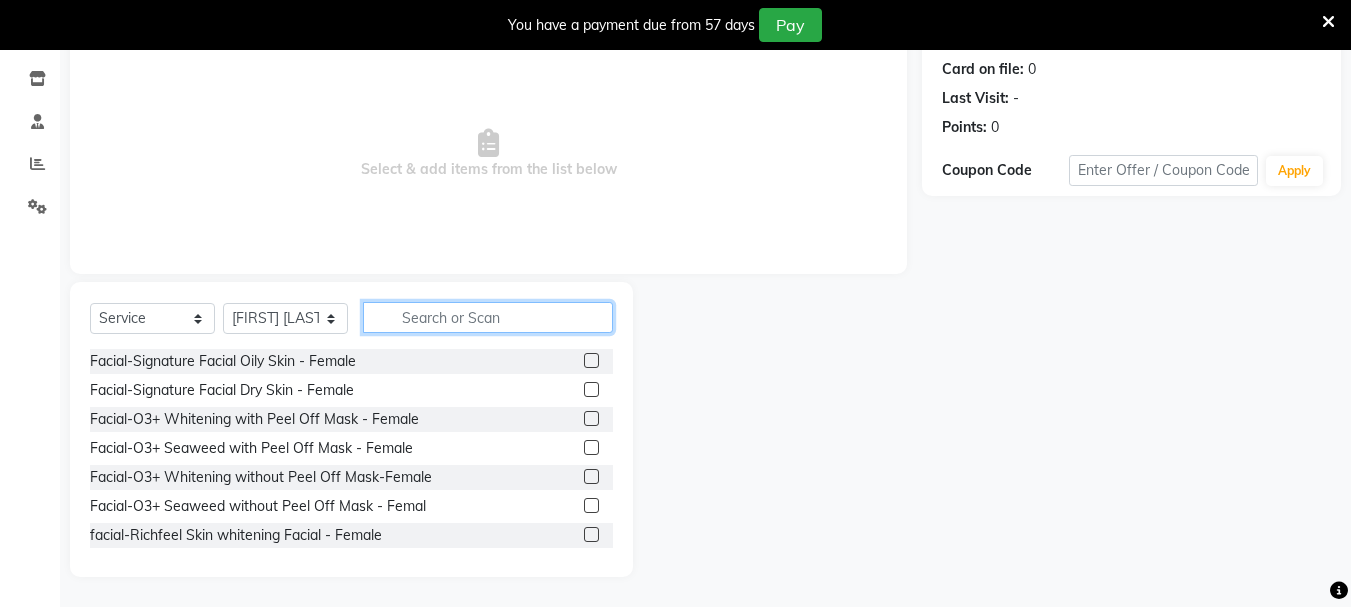 click 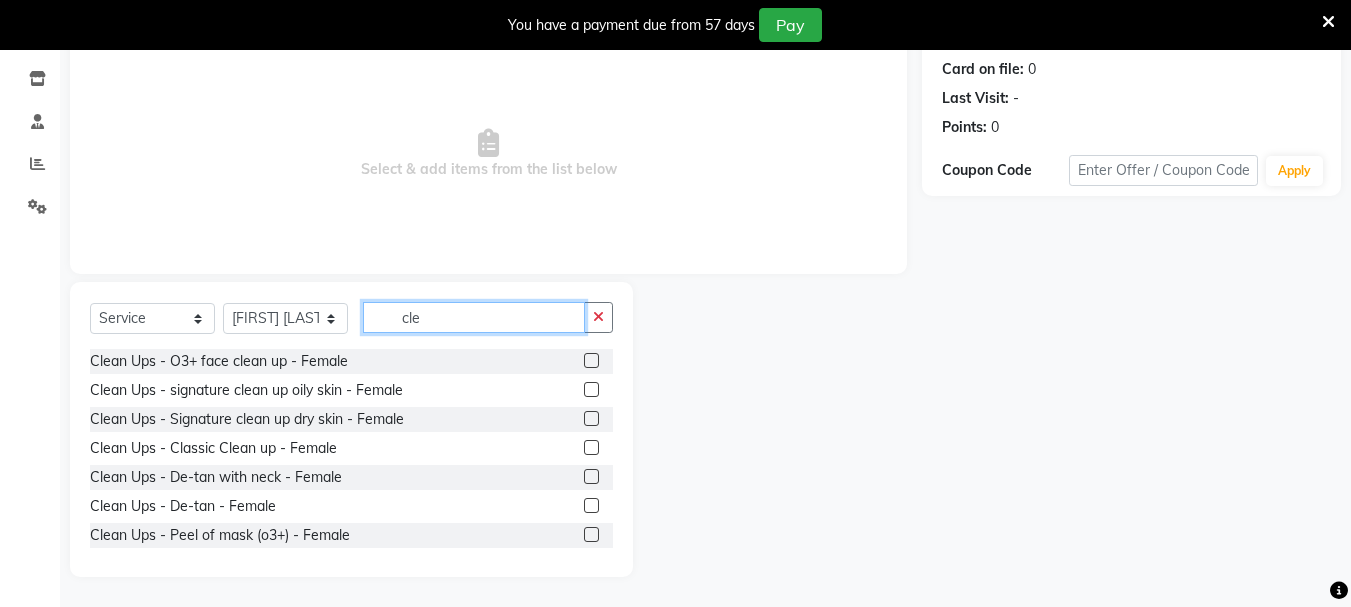 type on "cle" 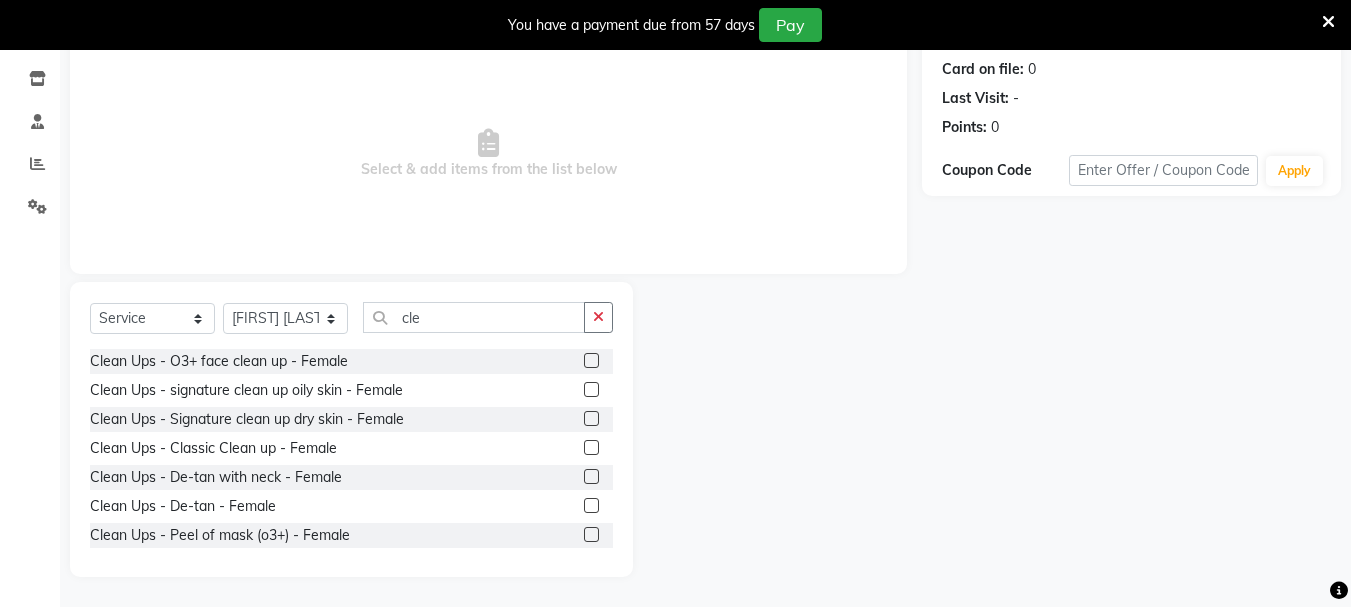 click 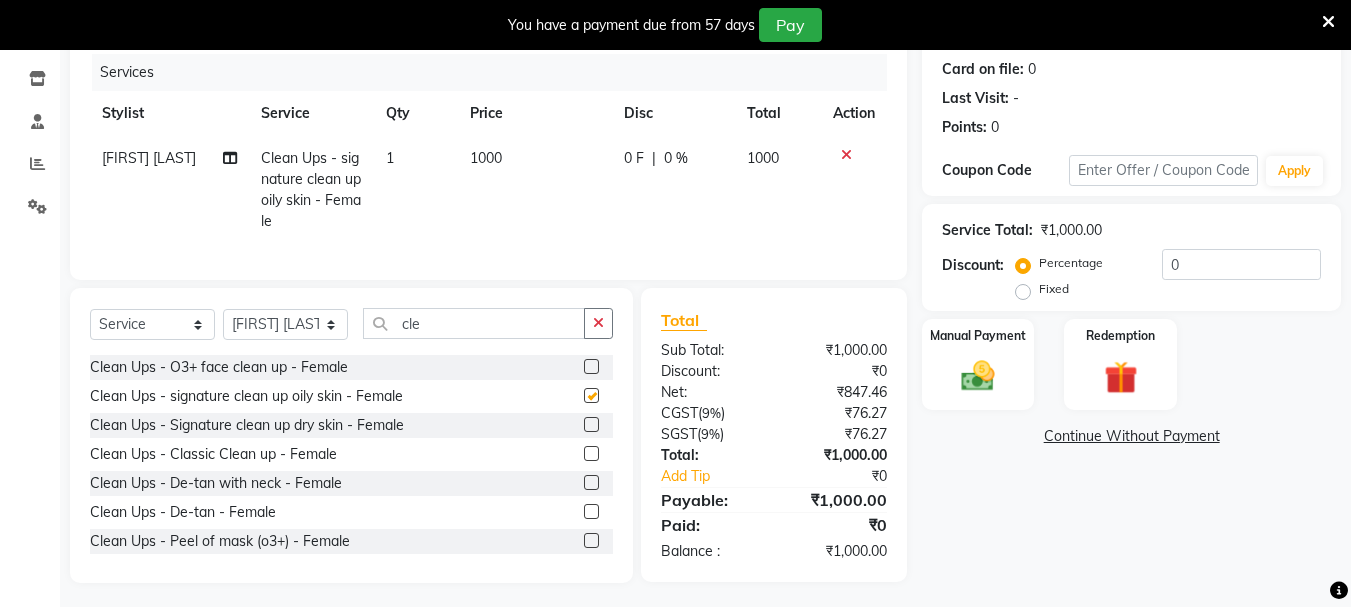checkbox on "false" 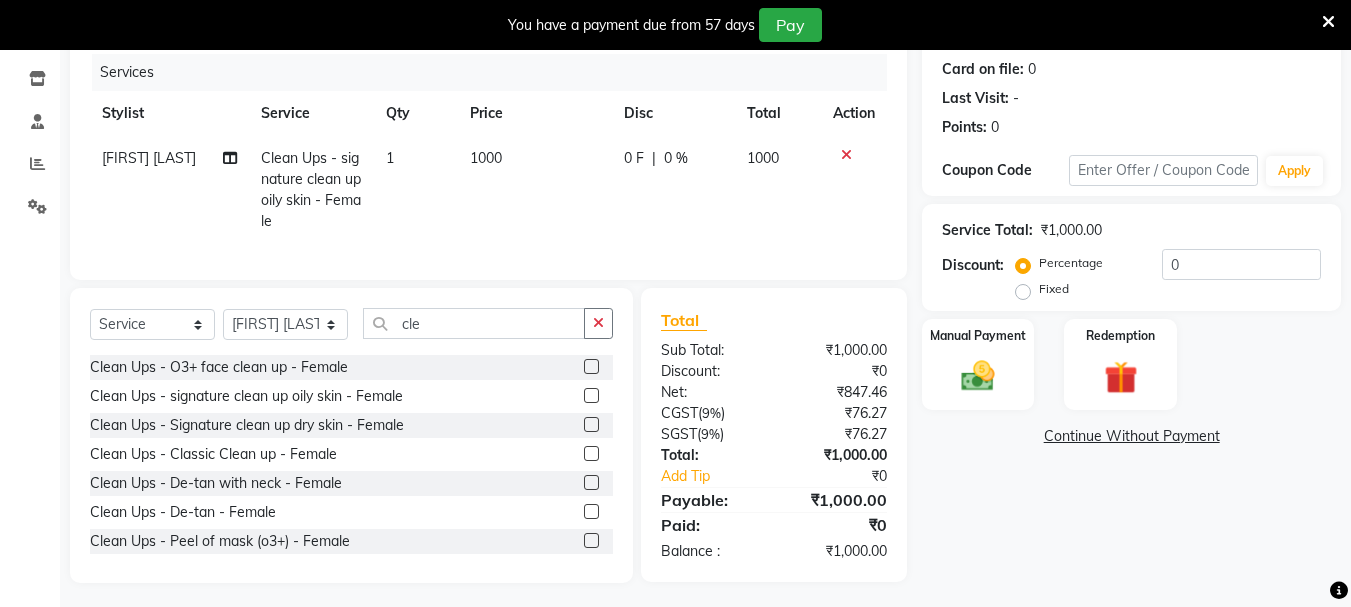 click 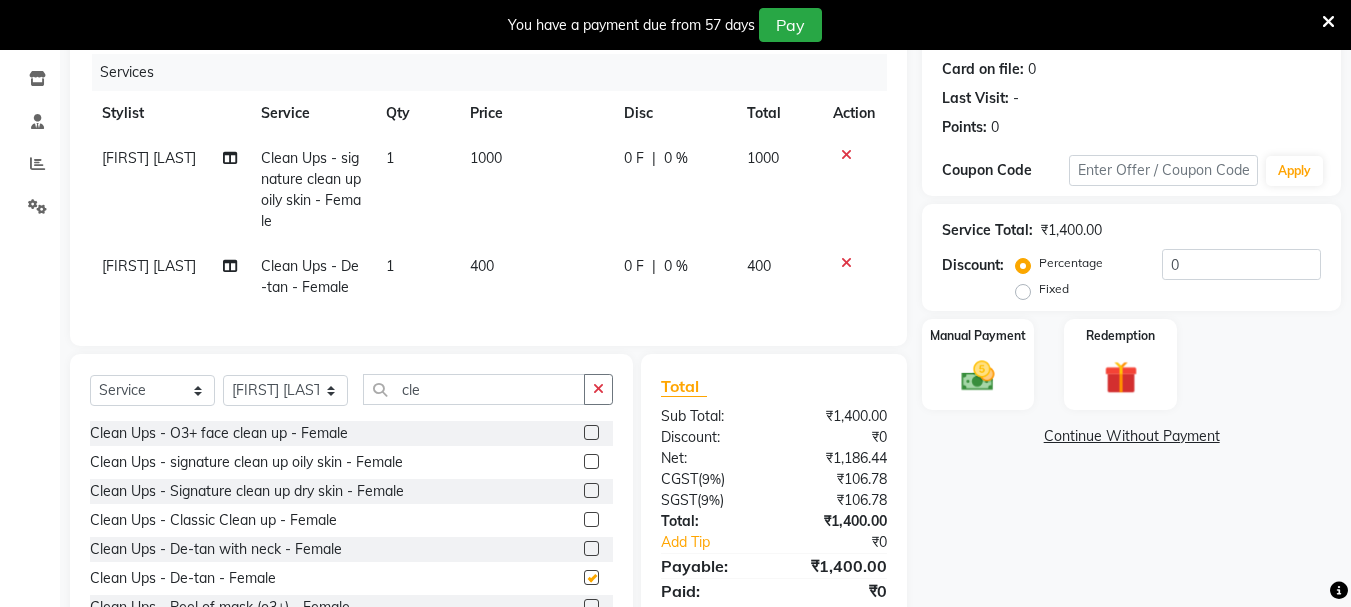 checkbox on "false" 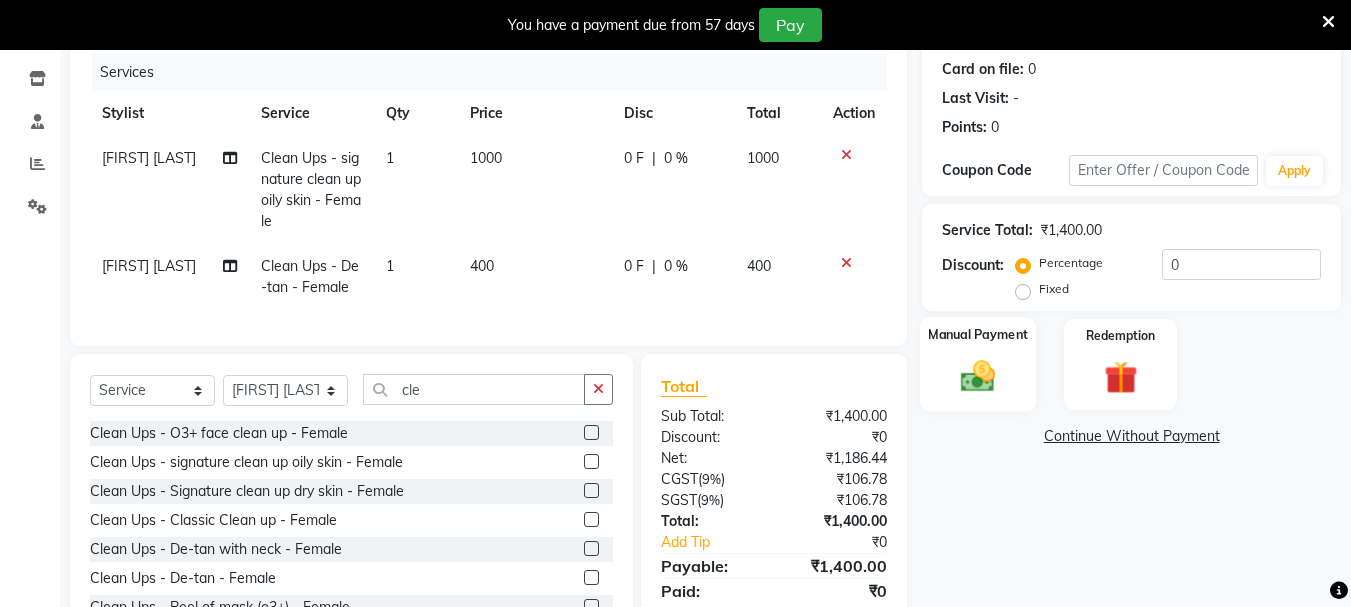 click 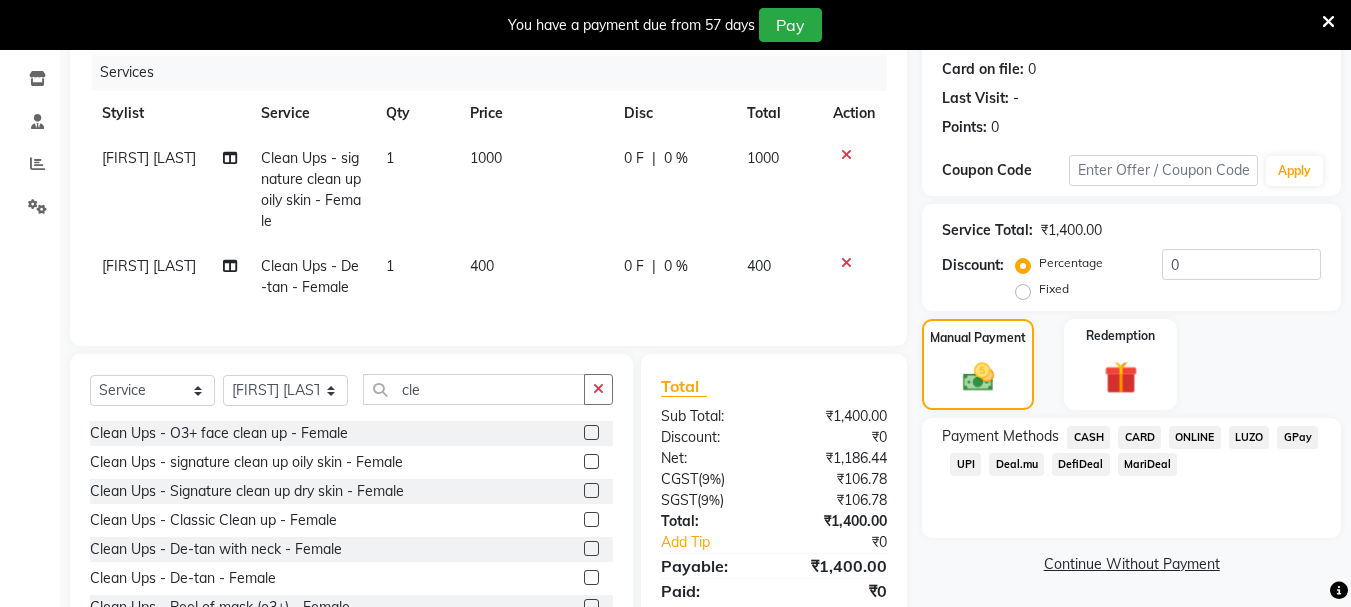 click on "Name: [NAME]  Membership:  No Active Membership  Total Visits:  0 Card on file:  0 Last Visit:   - Points:   0  Coupon Code Apply Service Total:  ₹1,400.00  Discount:  Percentage   Fixed  0 Manual Payment Redemption Payment Methods  CASH   CARD   ONLINE   LUZO   GPay   UPI   Deal.mu   DefiDeal   MariDeal   Continue Without Payment" 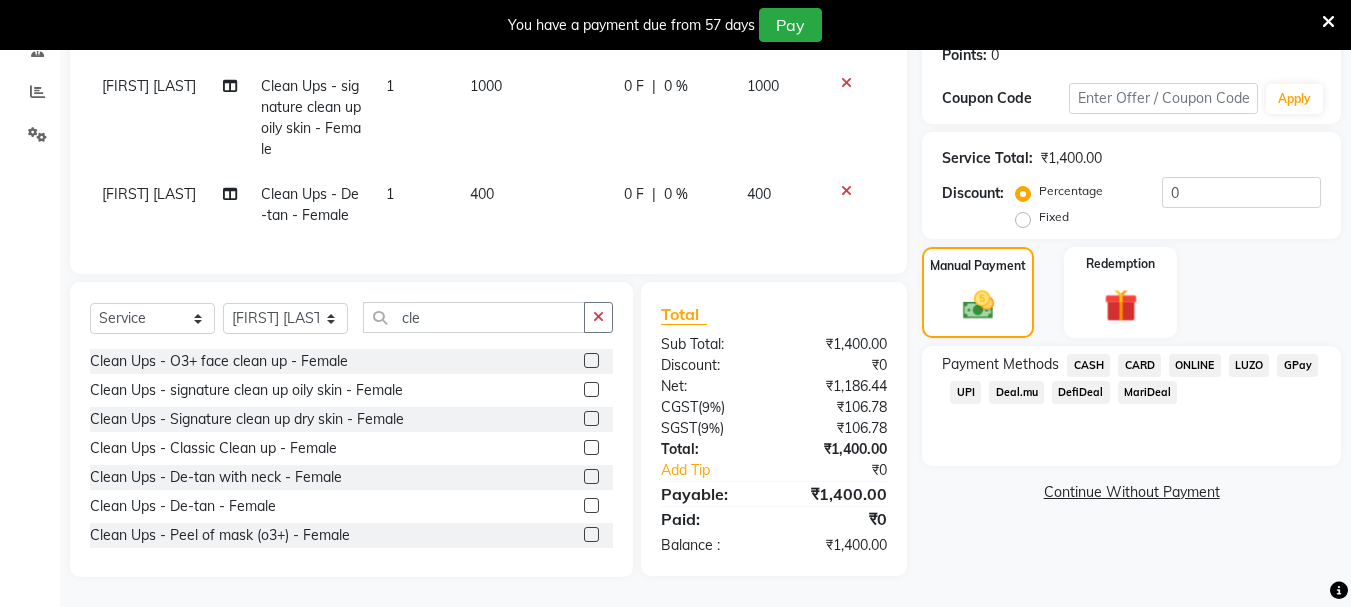 scroll, scrollTop: 331, scrollLeft: 0, axis: vertical 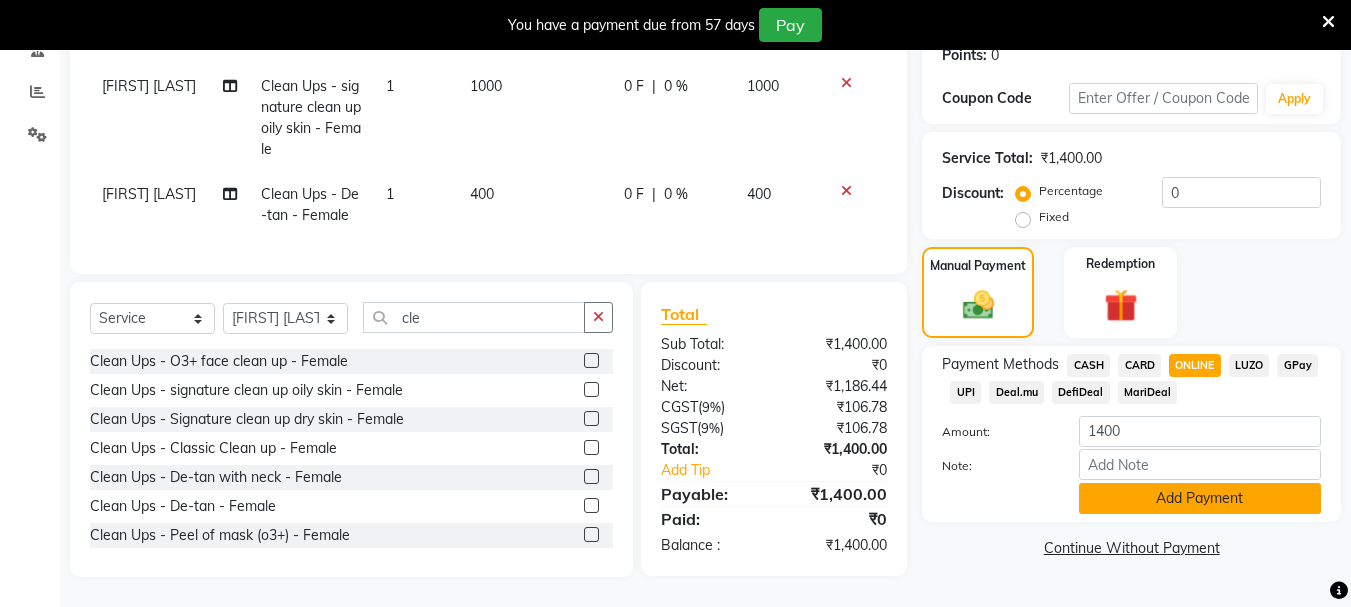 click on "Add Payment" 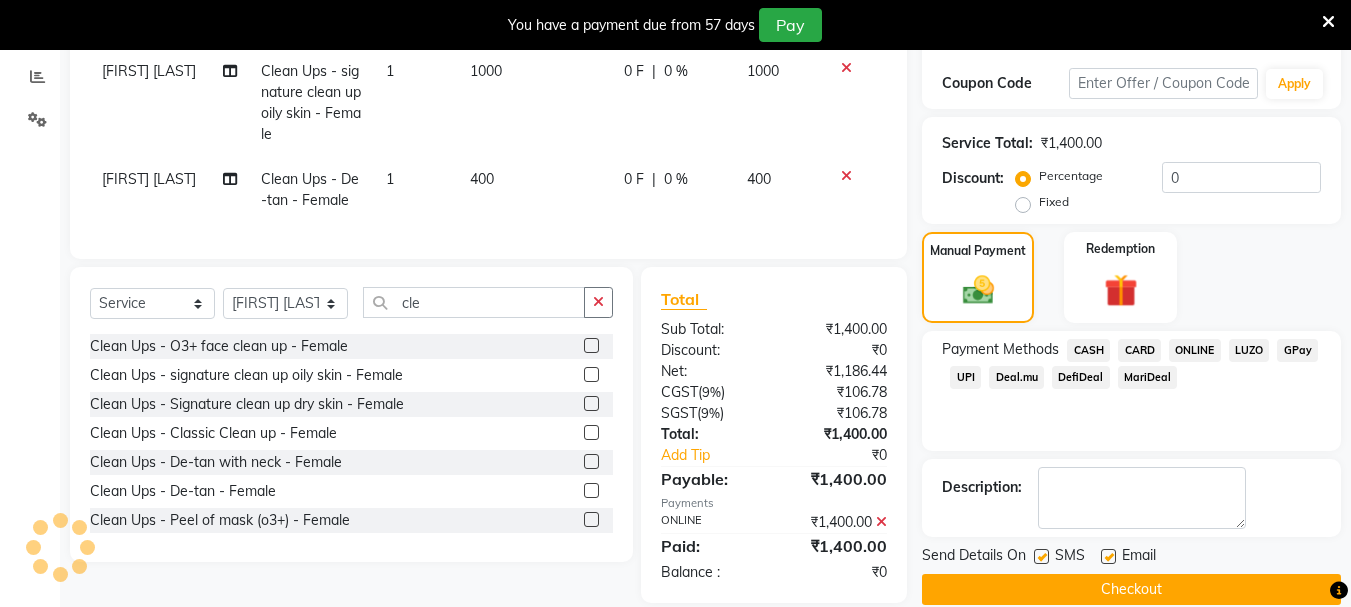 click 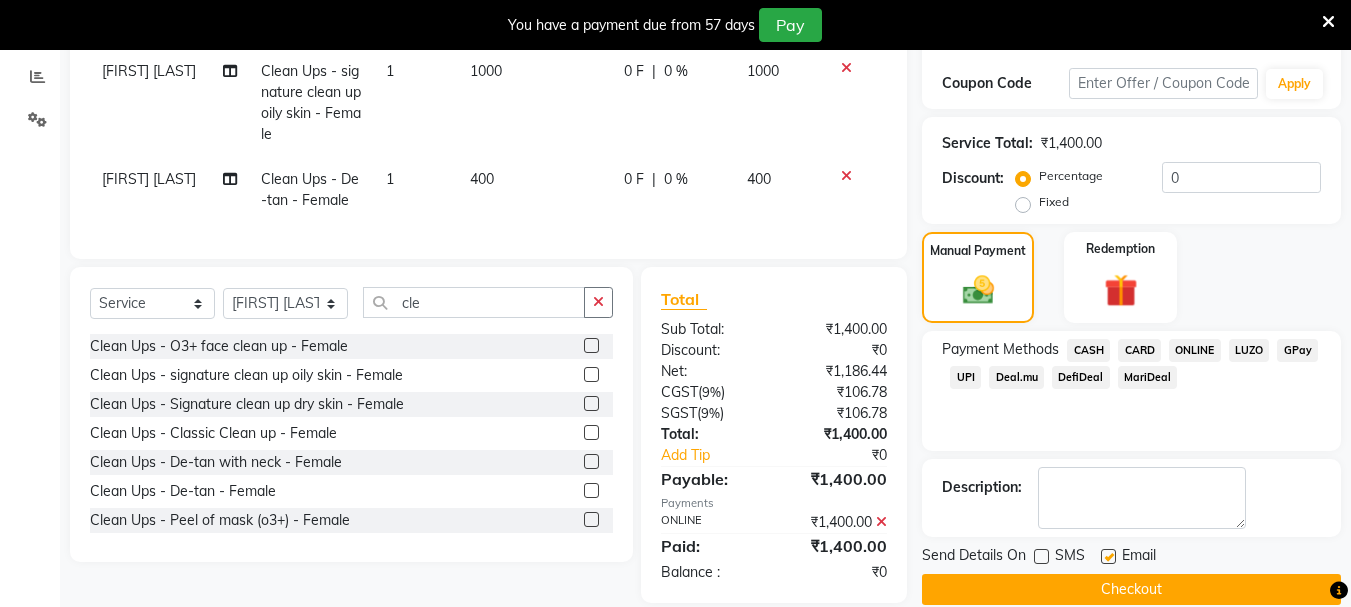 click 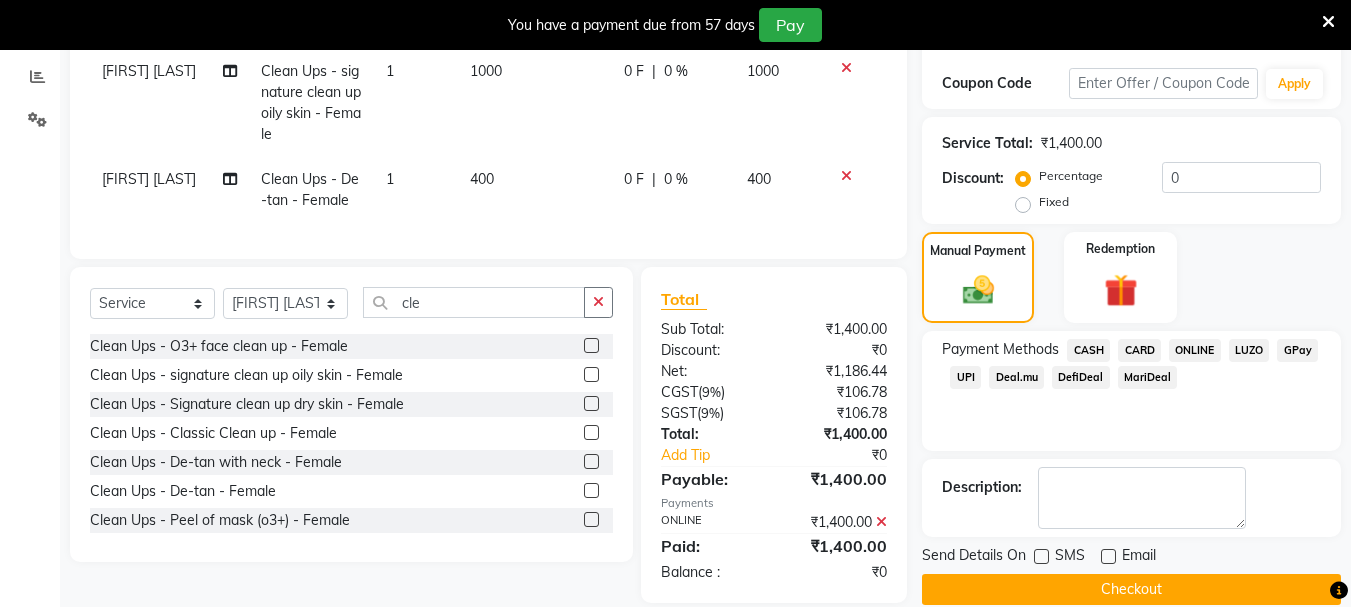 click on "Checkout" 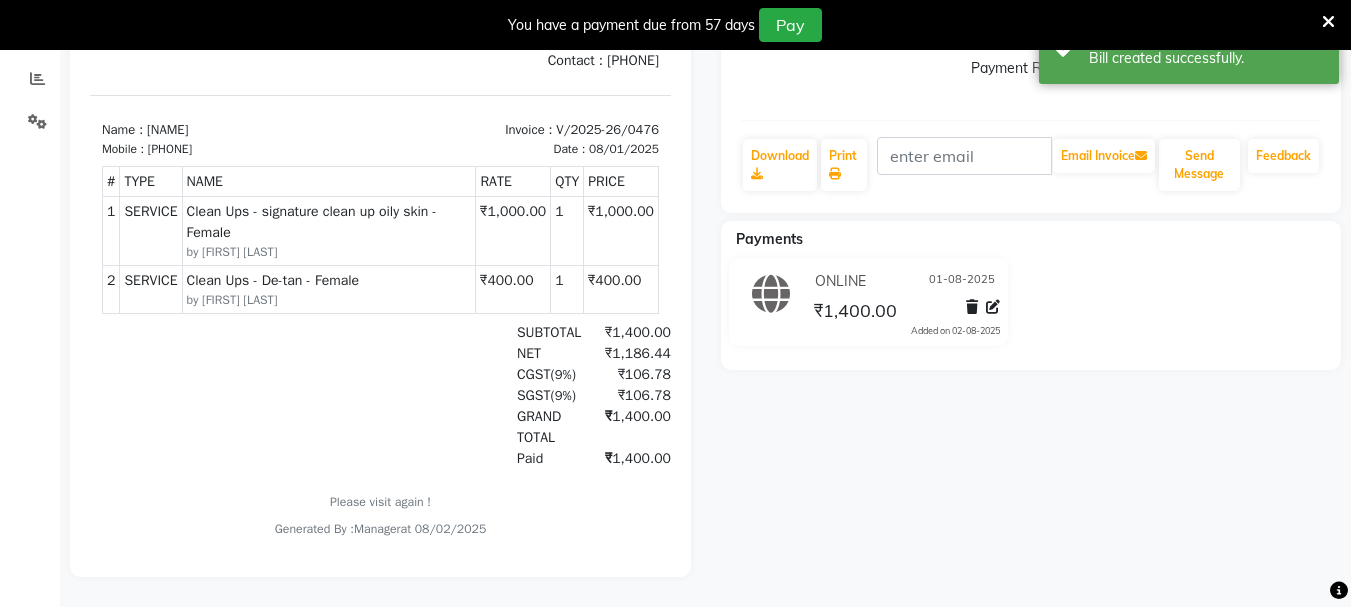 scroll, scrollTop: 0, scrollLeft: 0, axis: both 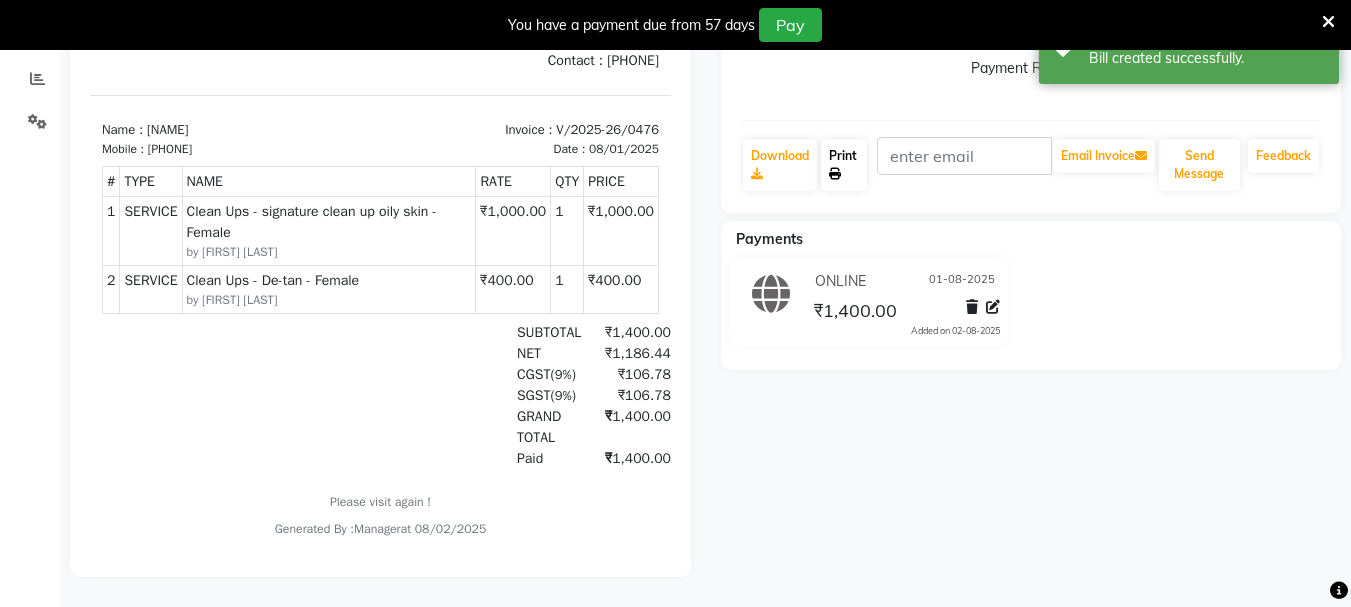 click on "Print" 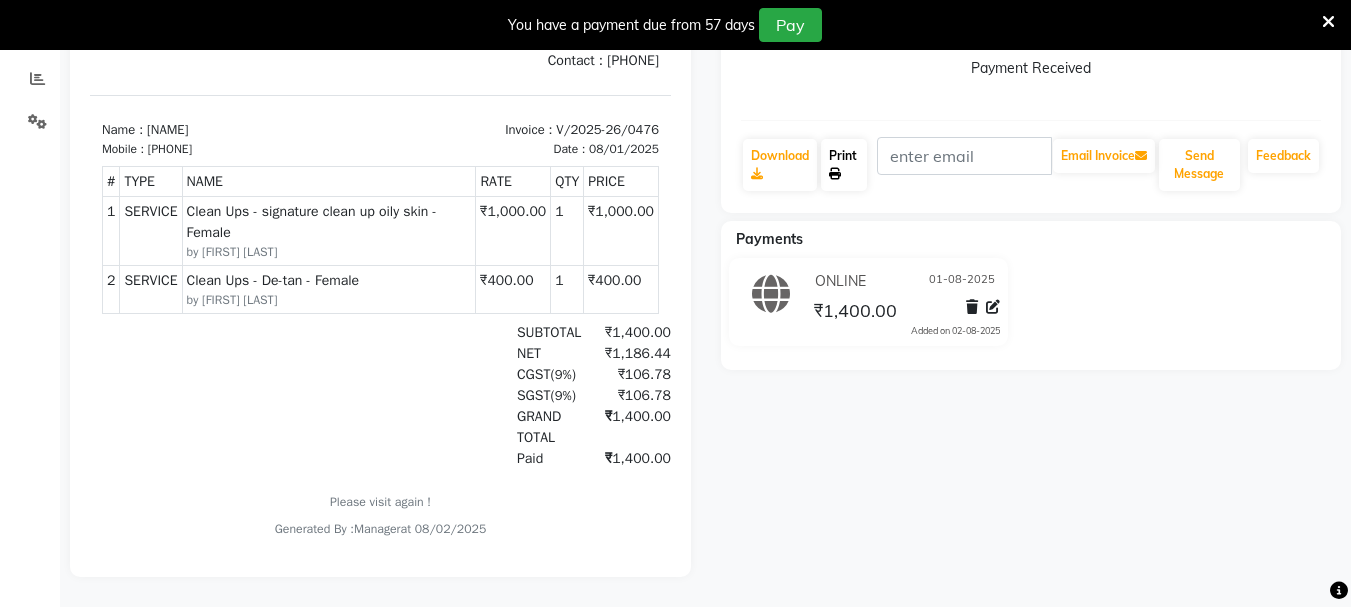 scroll, scrollTop: 5, scrollLeft: 0, axis: vertical 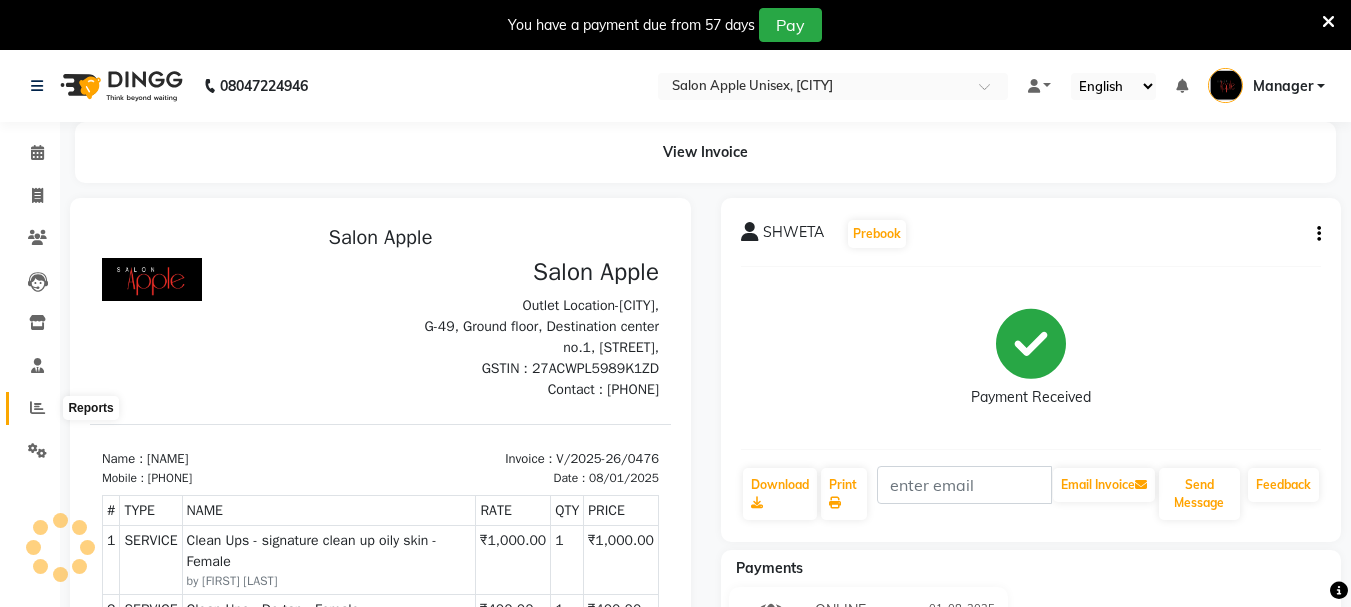 click 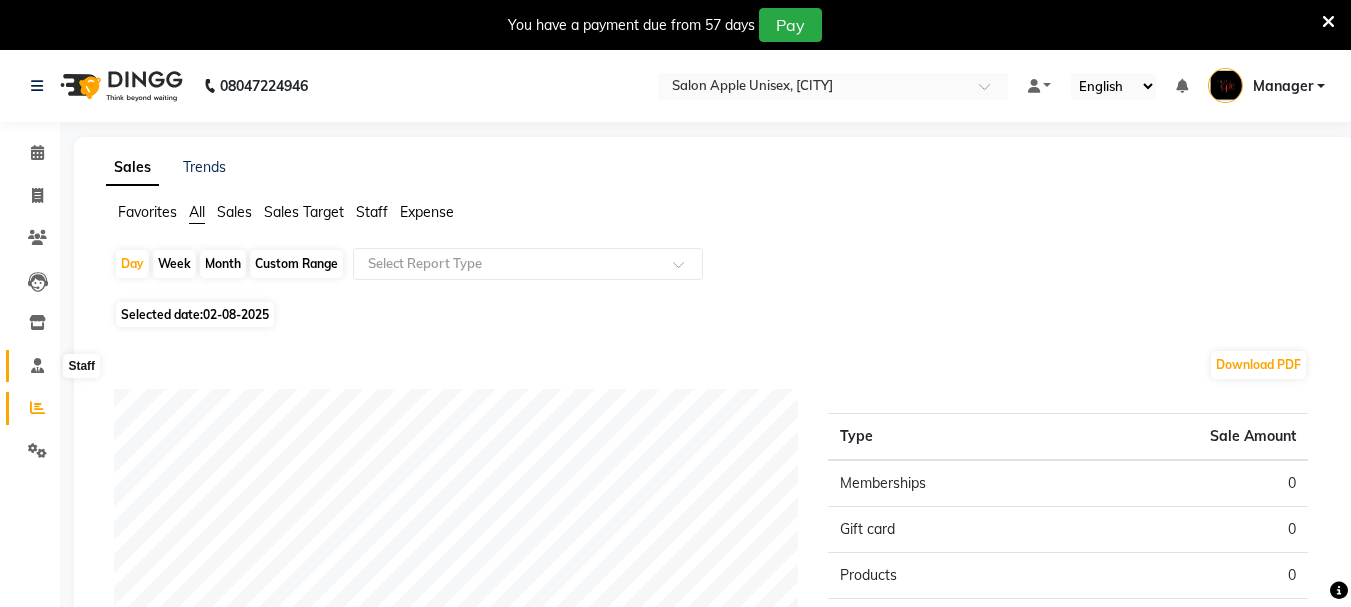 click 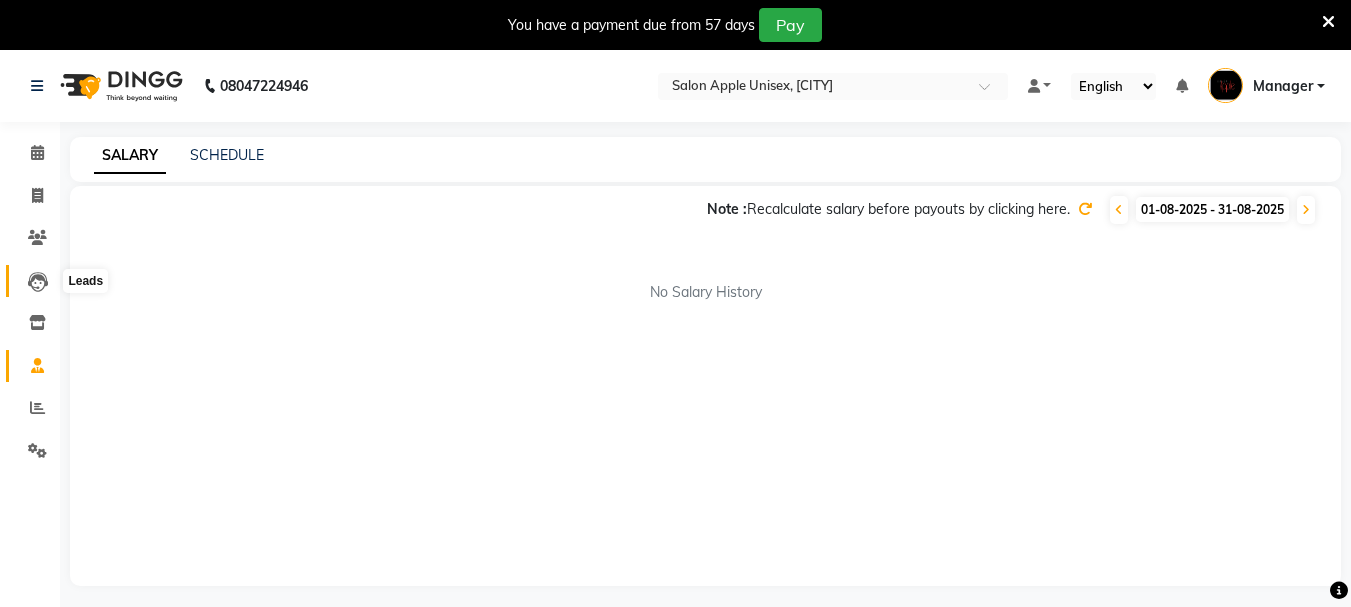 click 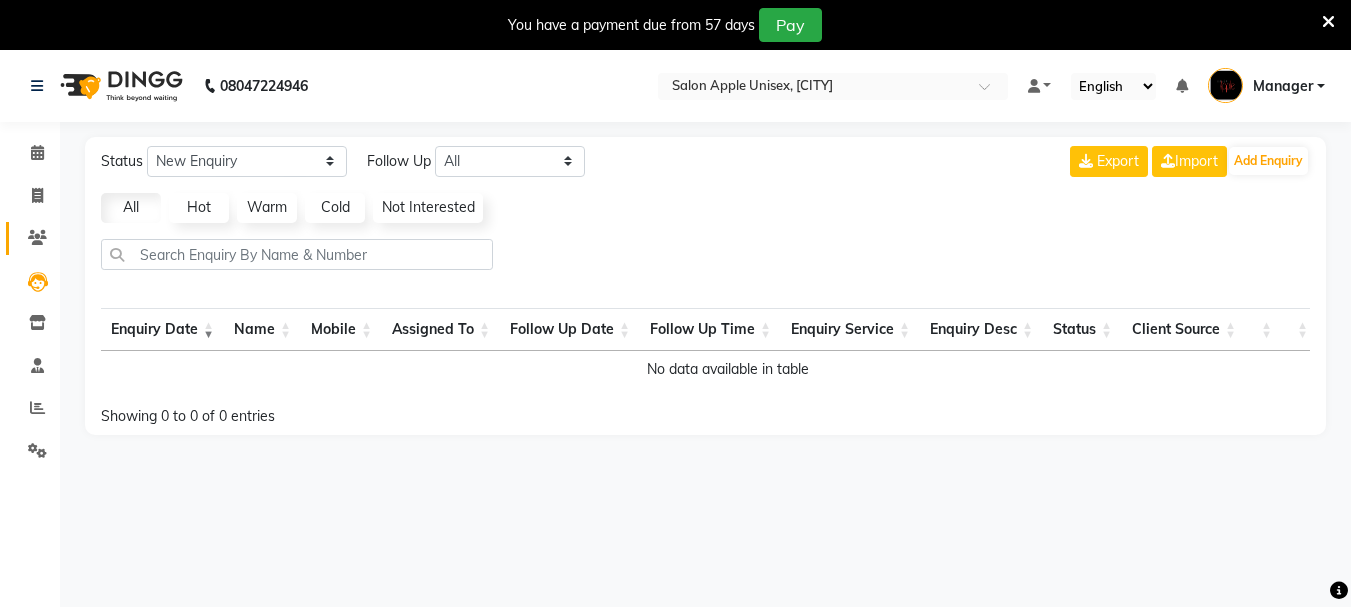 click on "Clients" 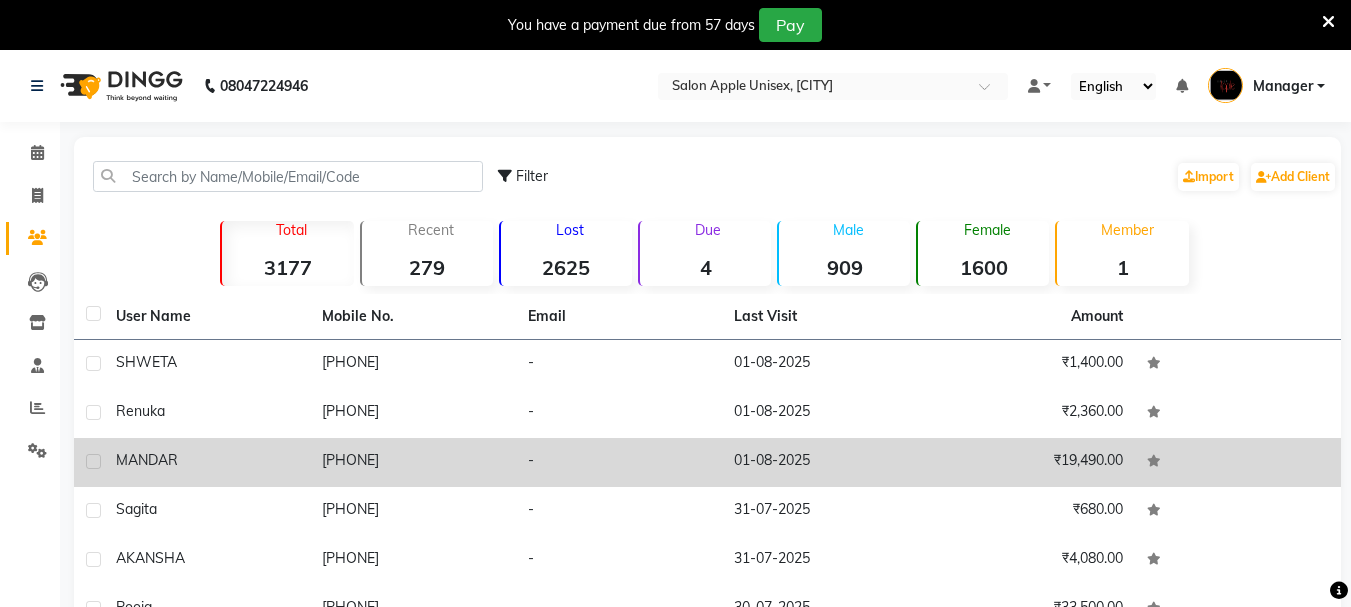 click on "₹19,490.00" 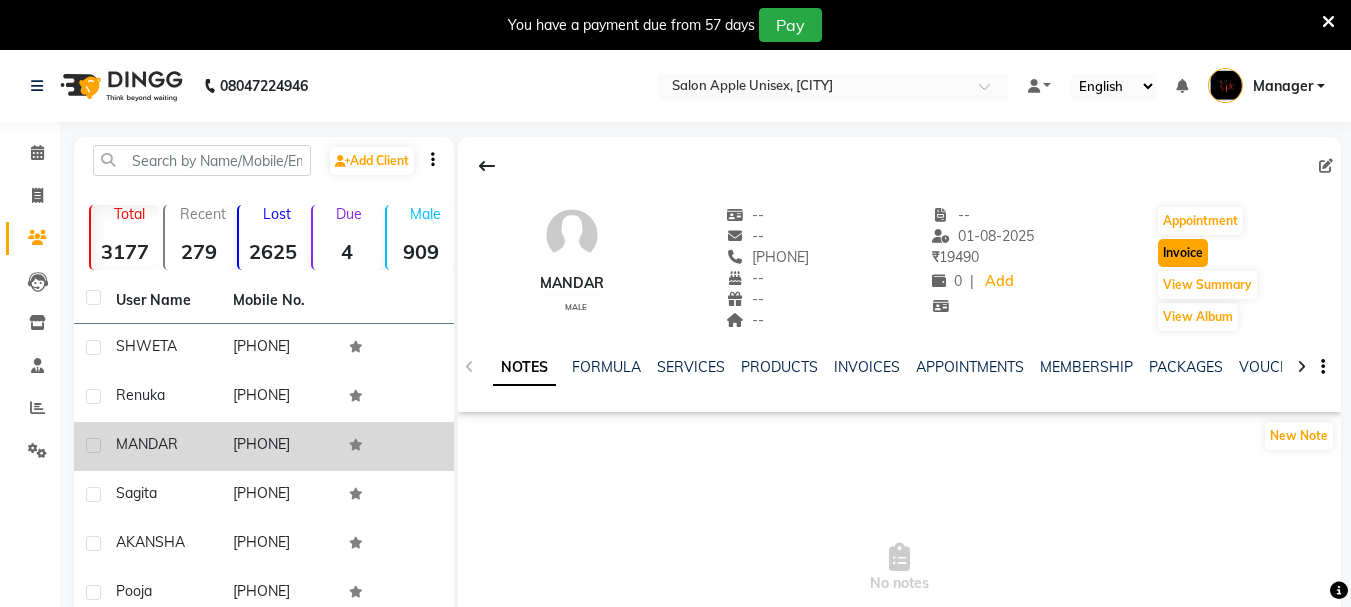 click on "Invoice" 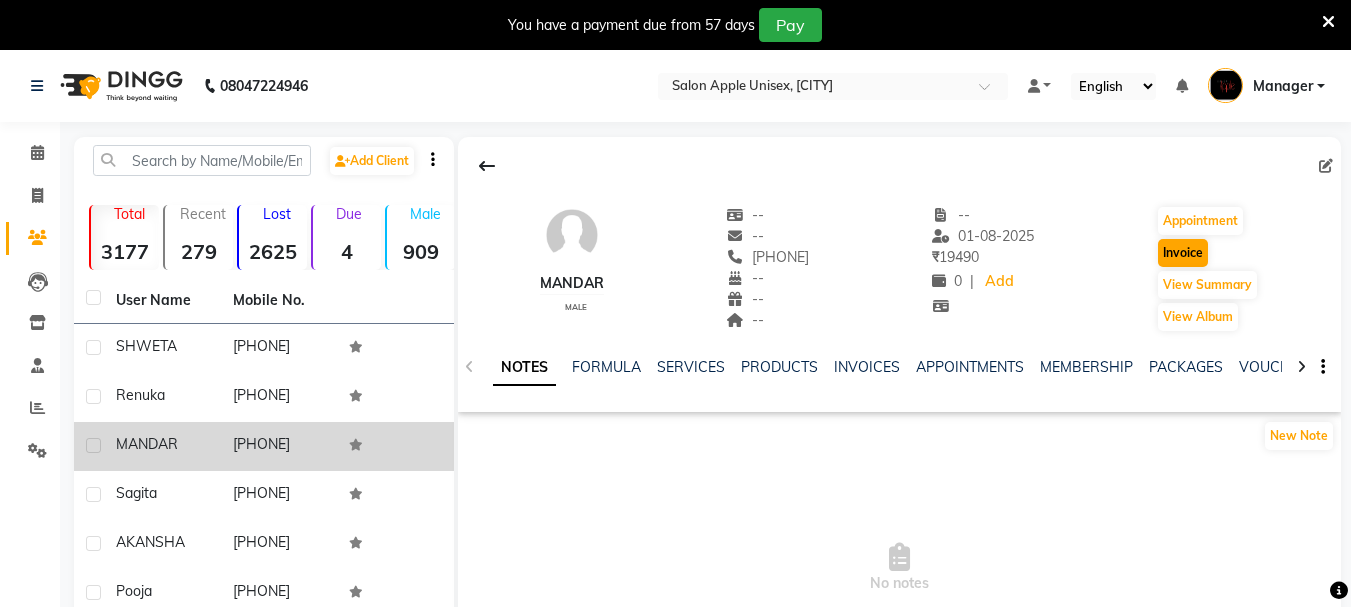select on "service" 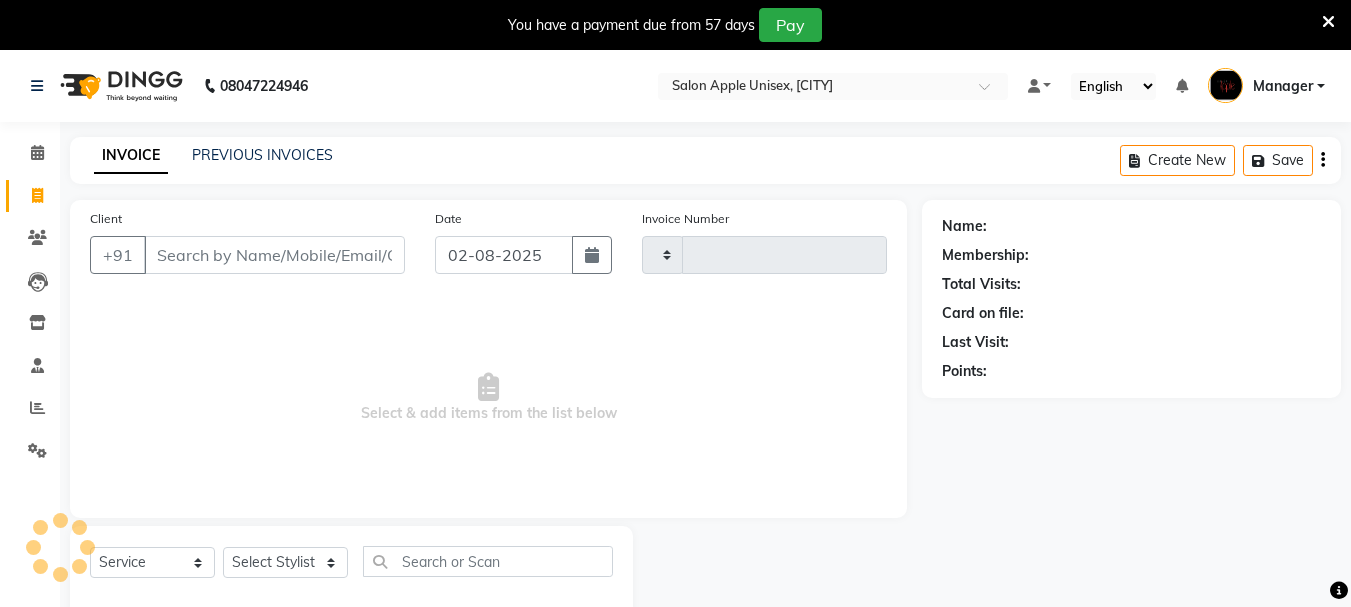 scroll, scrollTop: 50, scrollLeft: 0, axis: vertical 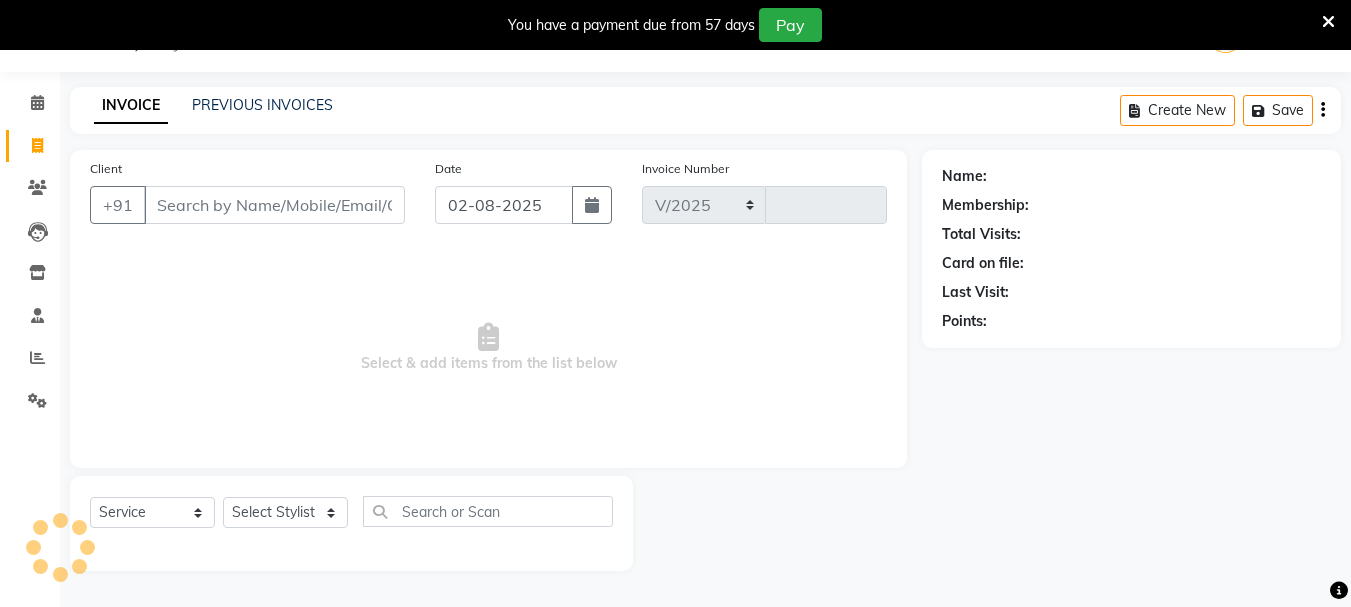 select on "116" 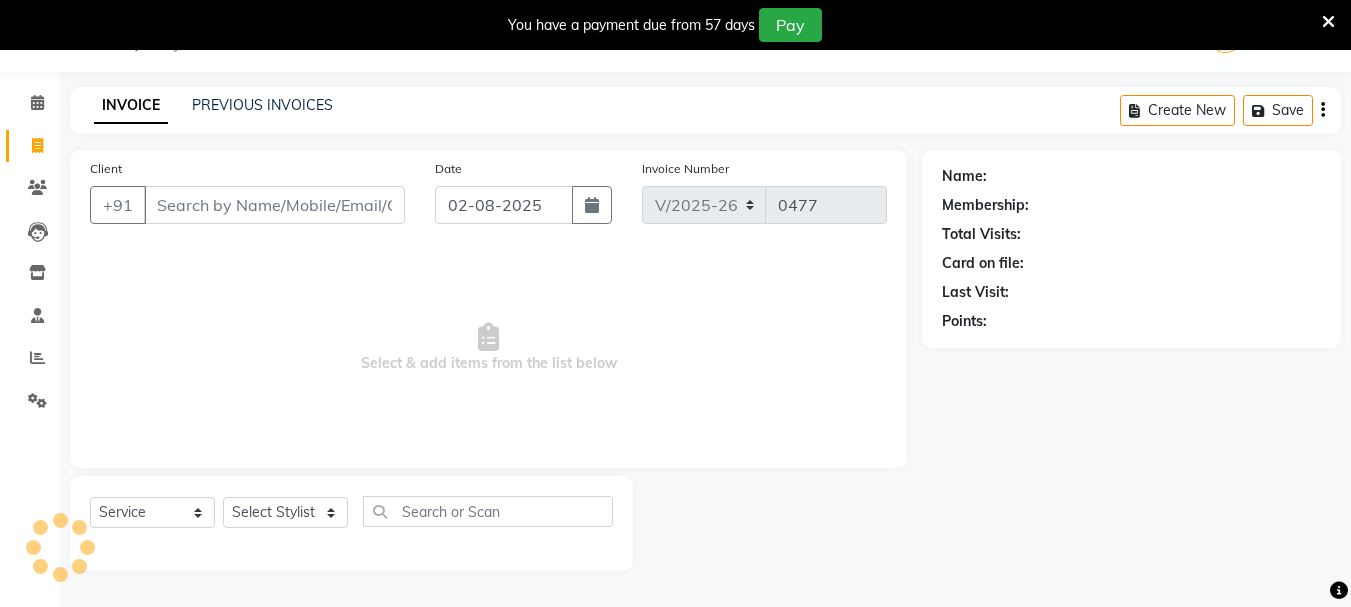 type on "[PHONE]" 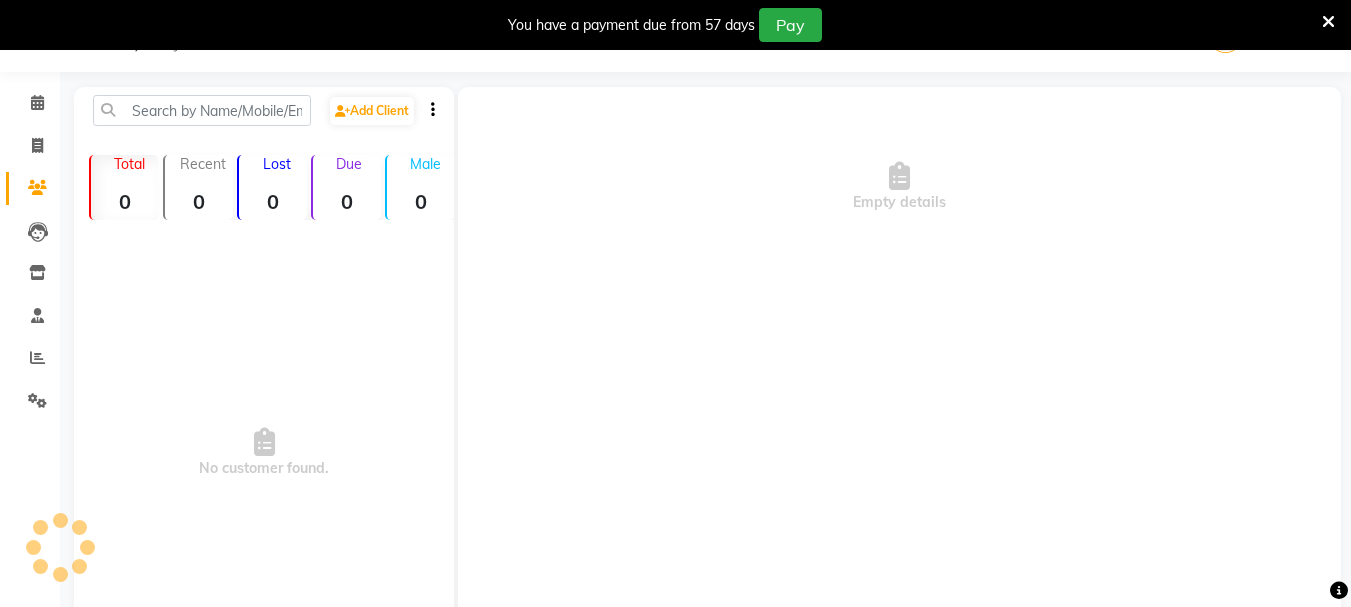 scroll, scrollTop: 0, scrollLeft: 0, axis: both 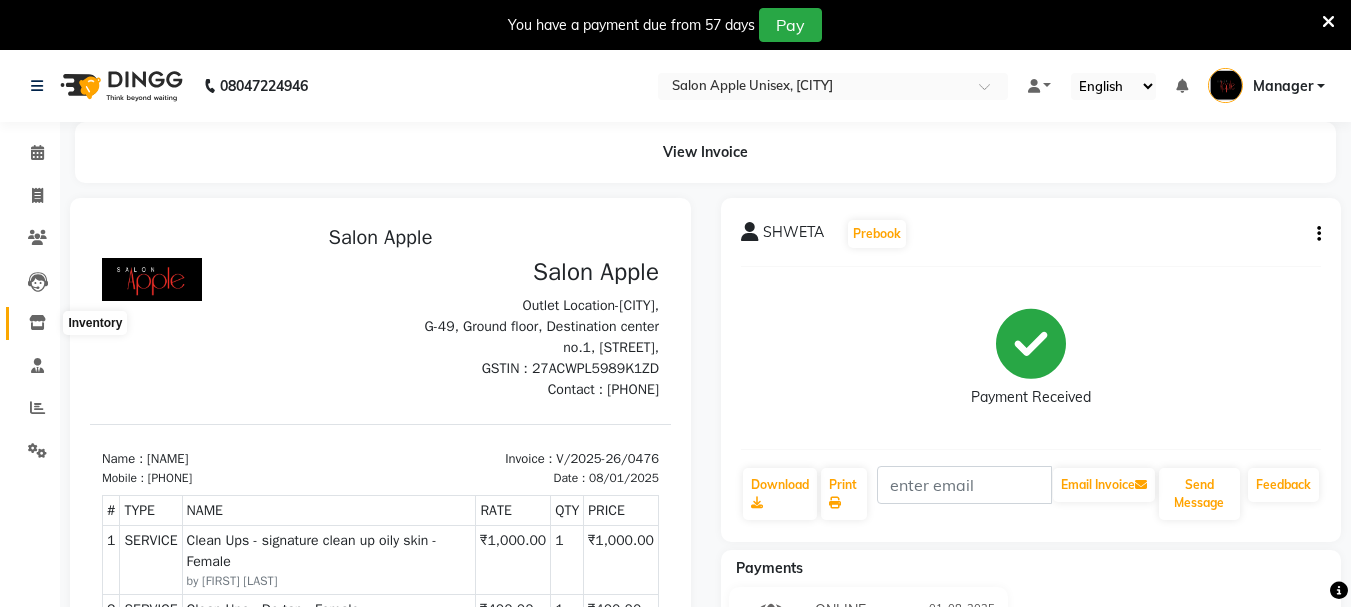 click 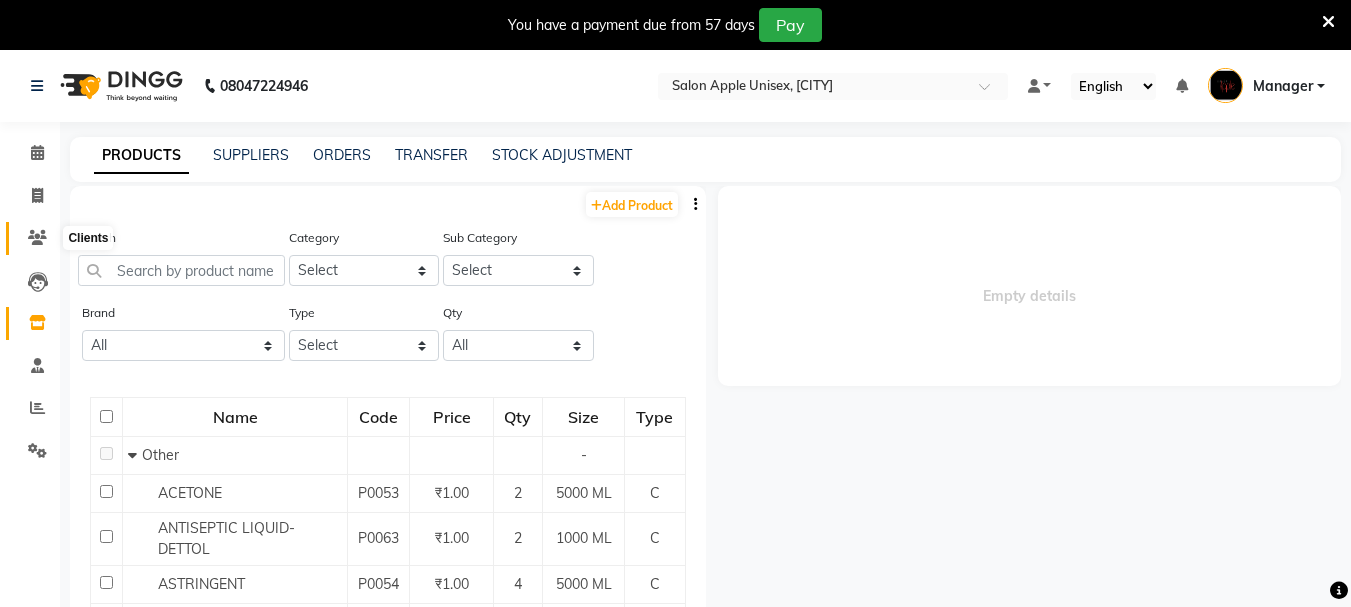 click 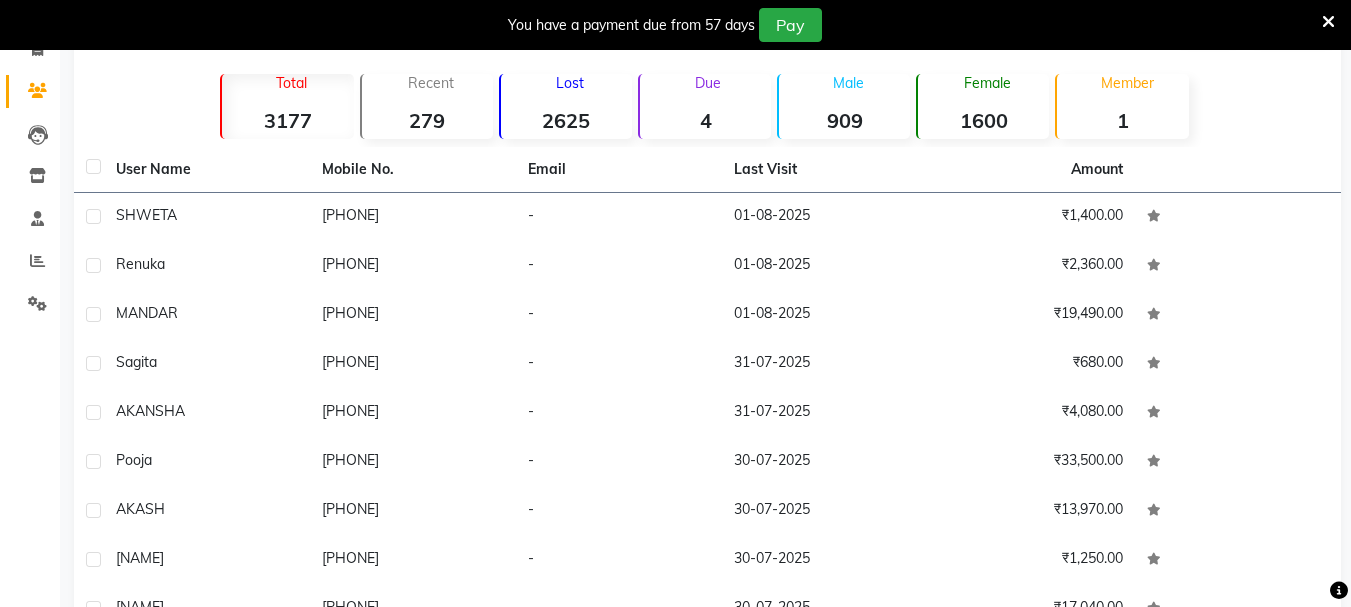 scroll, scrollTop: 160, scrollLeft: 0, axis: vertical 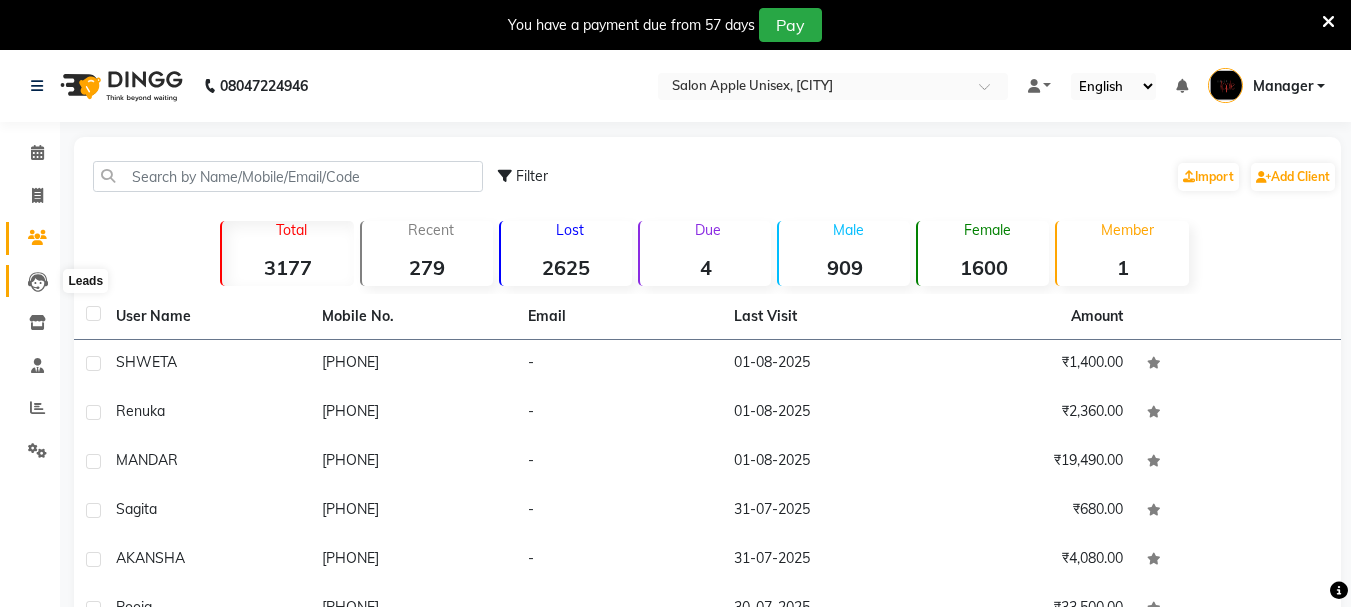 click 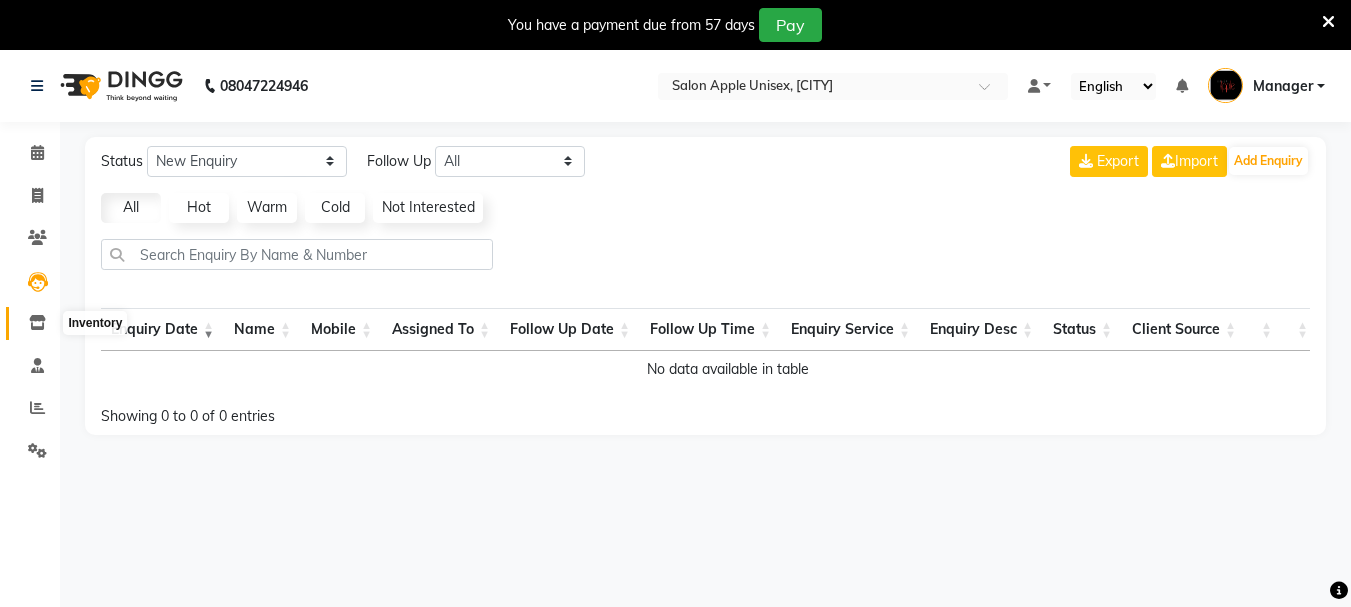 click 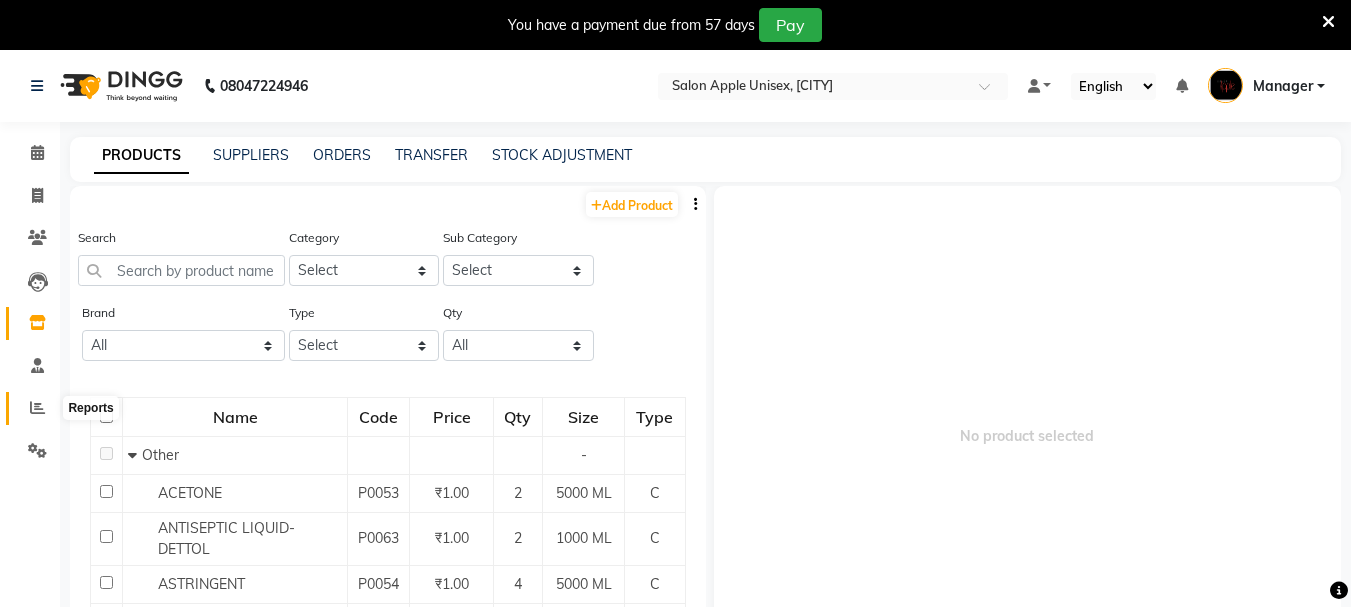 click 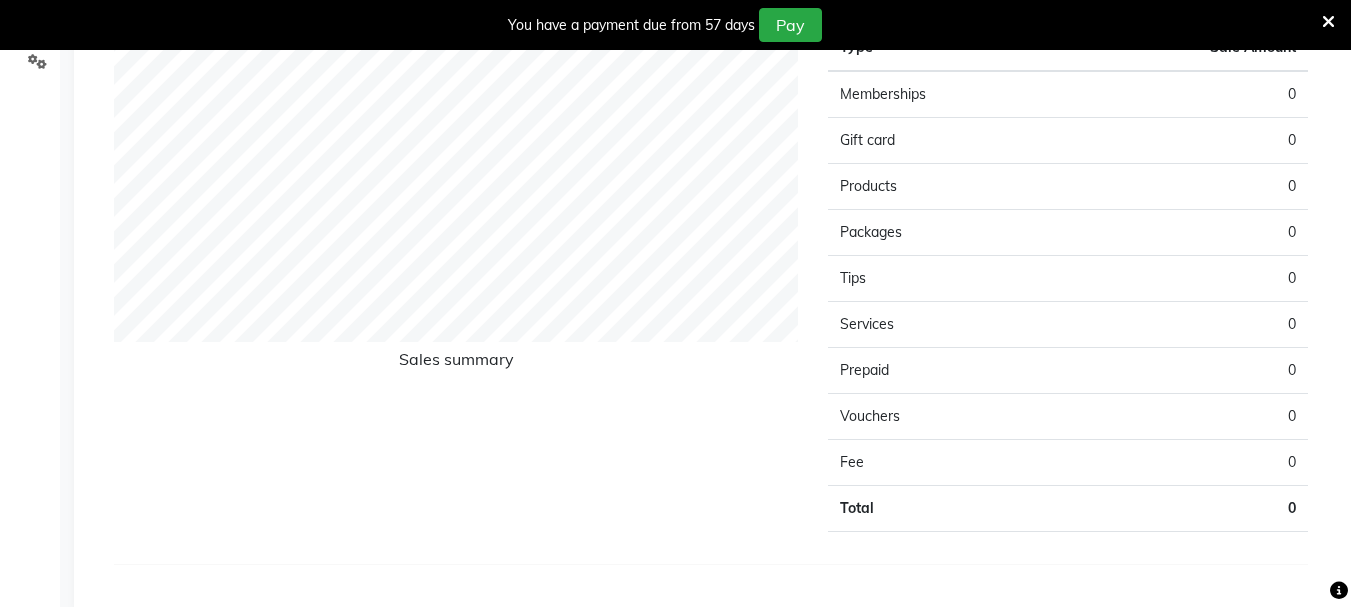 scroll, scrollTop: 0, scrollLeft: 0, axis: both 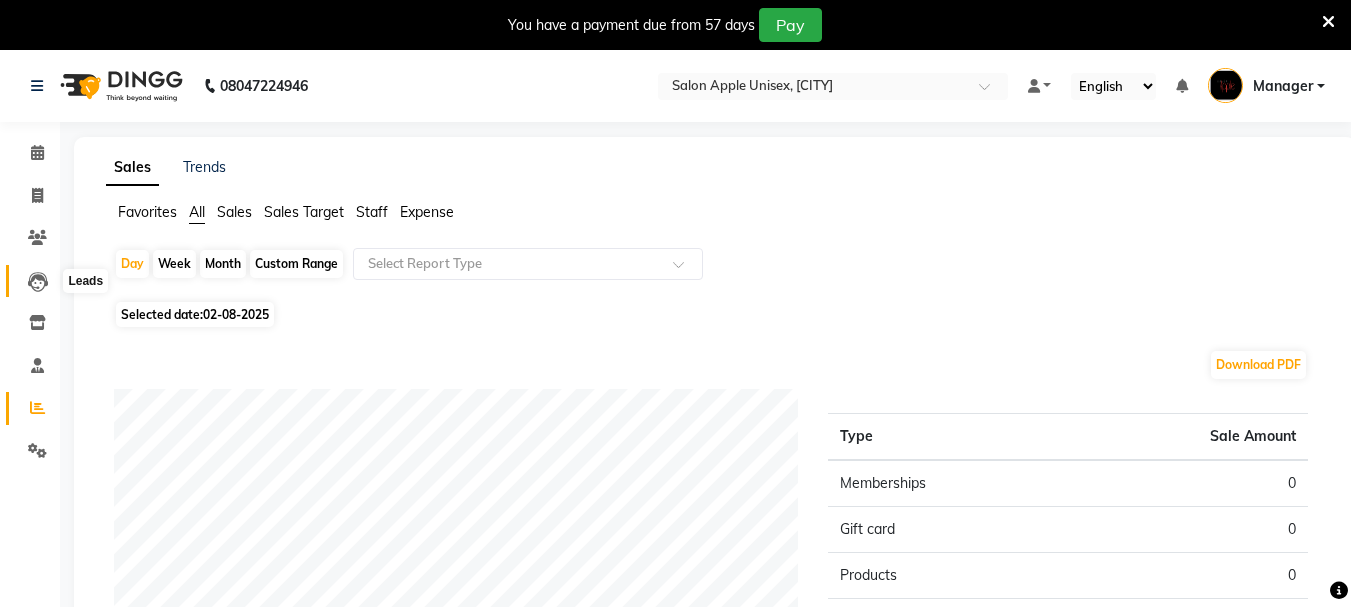 click 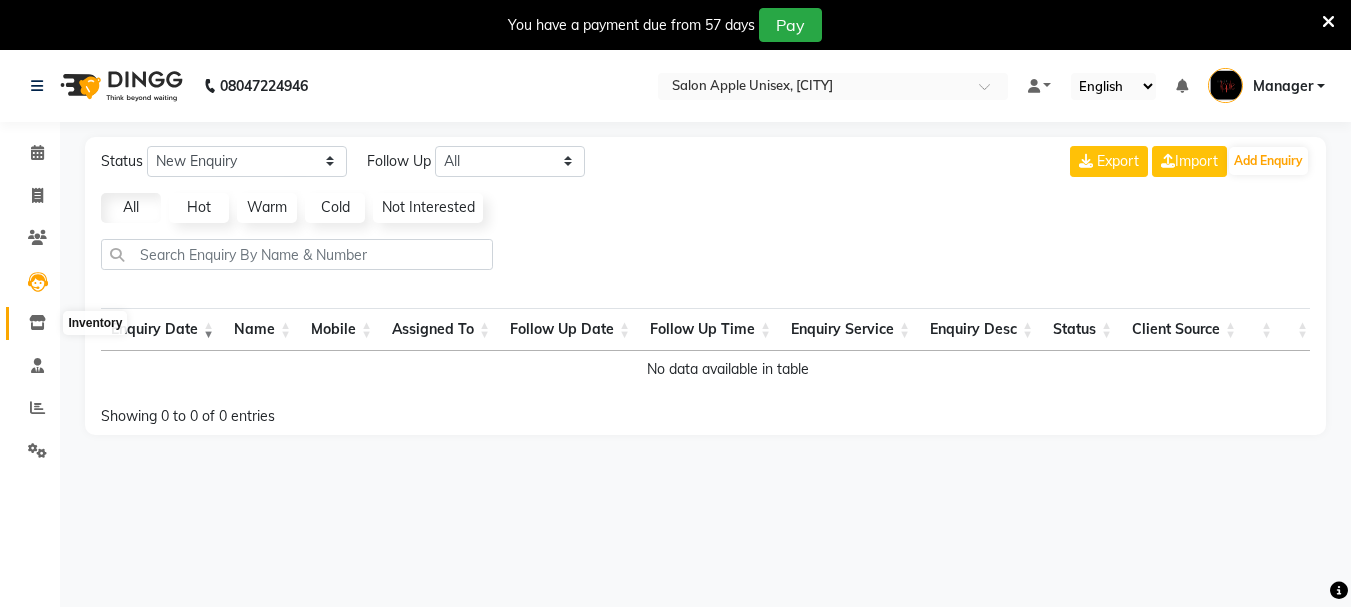 click 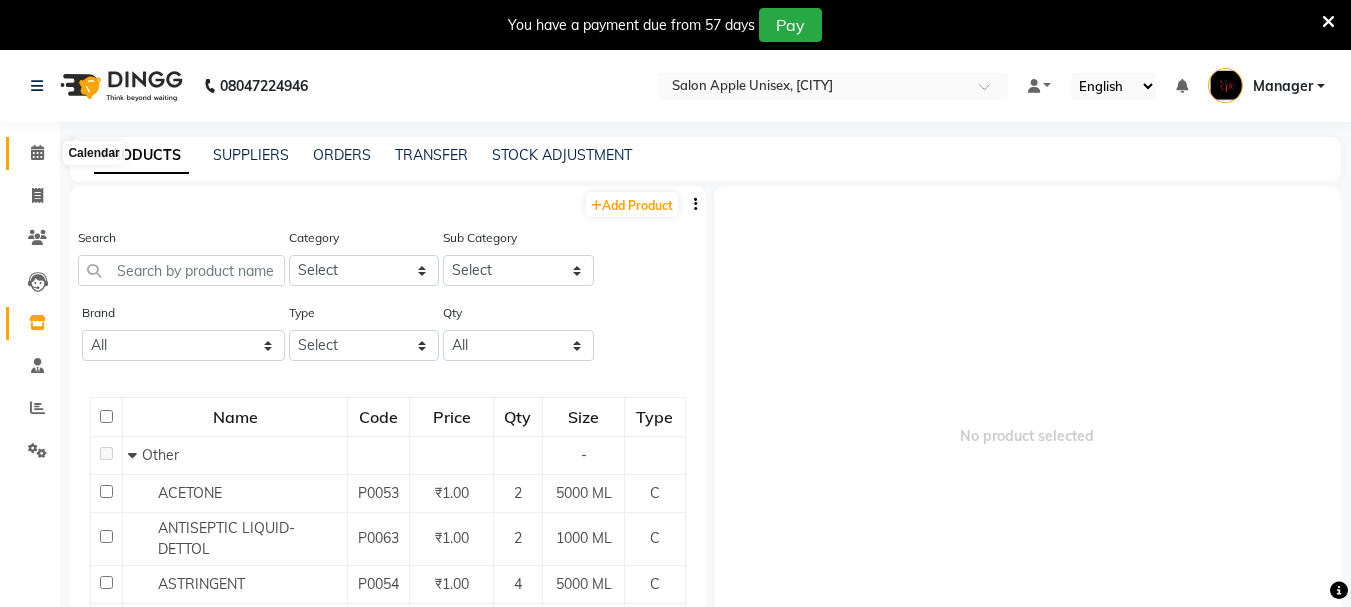 click 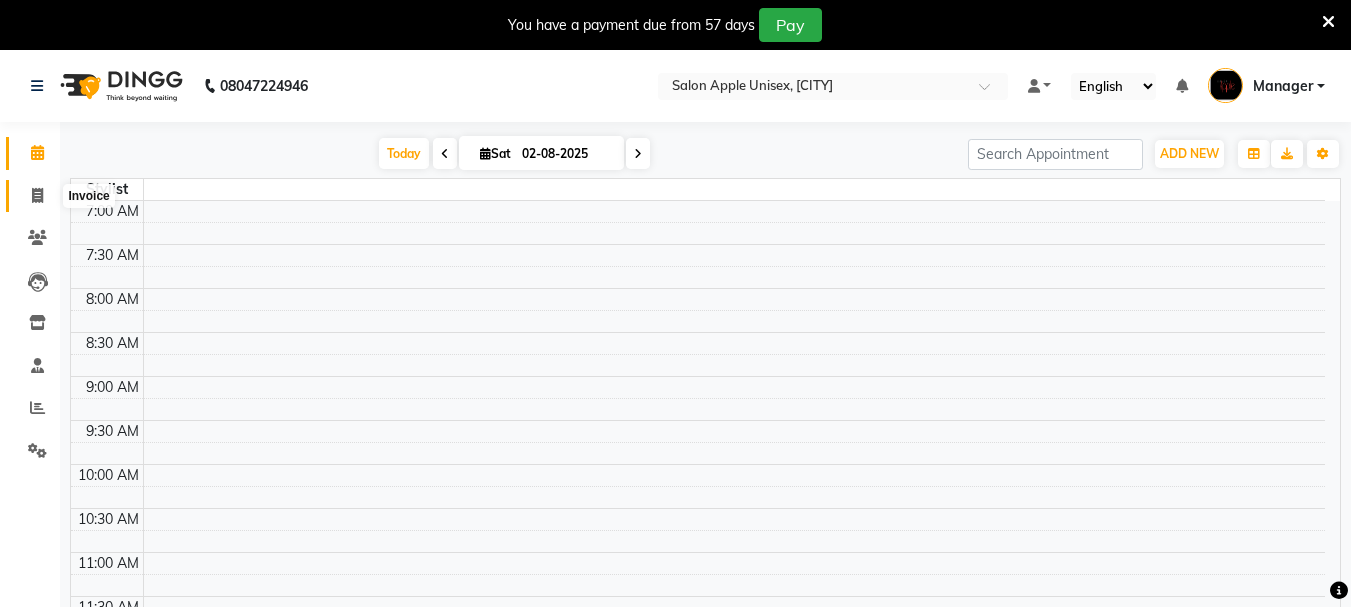 click 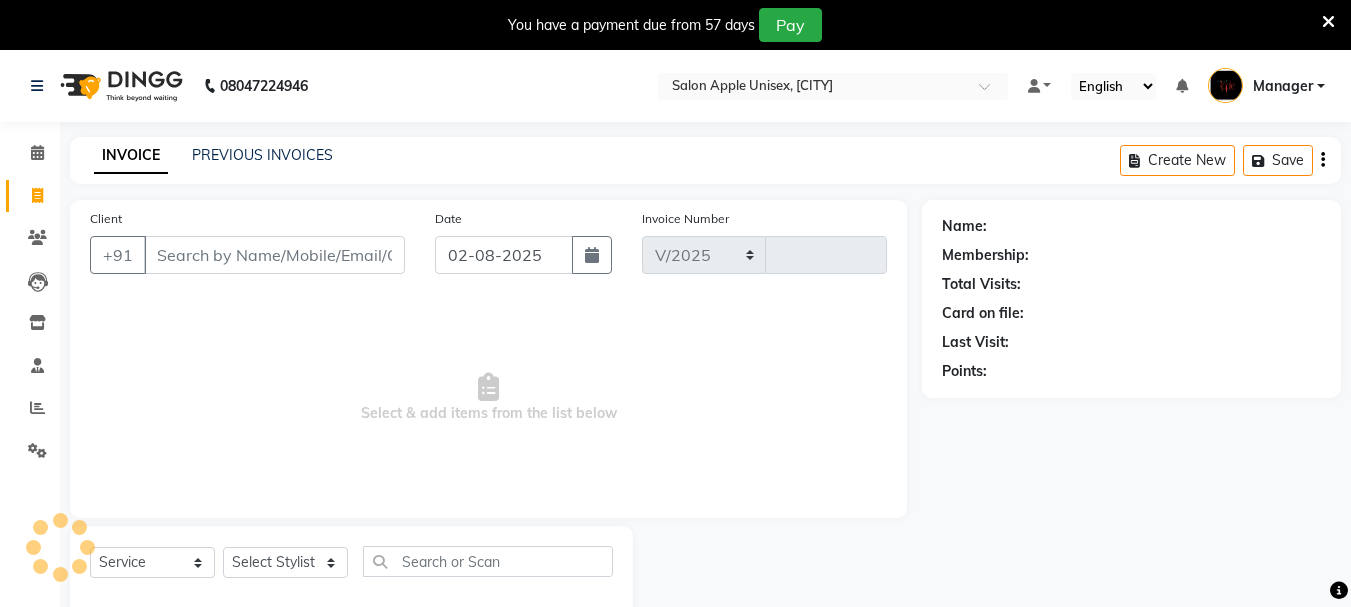 select on "116" 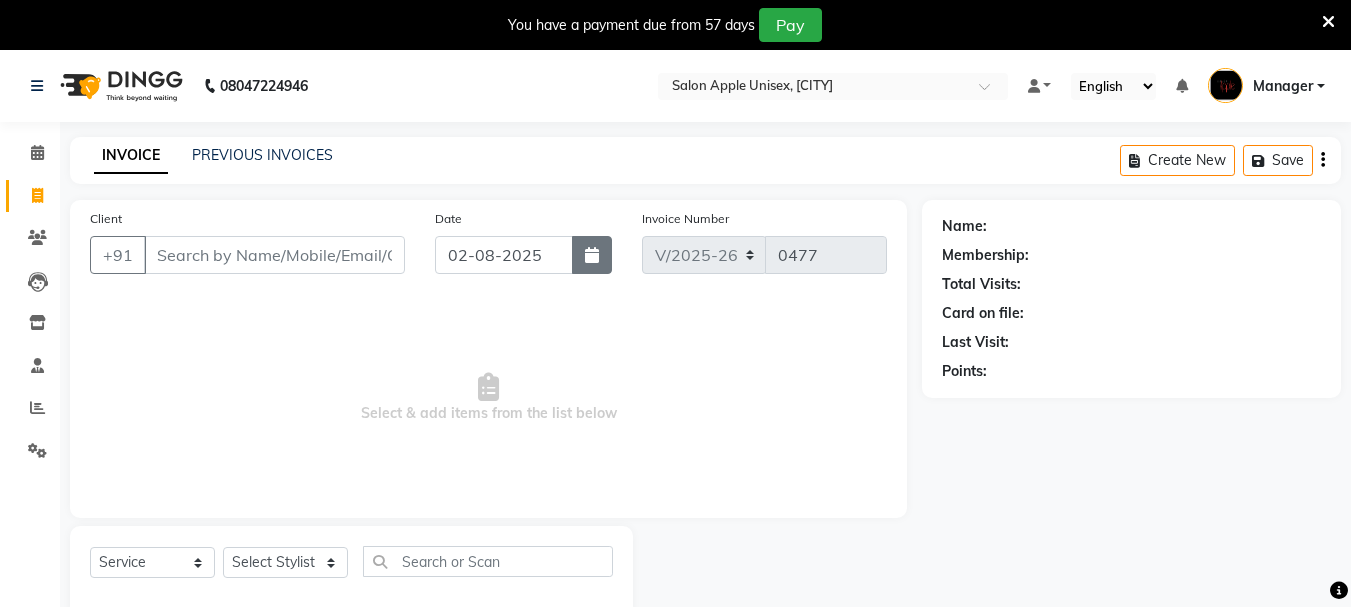 click 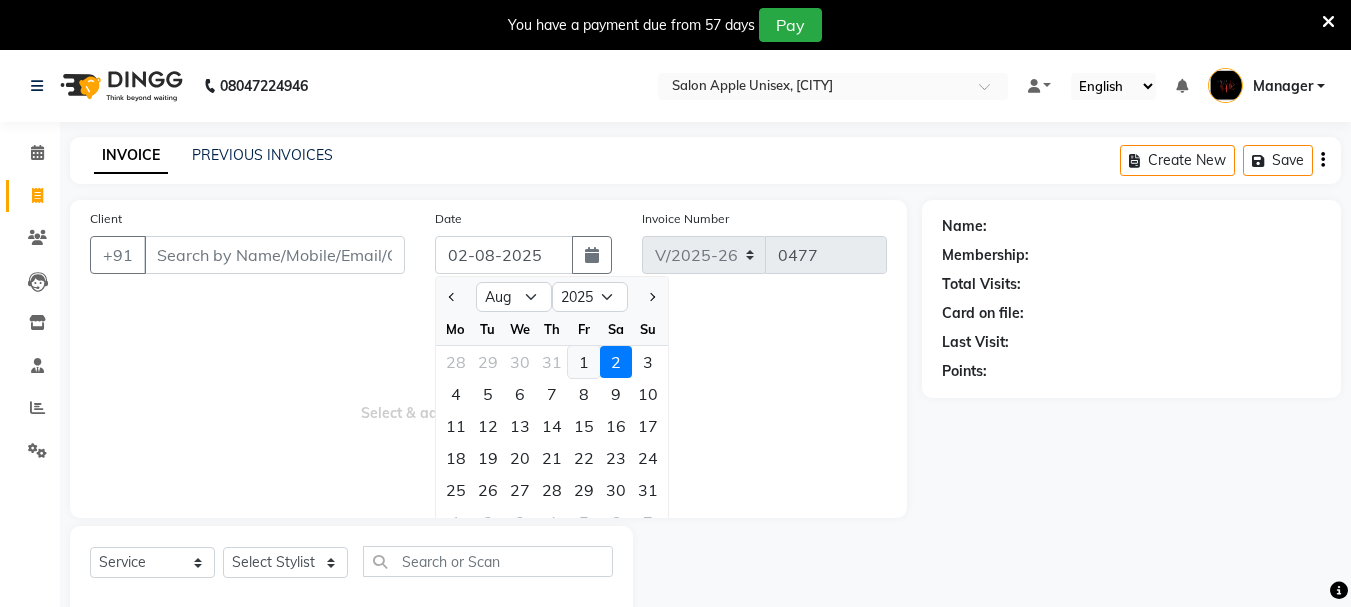click on "1" 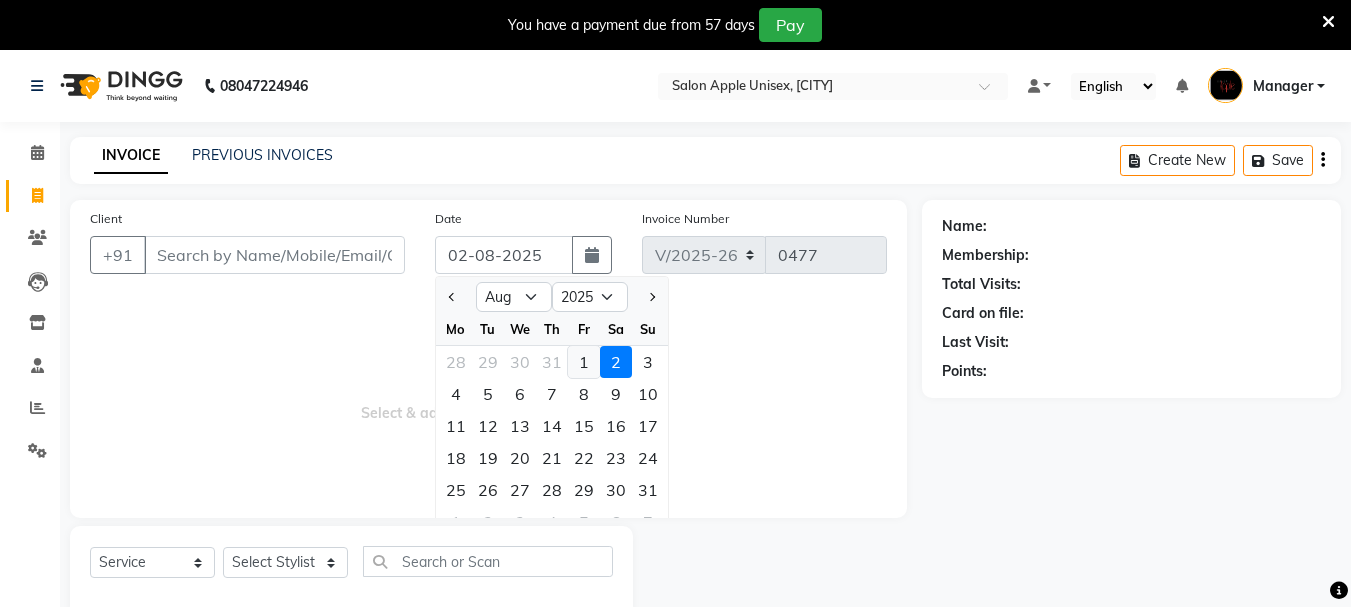 type on "01-08-2025" 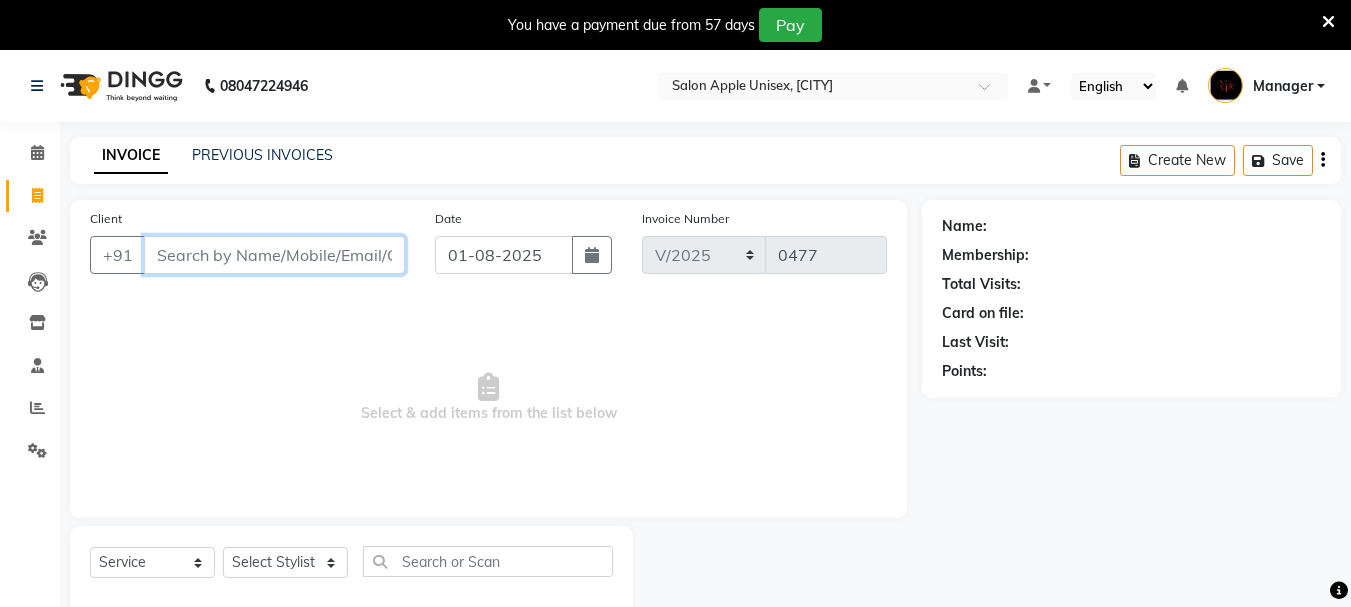 click on "Client" at bounding box center [274, 255] 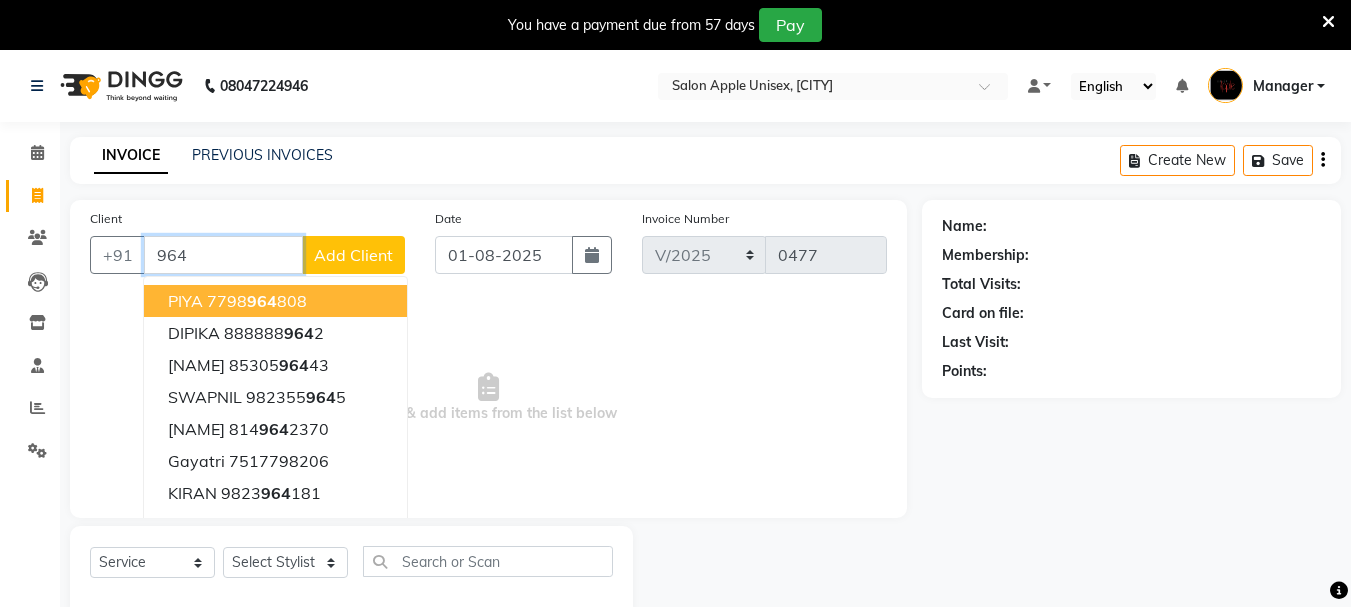 click on "[PHONE]" at bounding box center (257, 301) 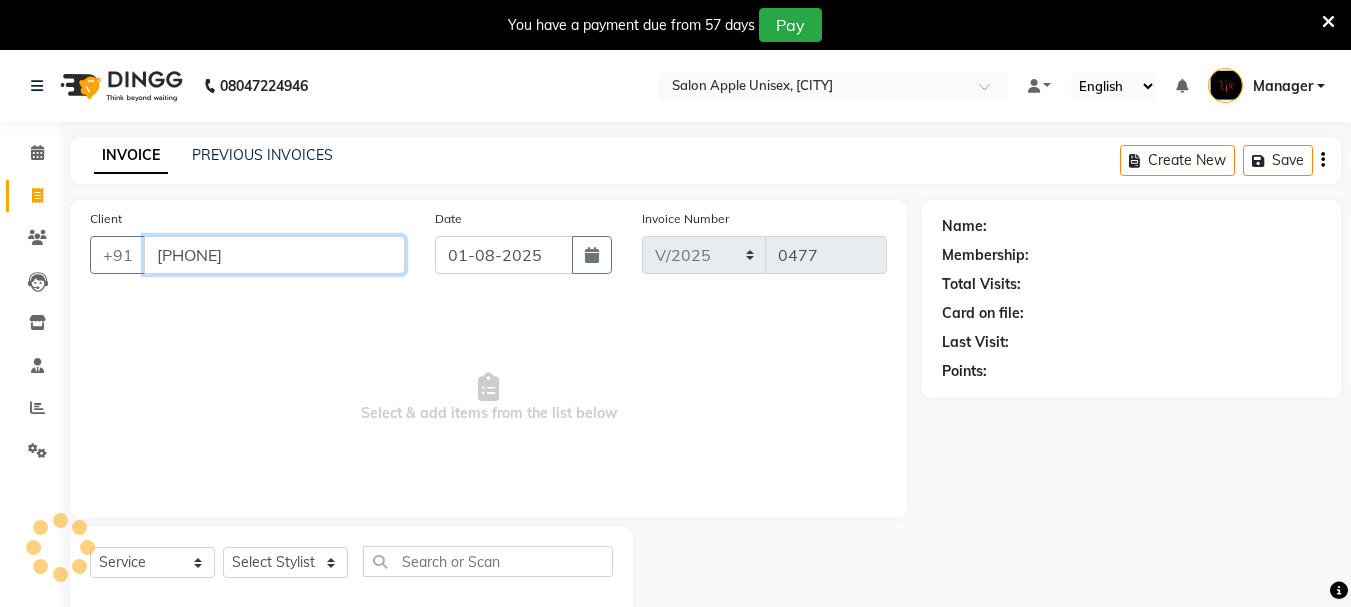 type on "[PHONE]" 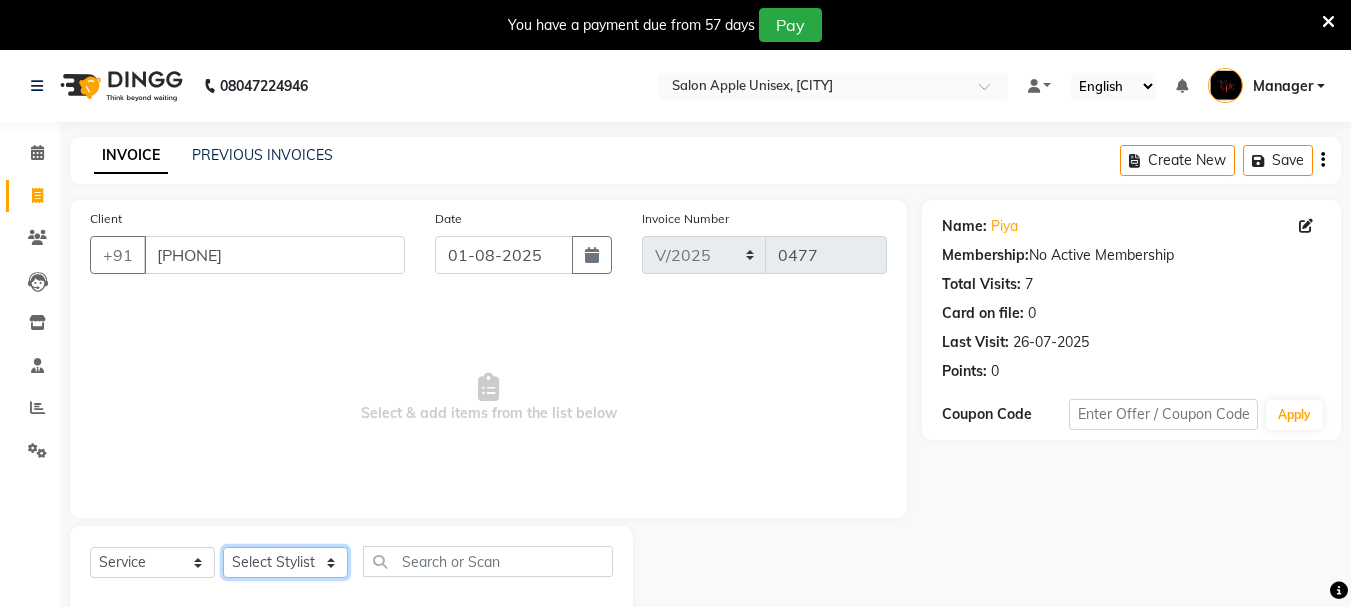 click on "Select Stylist [FIRST] [LAST]  [FIRST] [LAST] [FIRST] [LAST] Manager [FIRST] [LAST] [FIRST] [LAST] [FIRST] [LAST] [FIRST] [LAST] [FIRST] [LAST] [FIRST]" 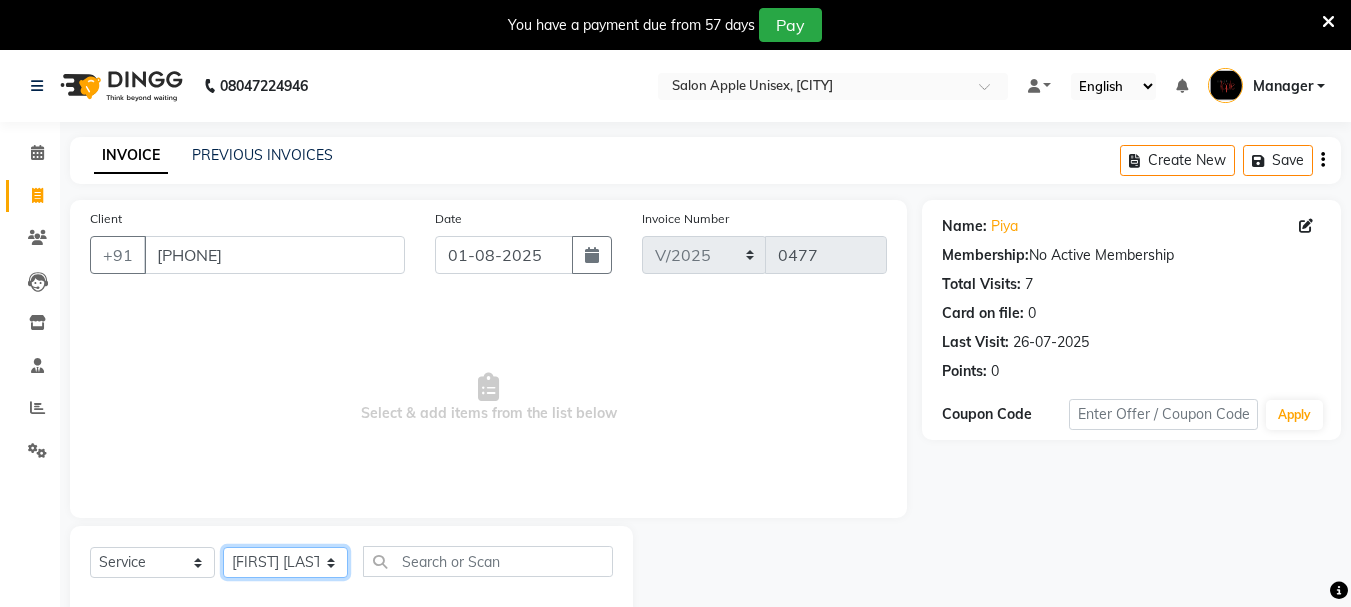 click on "Select Stylist [FIRST] [LAST]  [FIRST] [LAST] [FIRST] [LAST] Manager [FIRST] [LAST] [FIRST] [LAST] [FIRST] [LAST] [FIRST] [LAST] [FIRST] [LAST] [FIRST]" 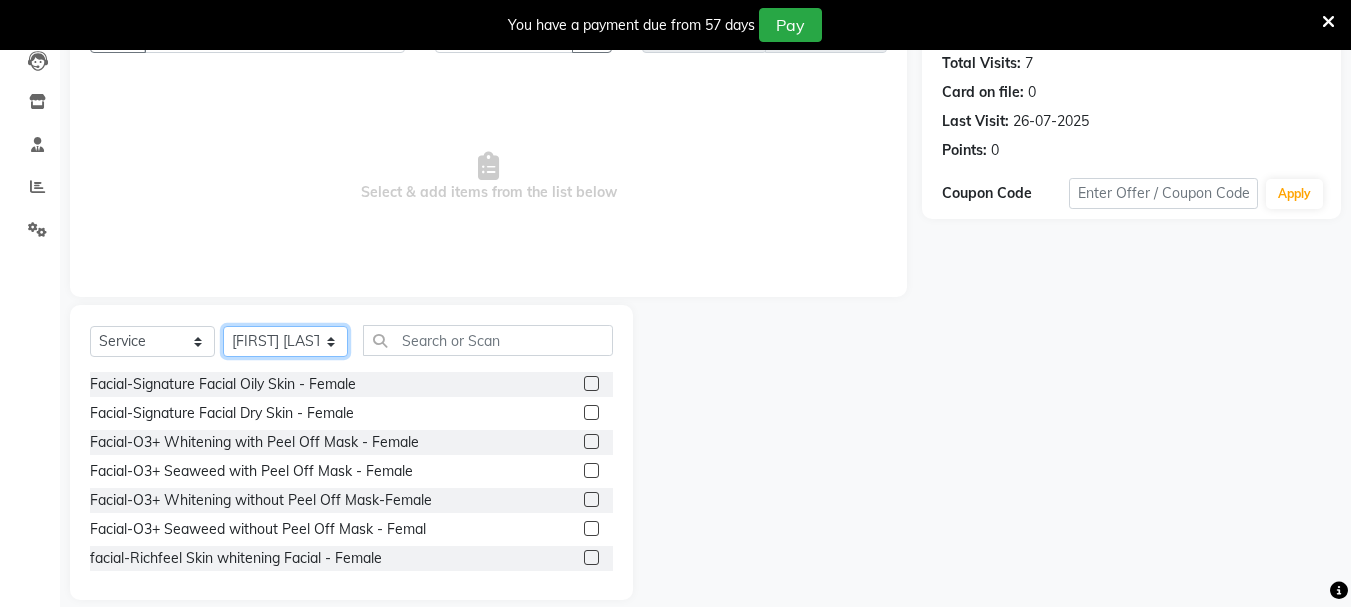 scroll, scrollTop: 244, scrollLeft: 0, axis: vertical 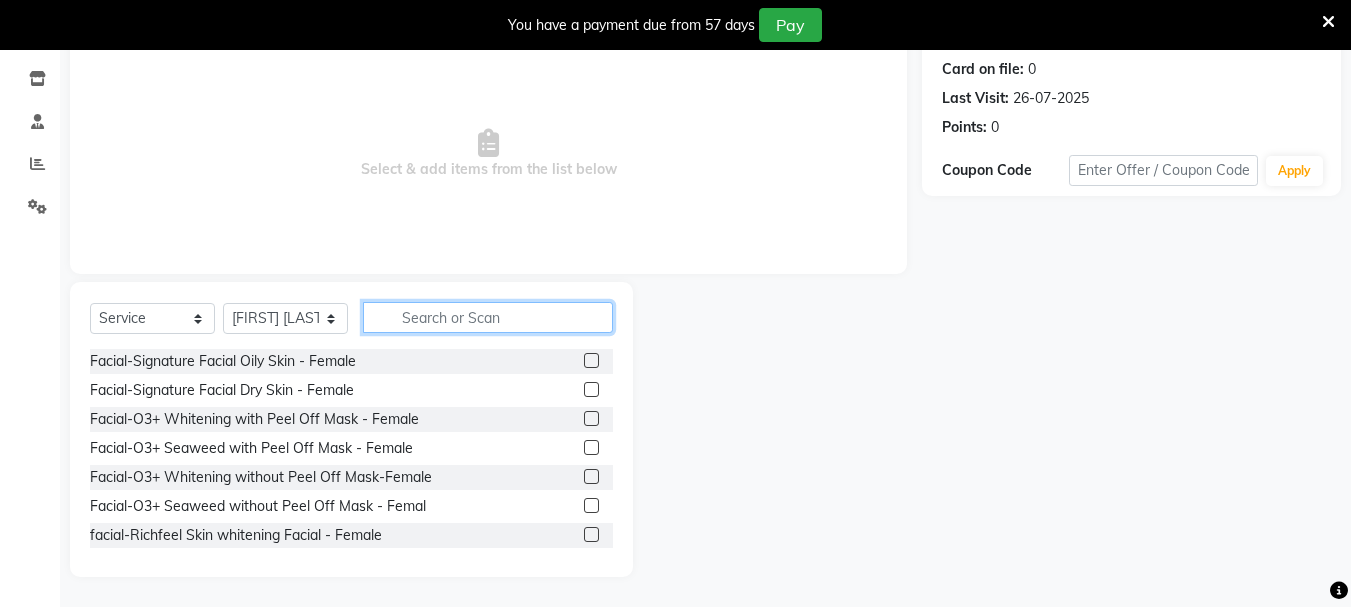 click 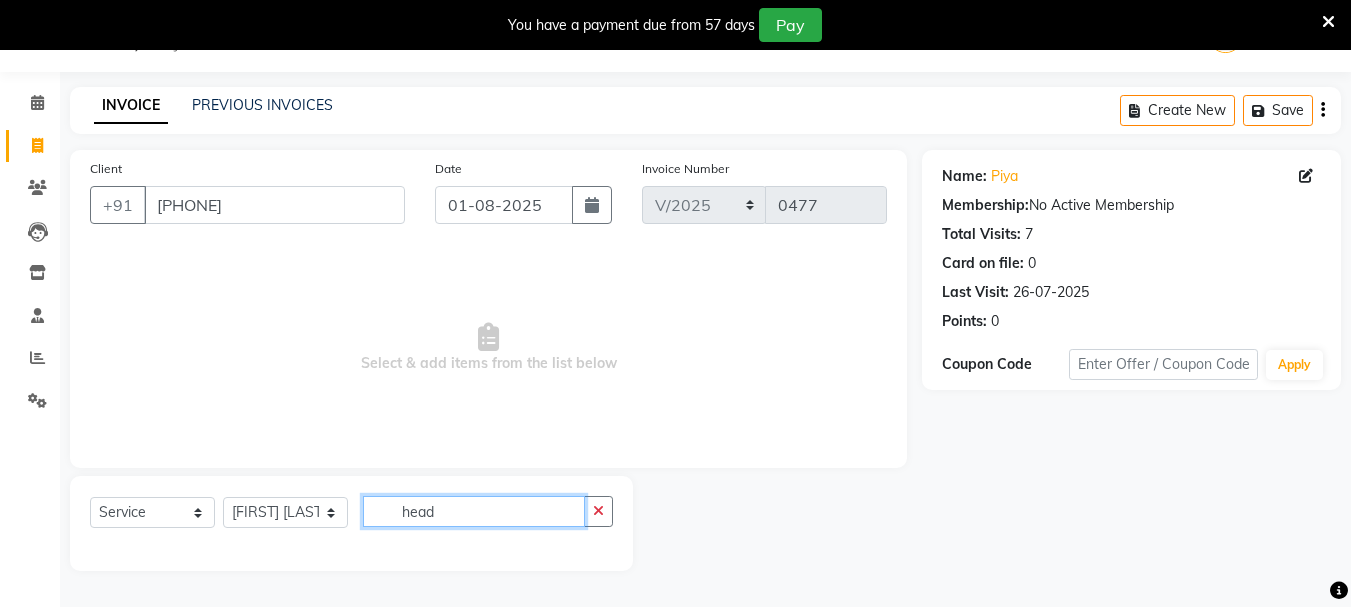 scroll, scrollTop: 160, scrollLeft: 0, axis: vertical 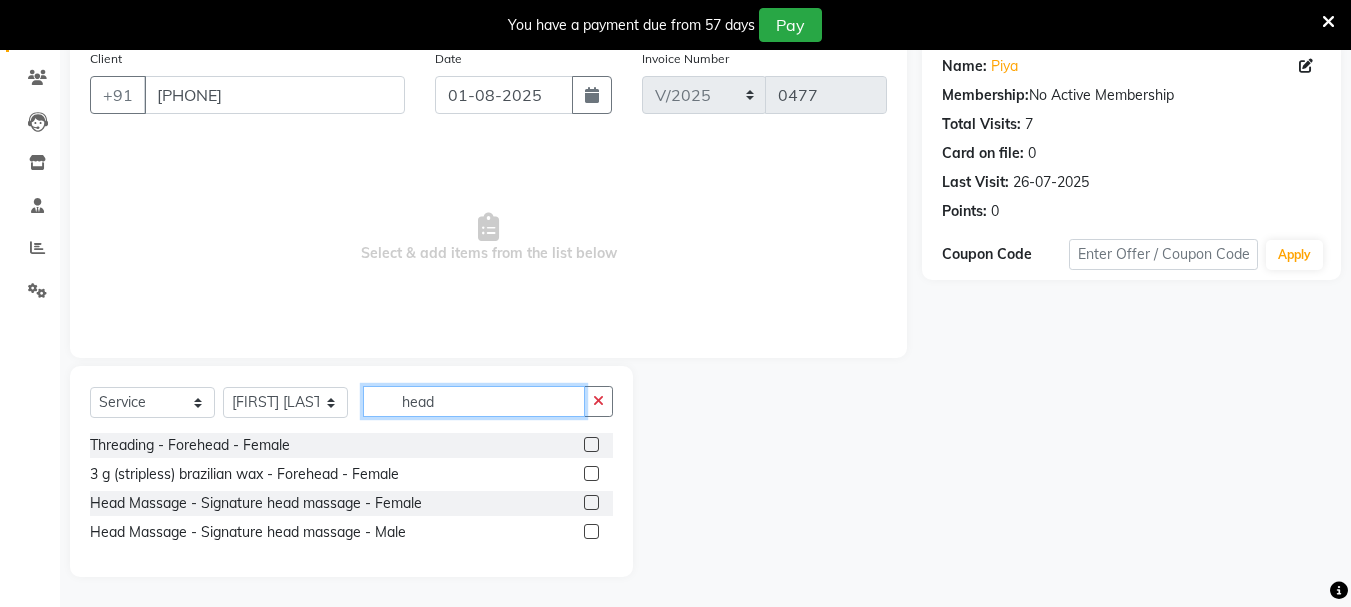 type on "head" 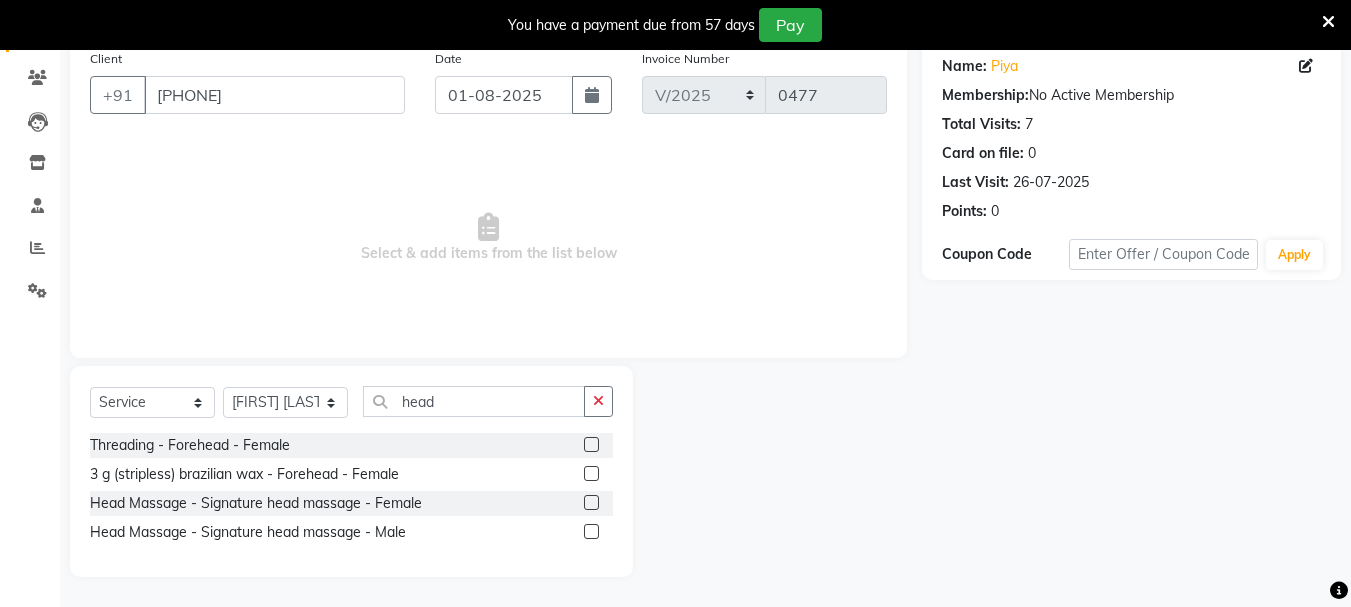 click 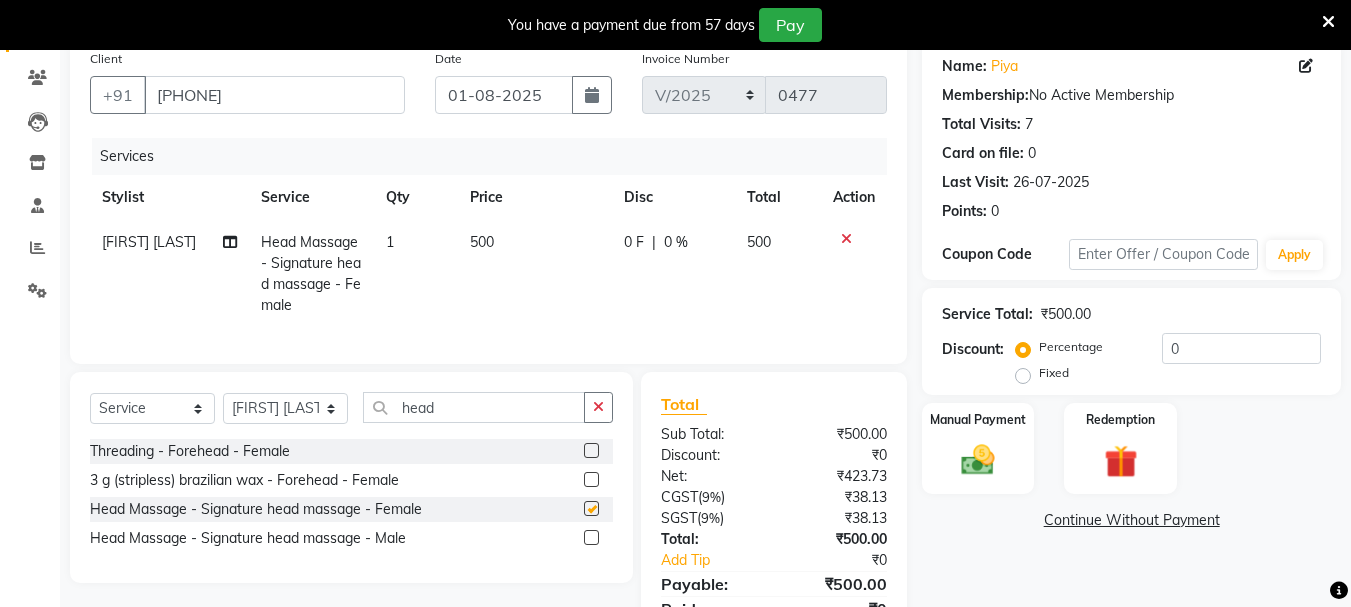 checkbox on "false" 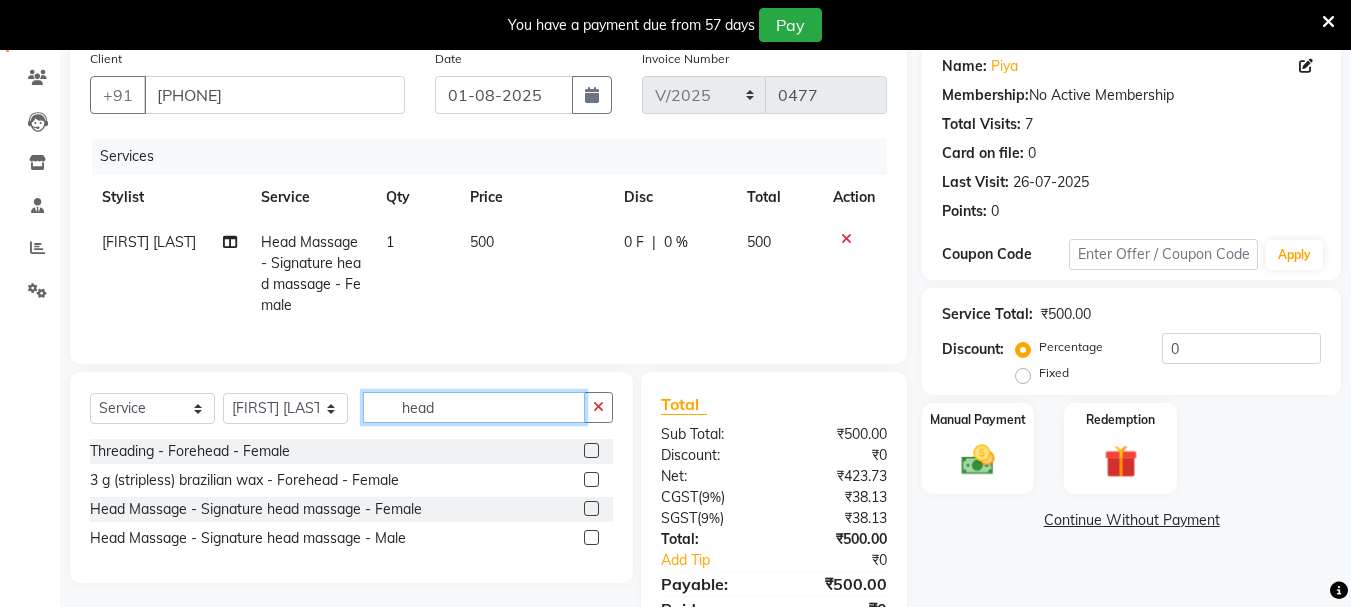 click on "head" 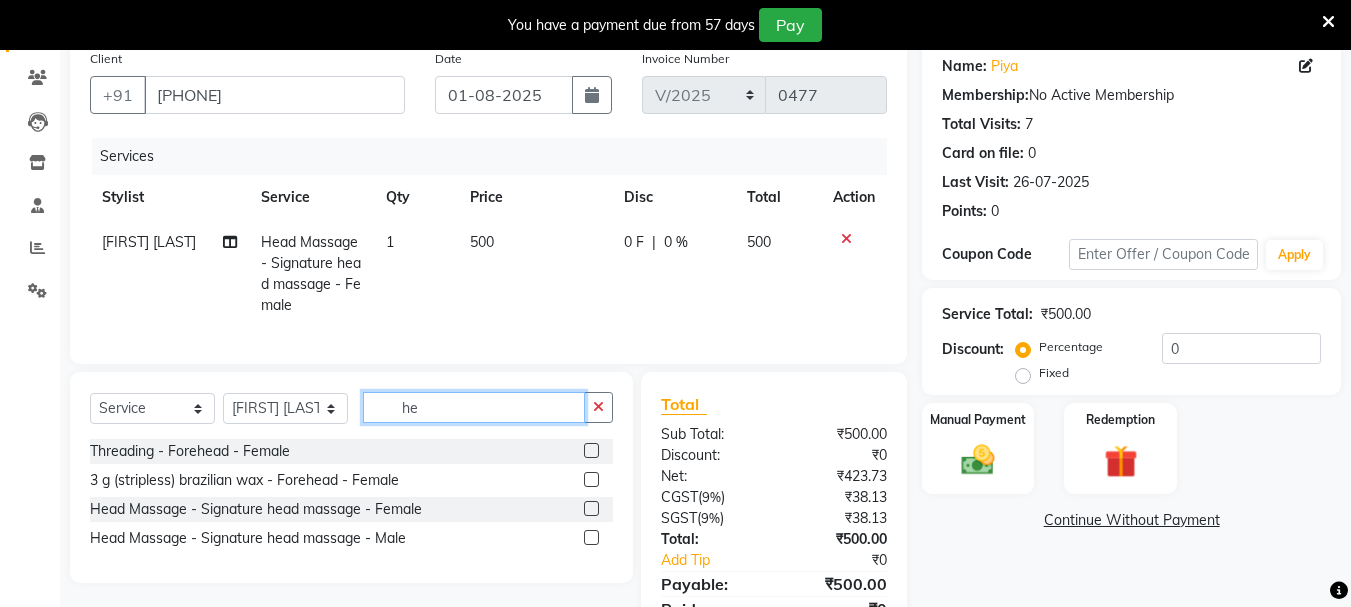 type on "h" 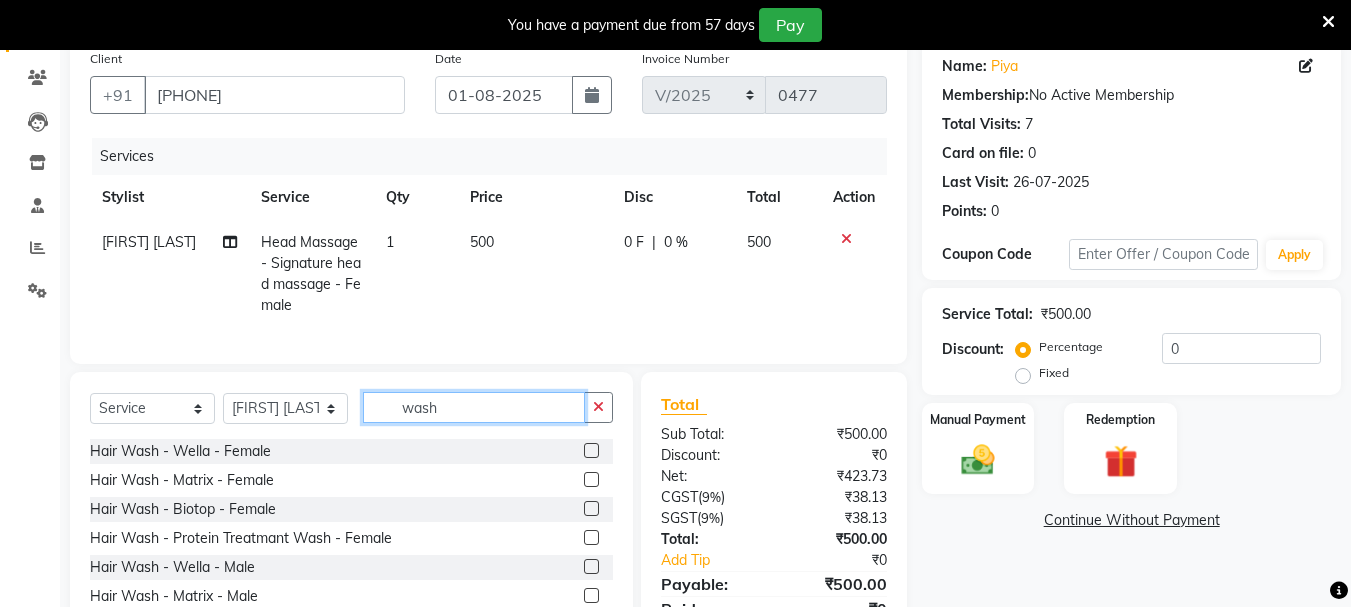 type on "wash" 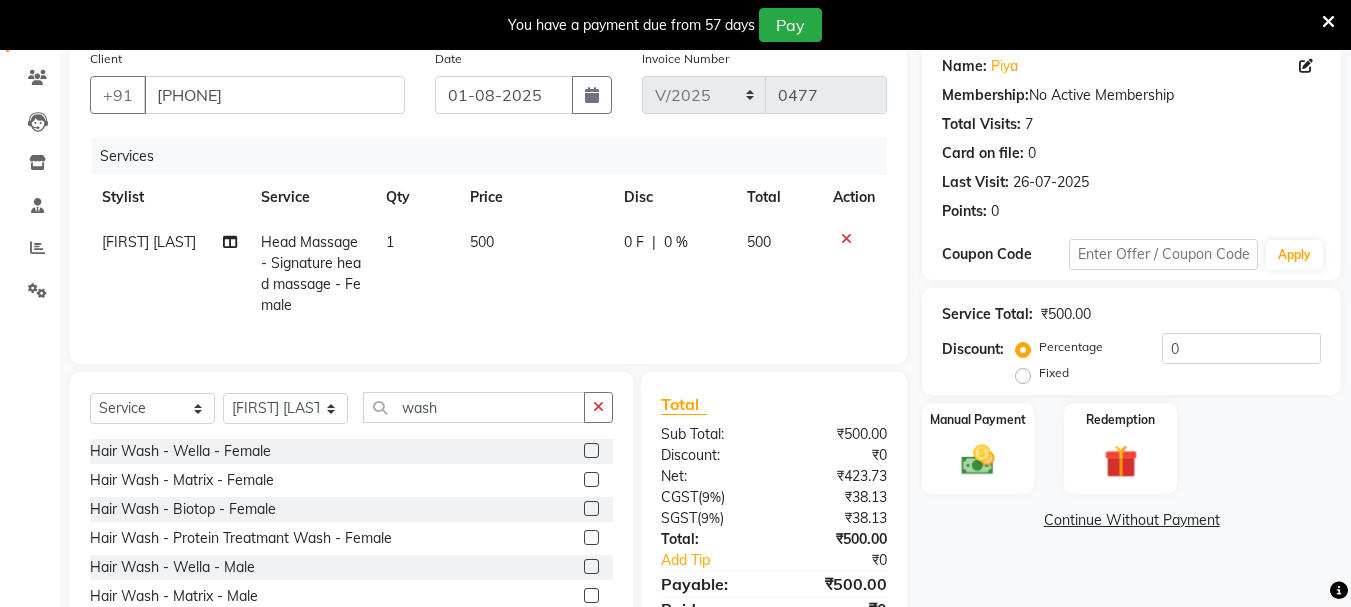 click 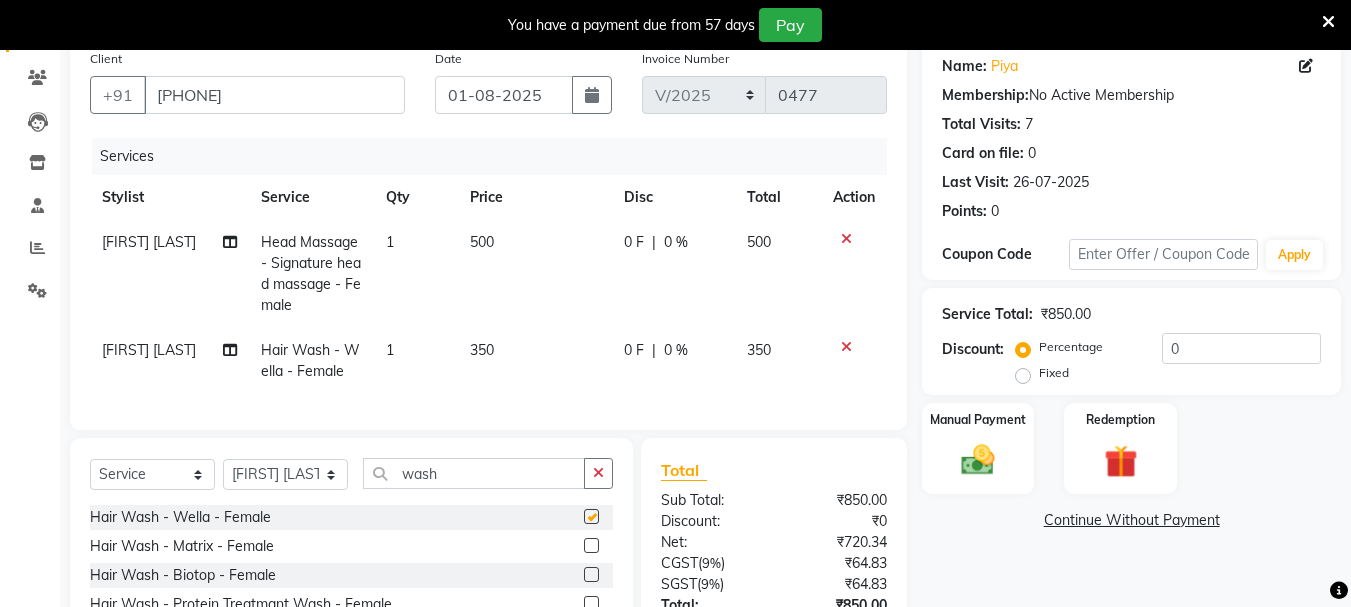 checkbox on "false" 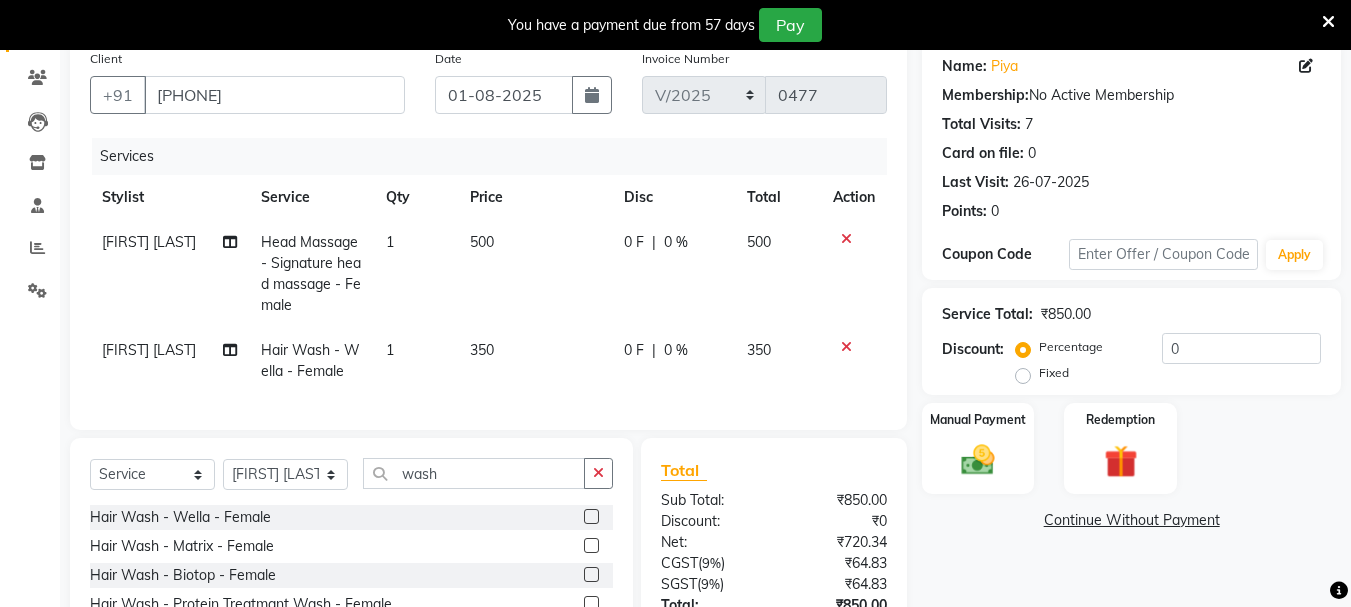 scroll, scrollTop: 331, scrollLeft: 0, axis: vertical 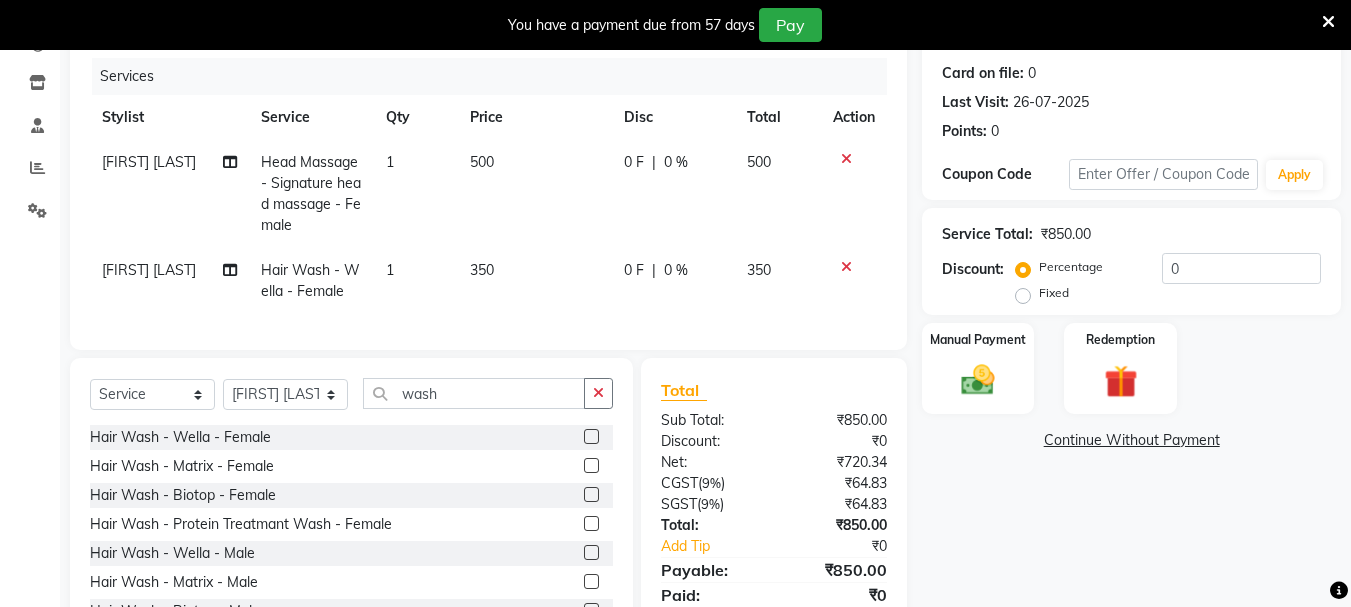 click 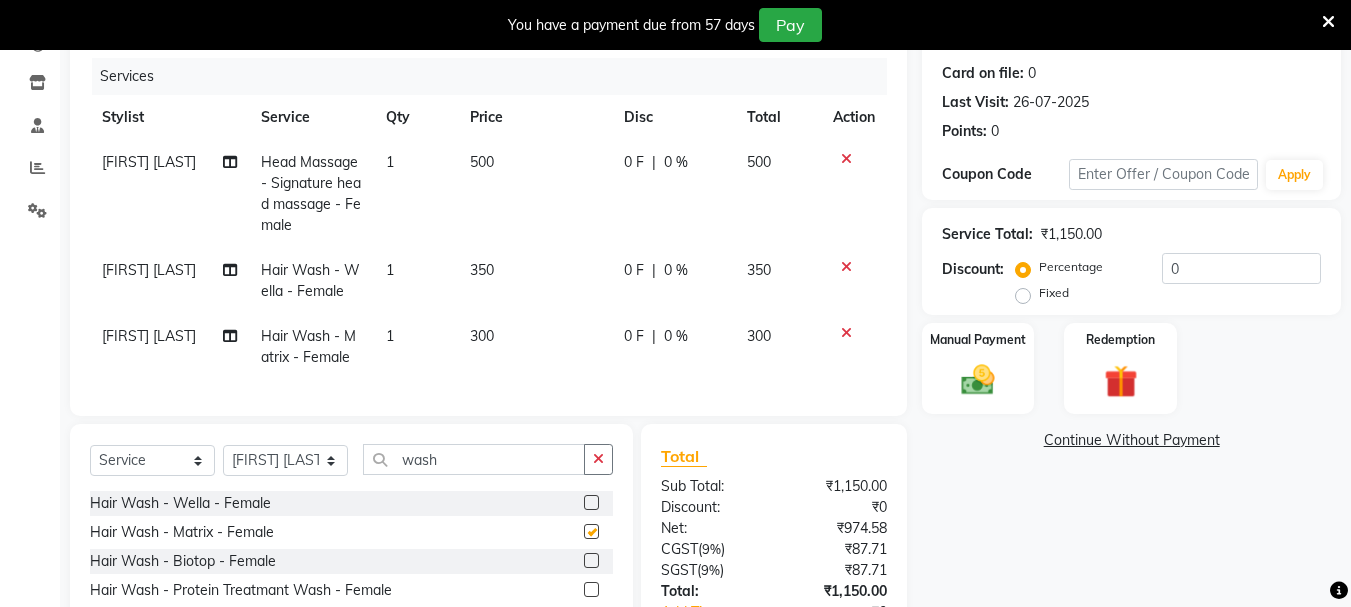 checkbox on "false" 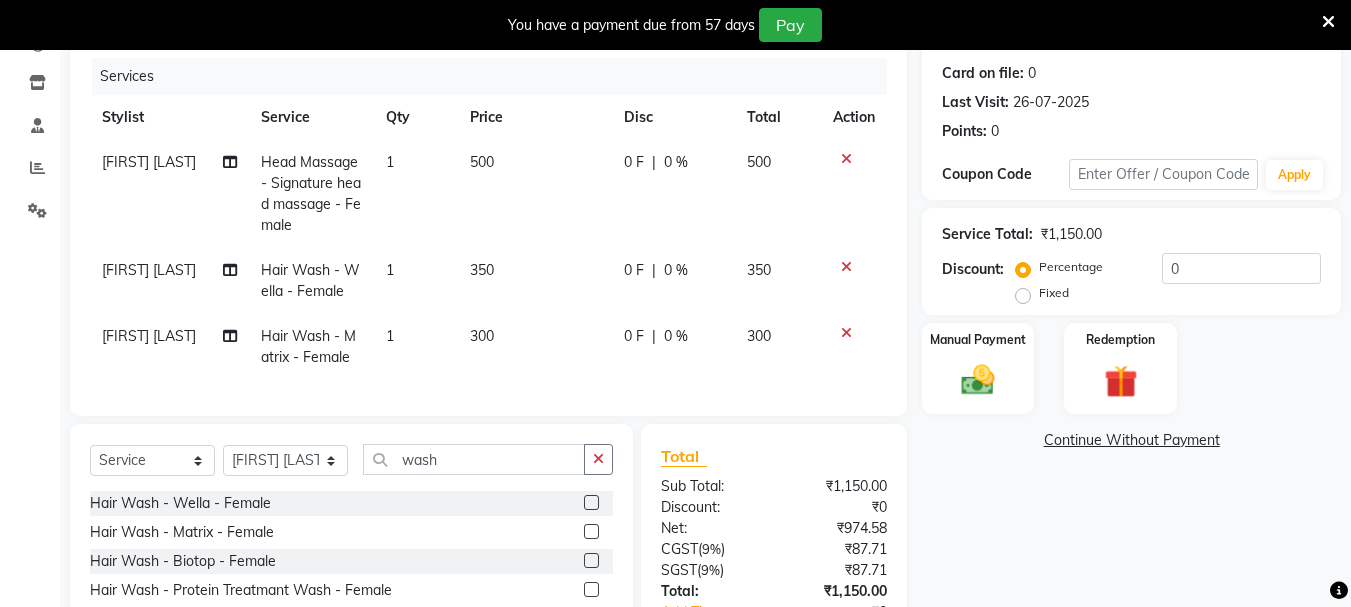 click 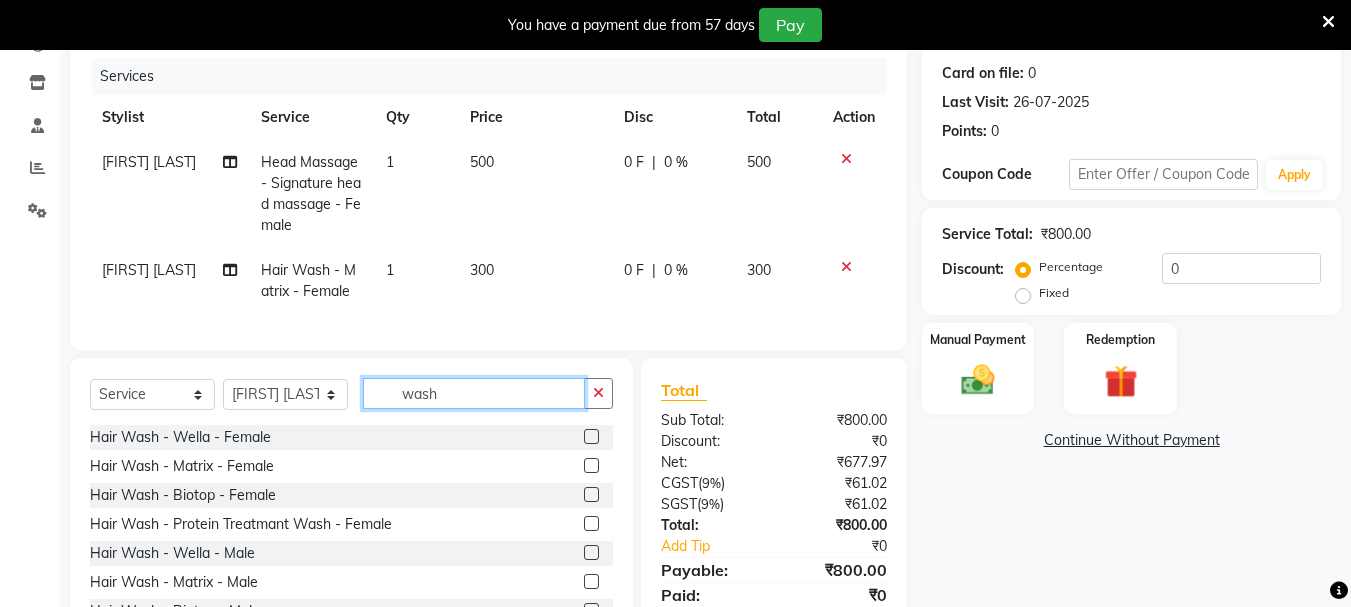 click on "wash" 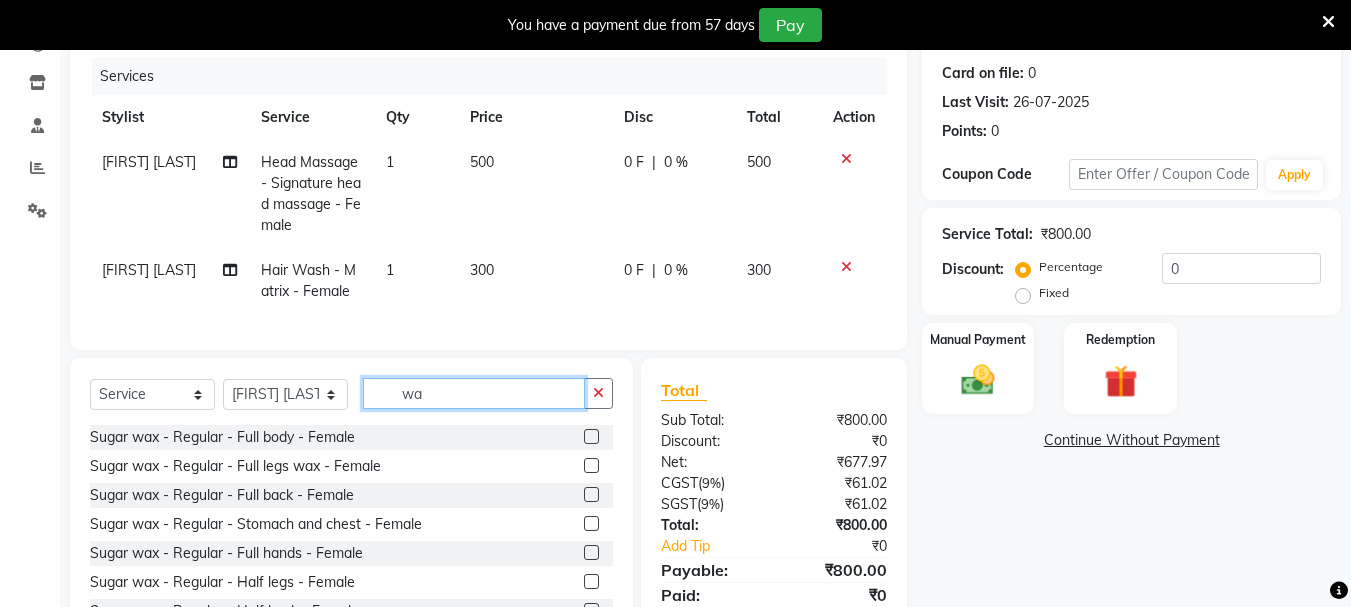 type on "w" 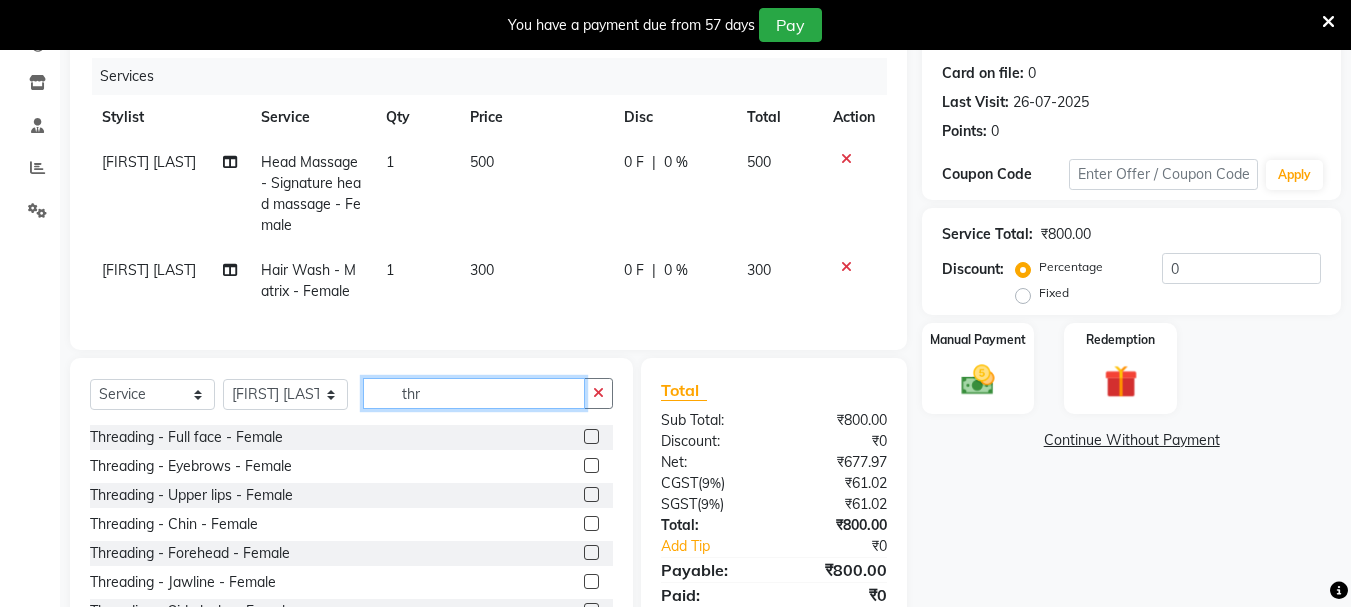 type on "thr" 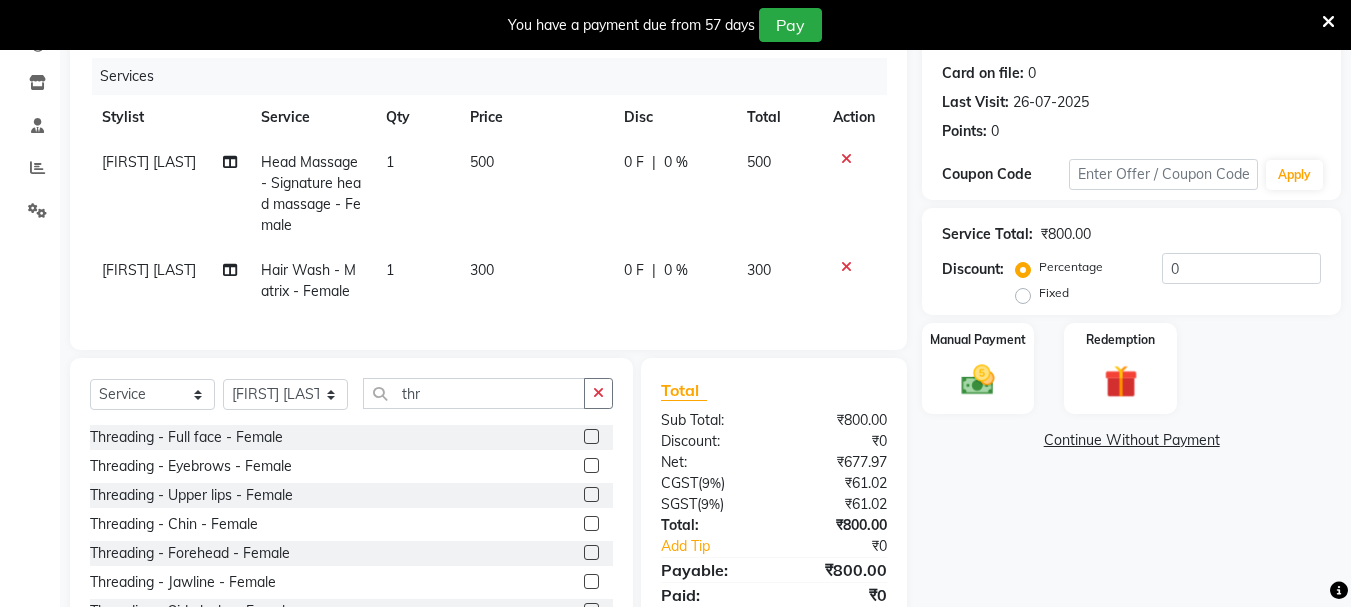 click 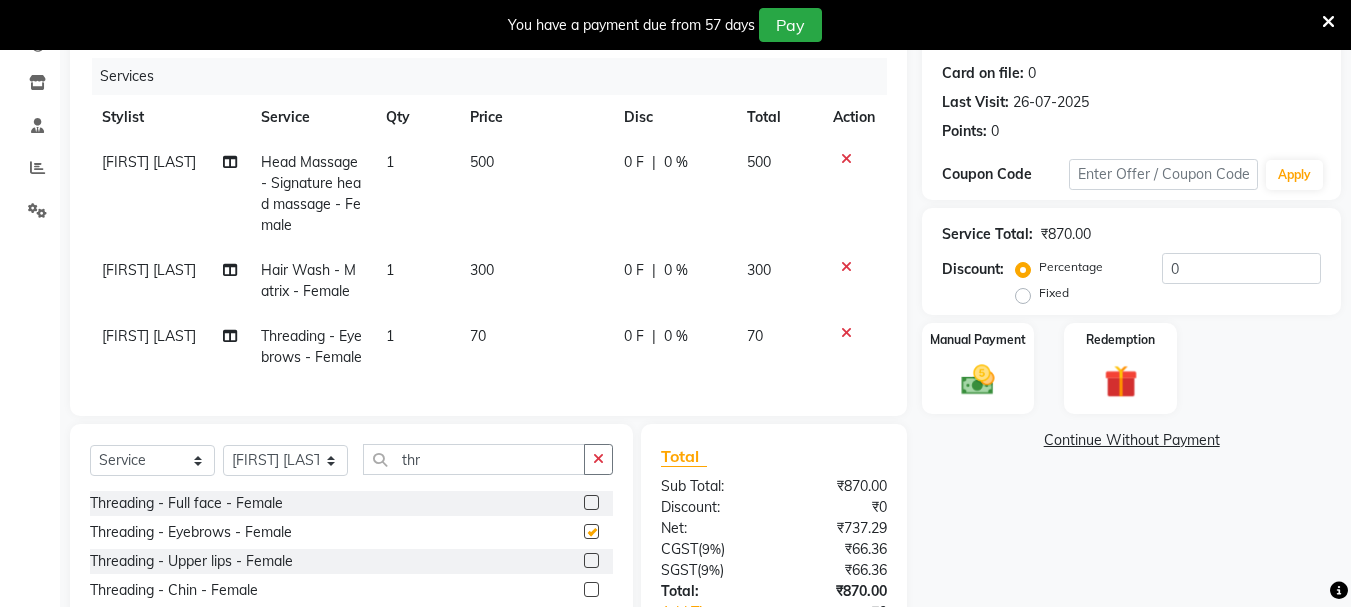 checkbox on "false" 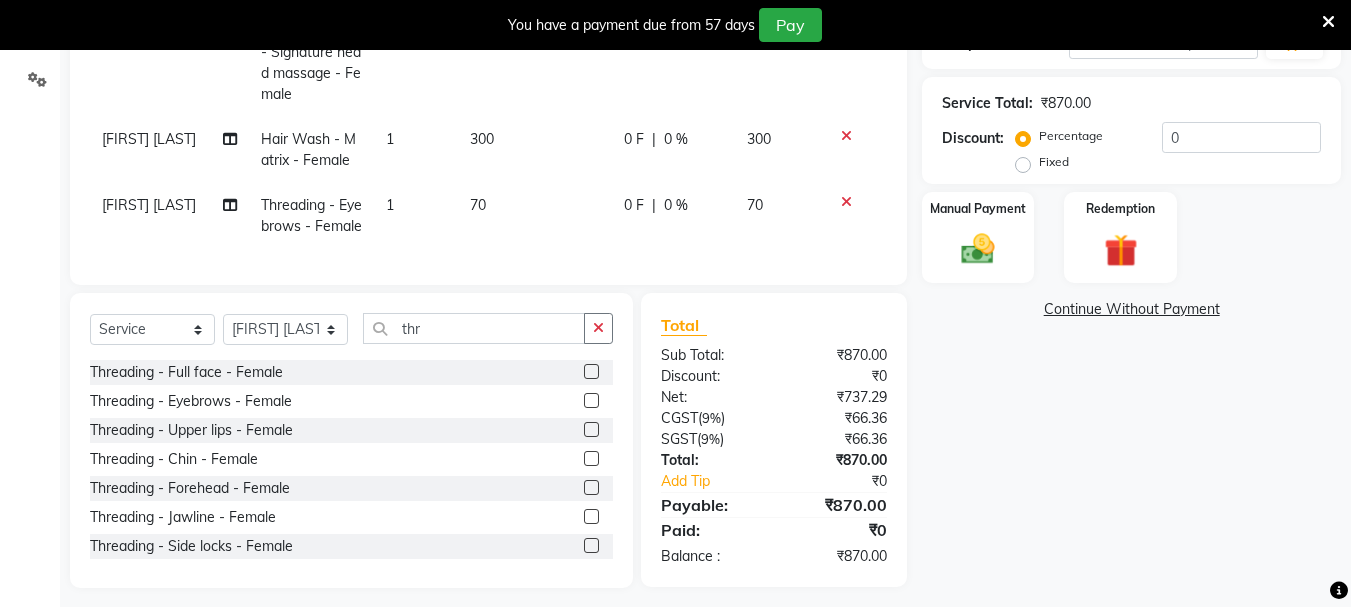 scroll, scrollTop: 418, scrollLeft: 0, axis: vertical 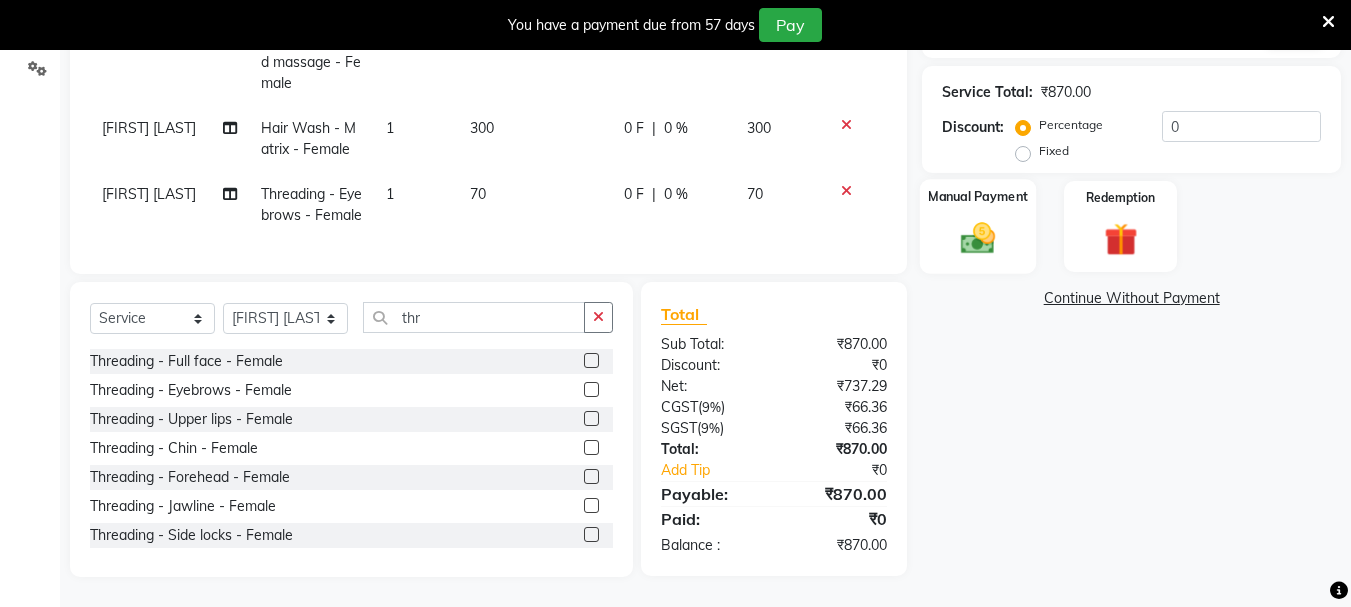 click 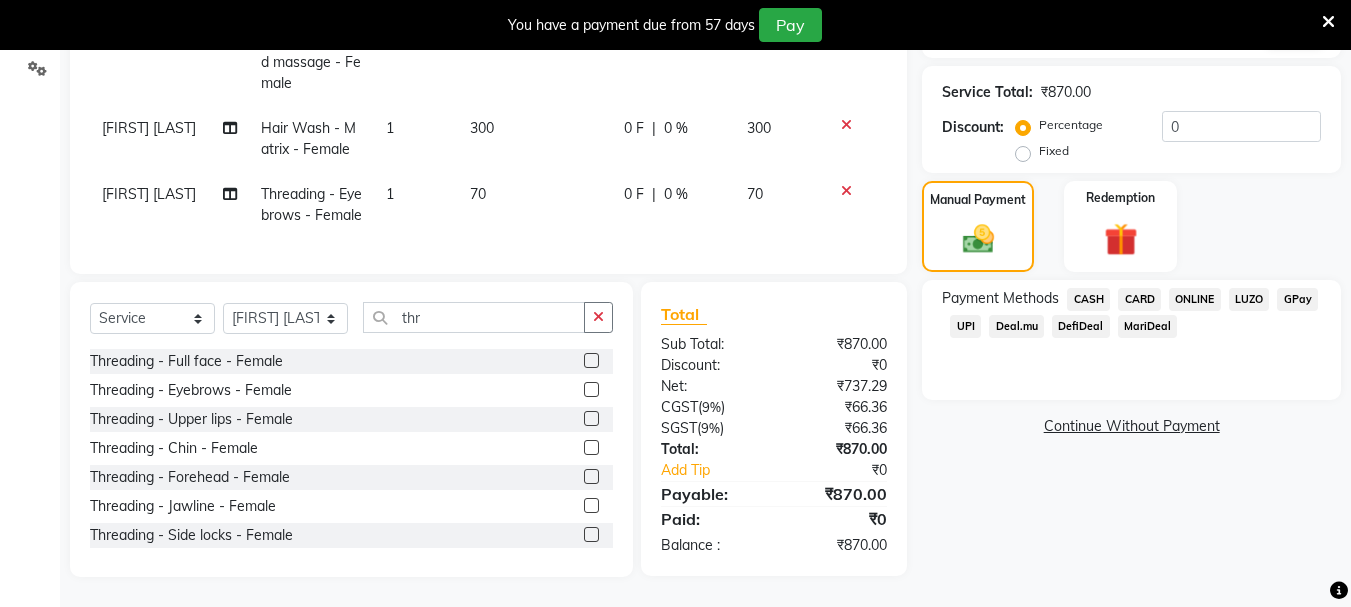 click on "ONLINE" 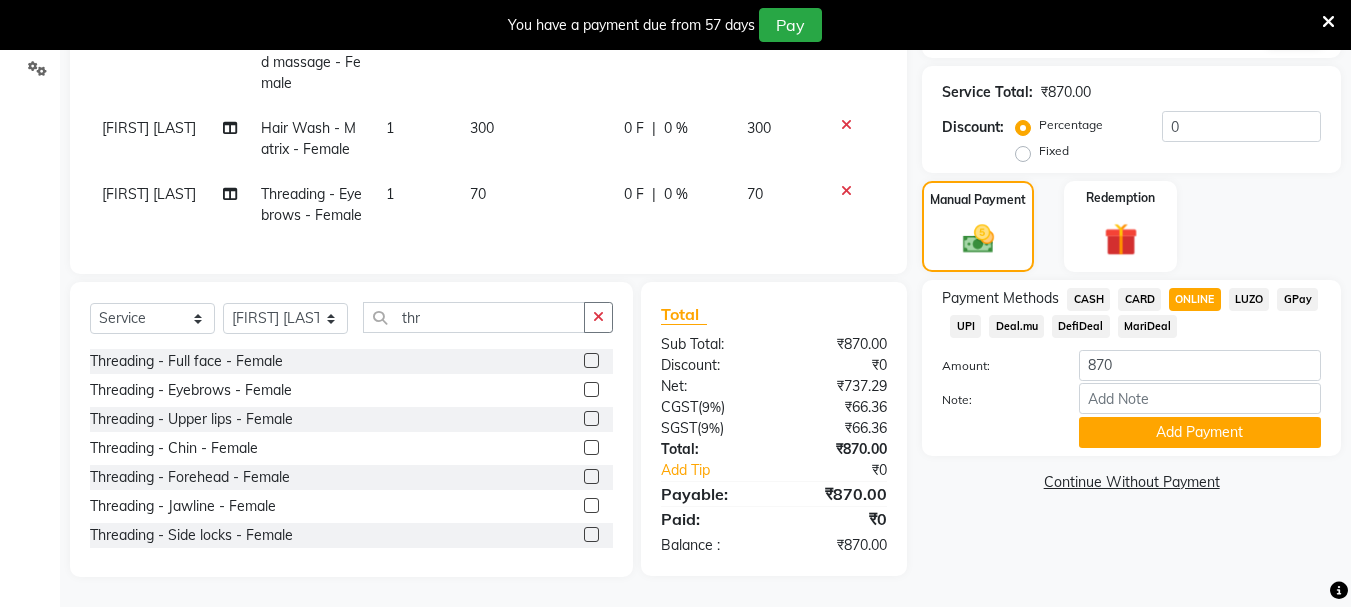 scroll, scrollTop: 0, scrollLeft: 0, axis: both 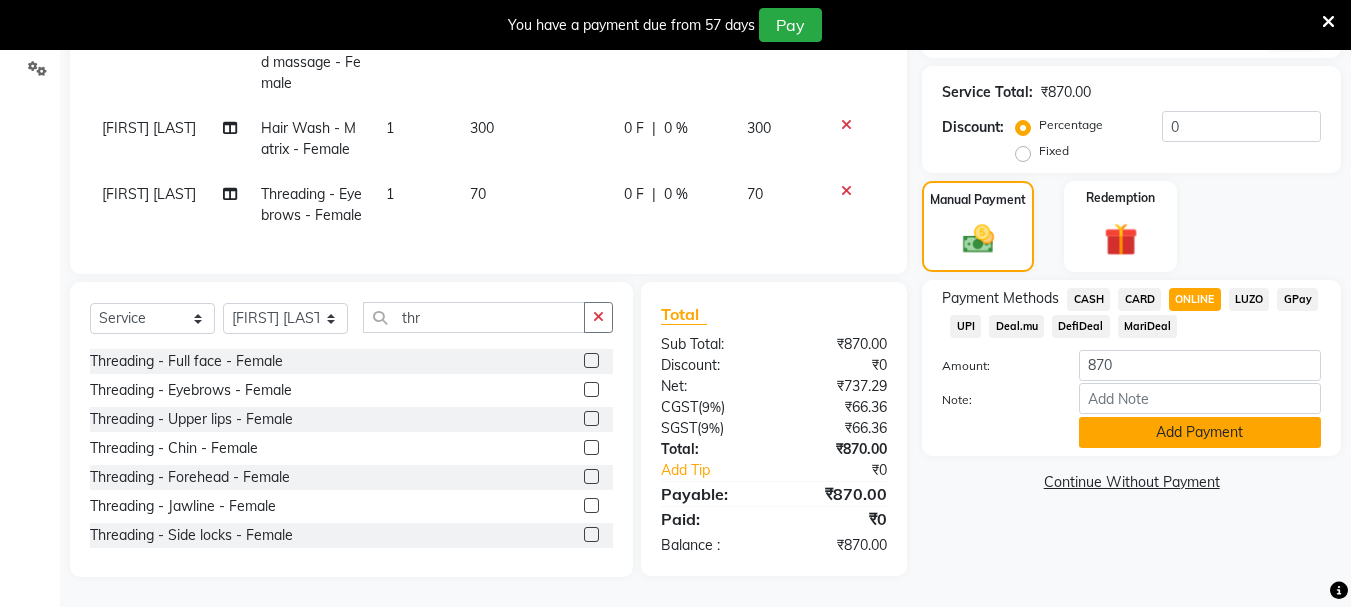 click on "Add Payment" 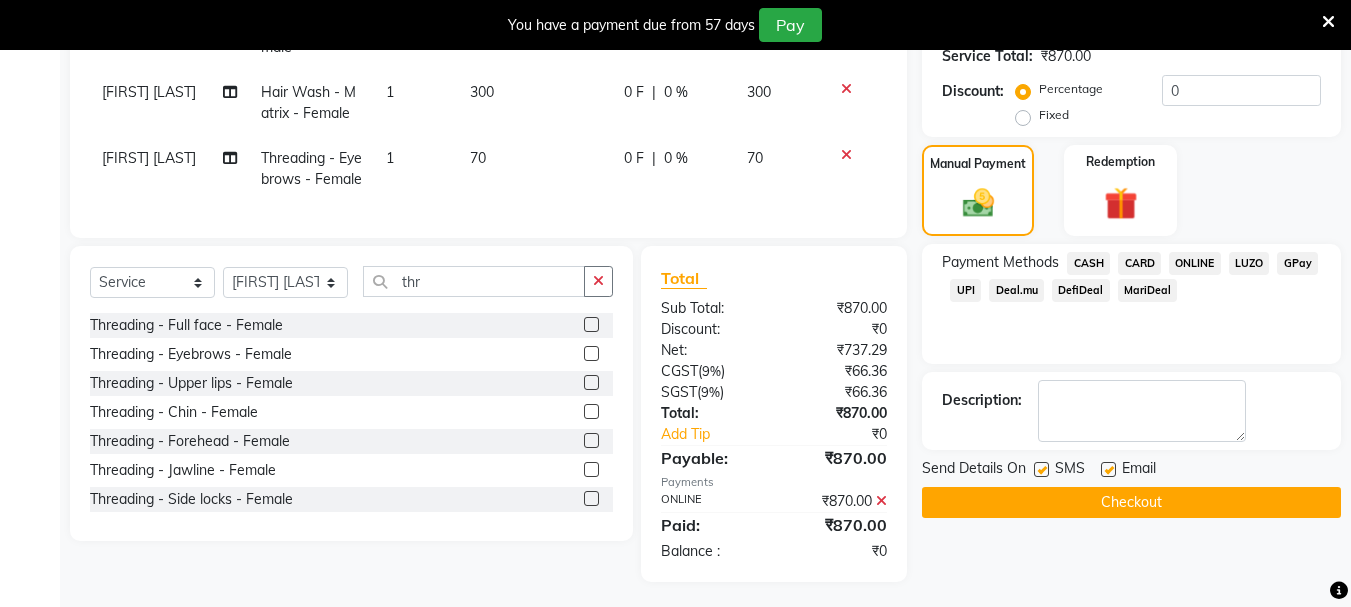 click 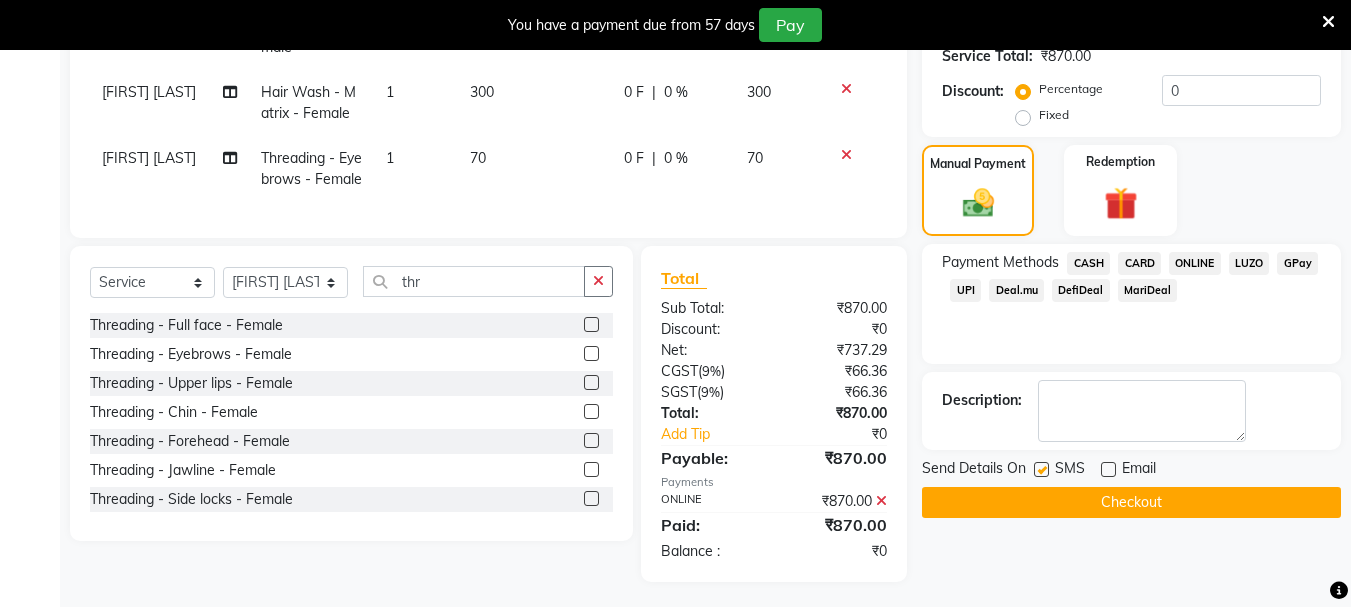 click 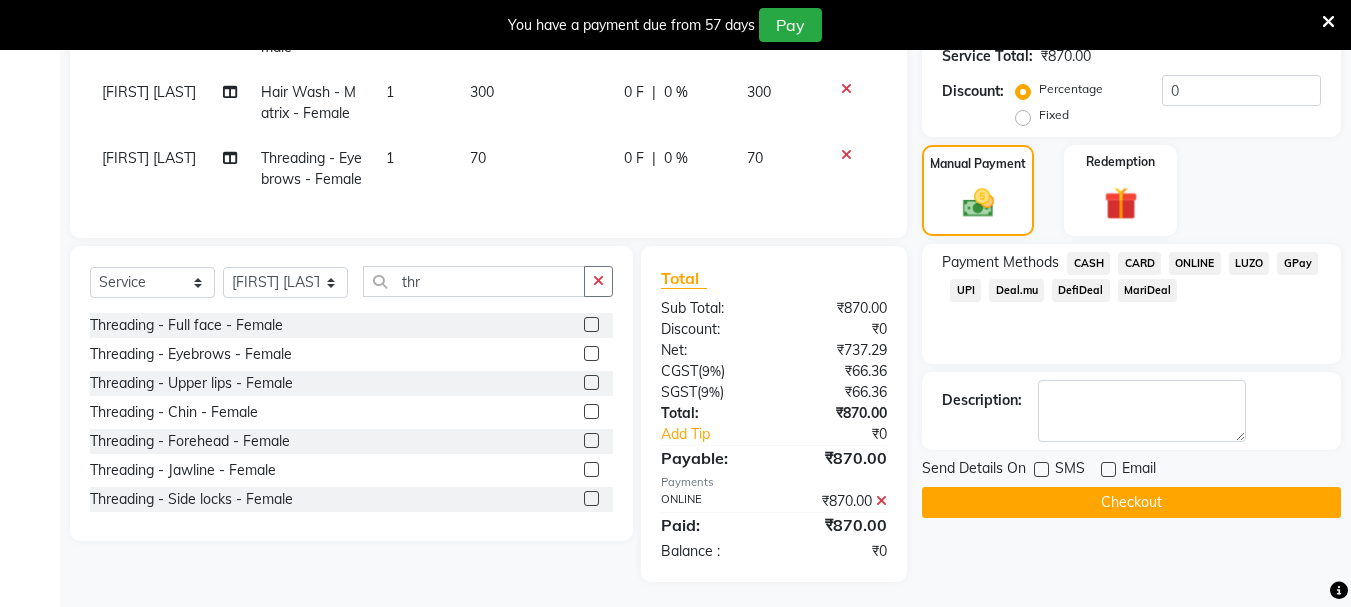 click on "Checkout" 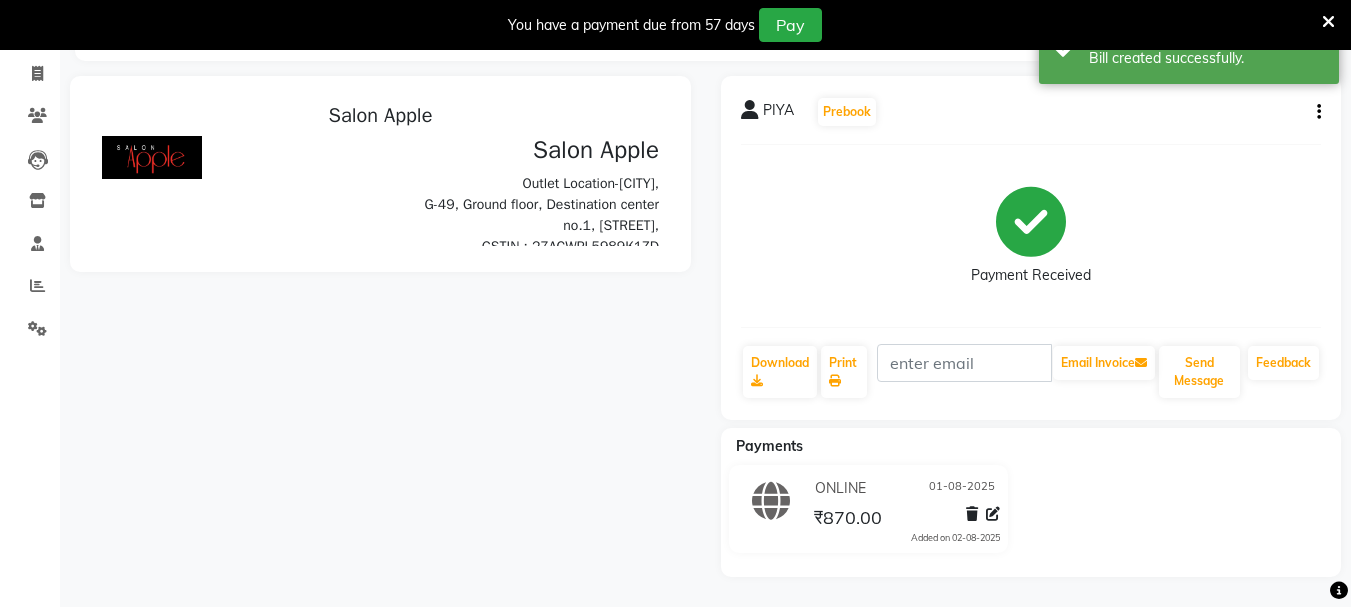 scroll, scrollTop: 0, scrollLeft: 0, axis: both 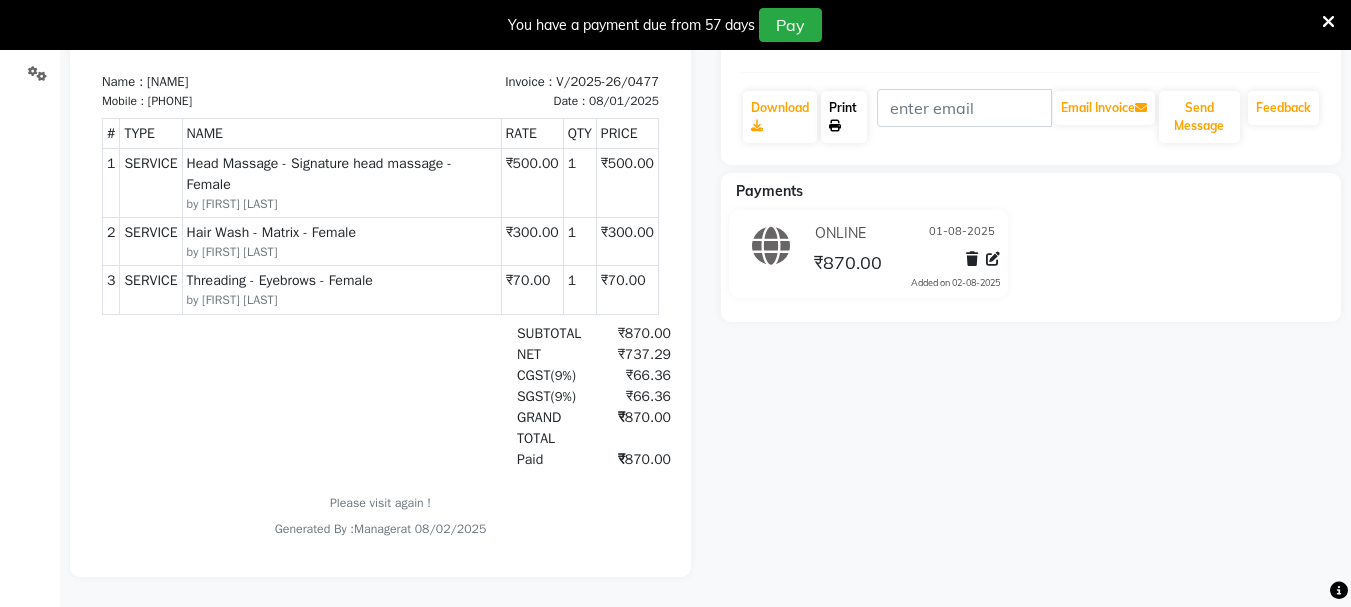 click on "Print" 